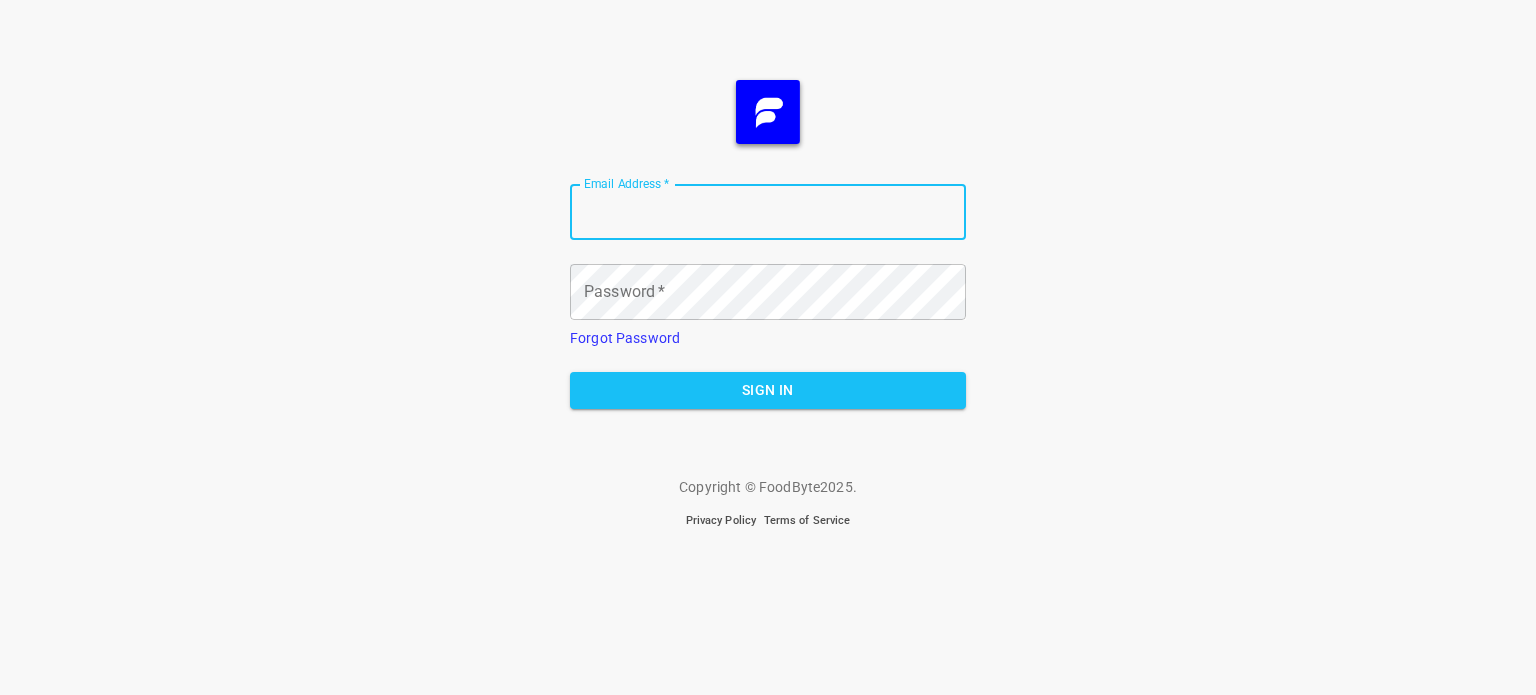 scroll, scrollTop: 0, scrollLeft: 0, axis: both 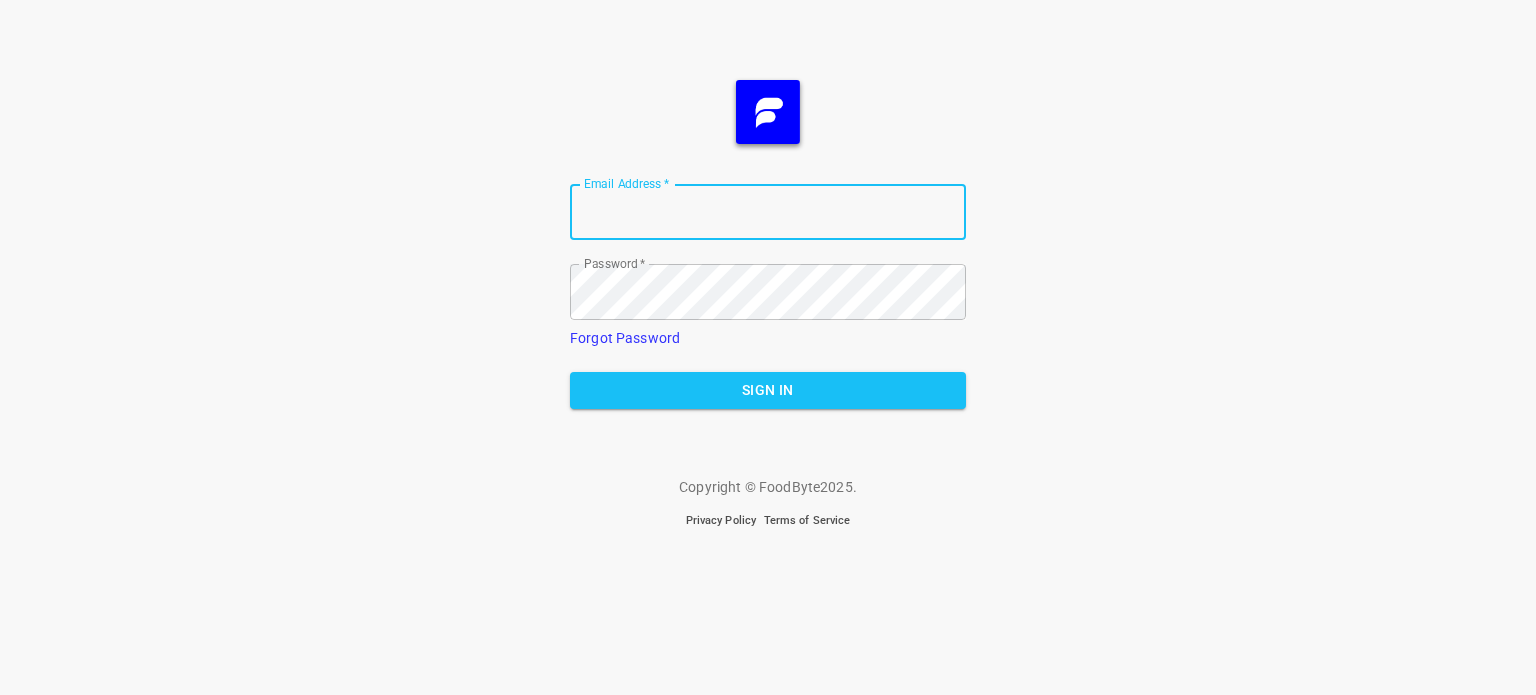type on "[EMAIL_ADDRESS][DOMAIN_NAME]" 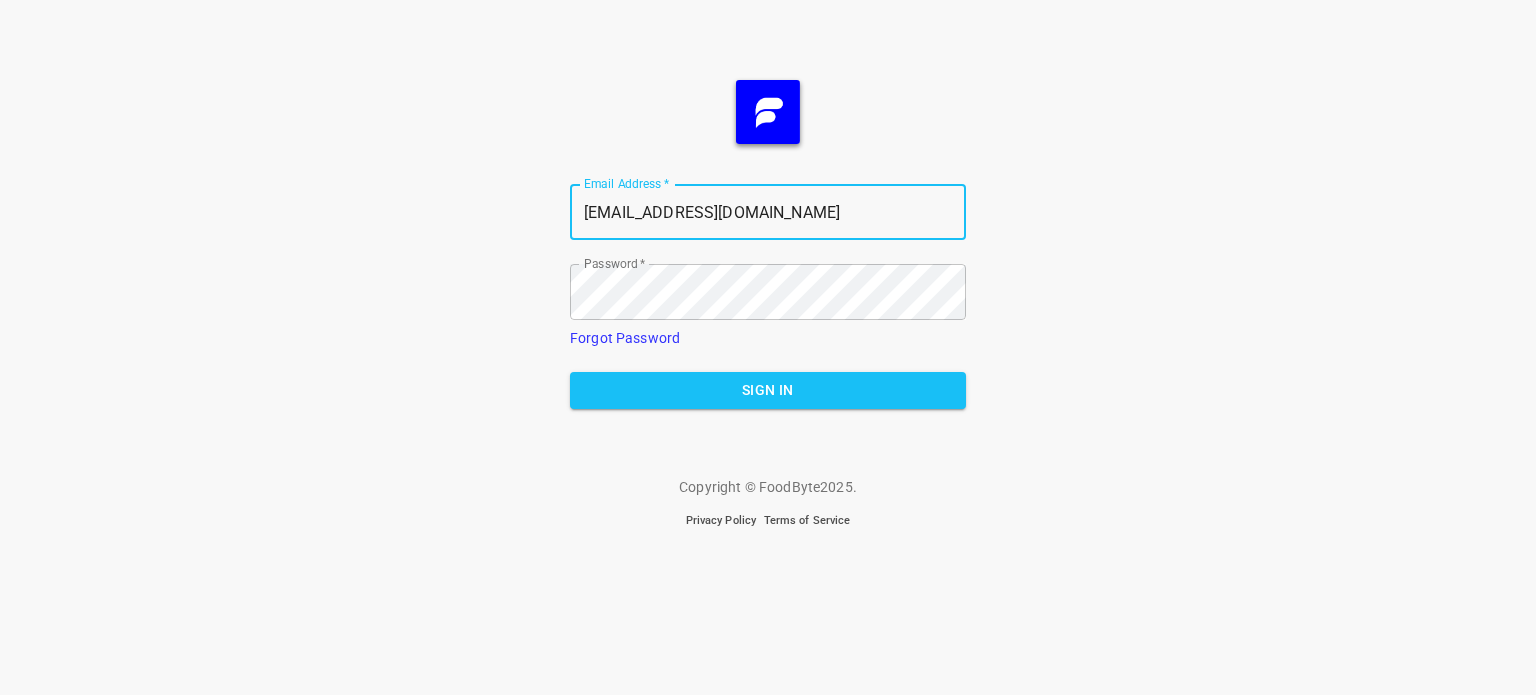 click on "Sign In" at bounding box center [768, 390] 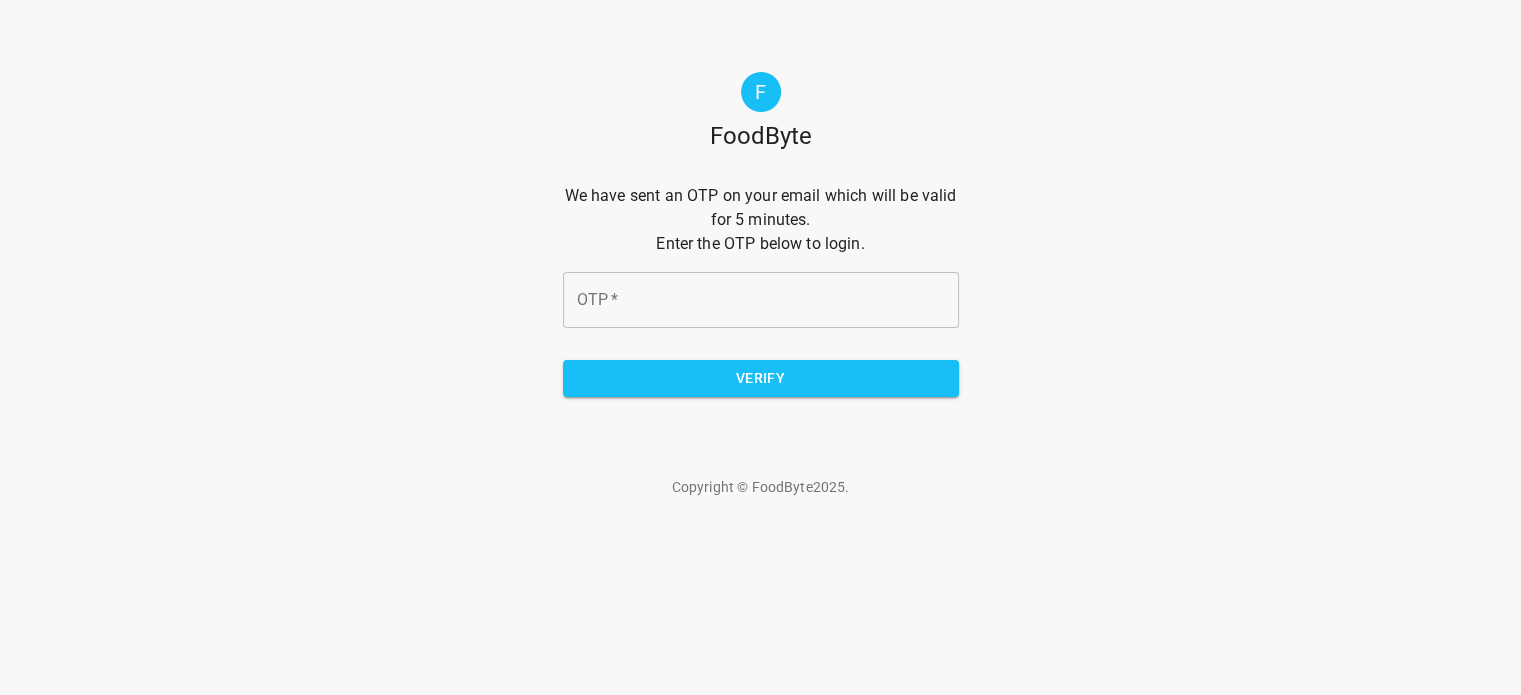 click on "OTP   *" at bounding box center (761, 300) 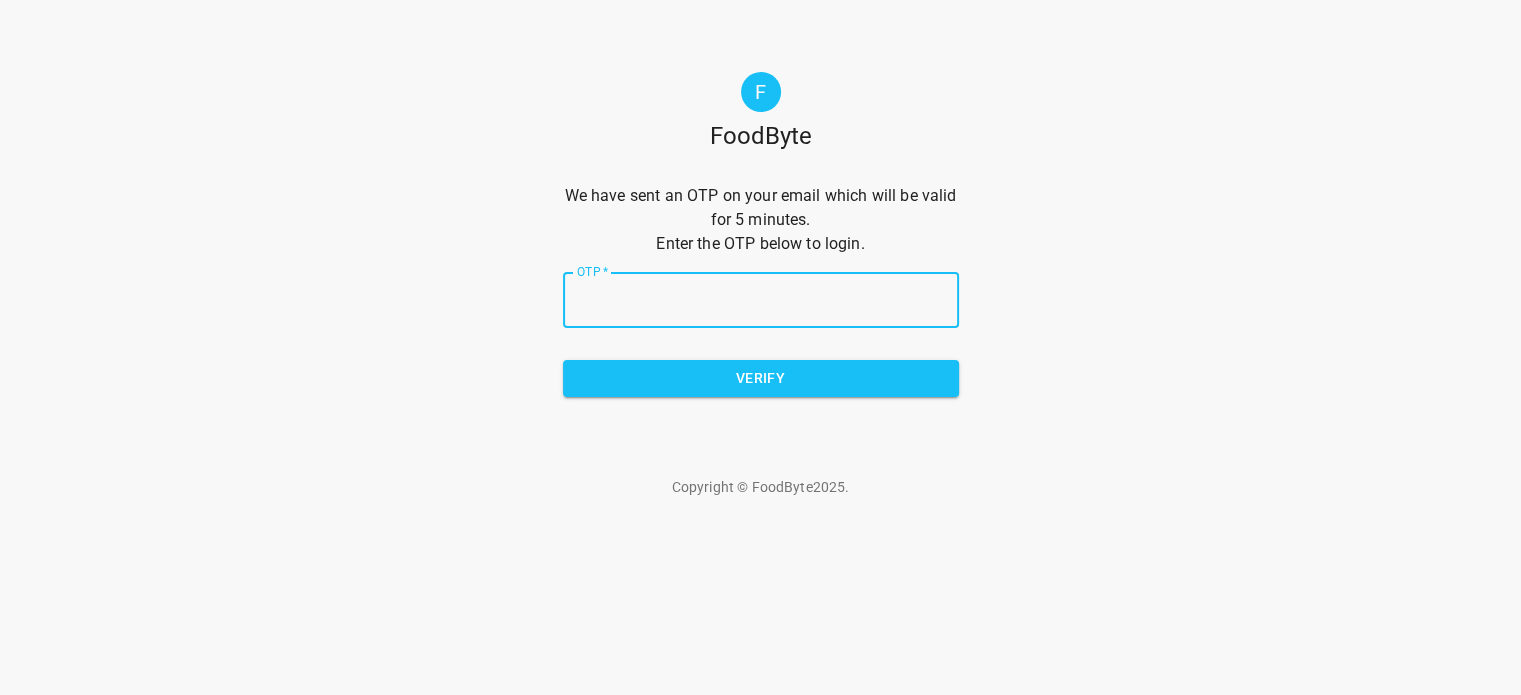click on "OTP   *" at bounding box center [761, 300] 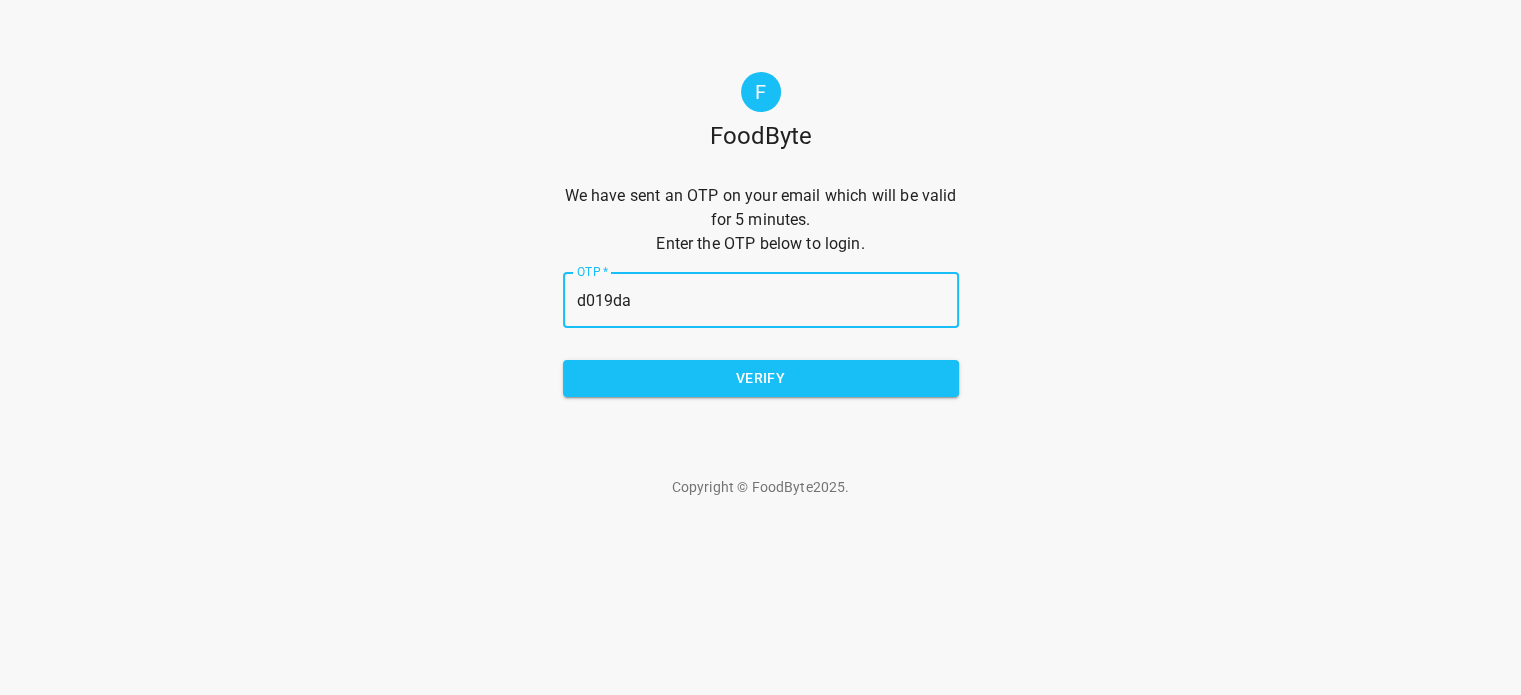 type on "d019da" 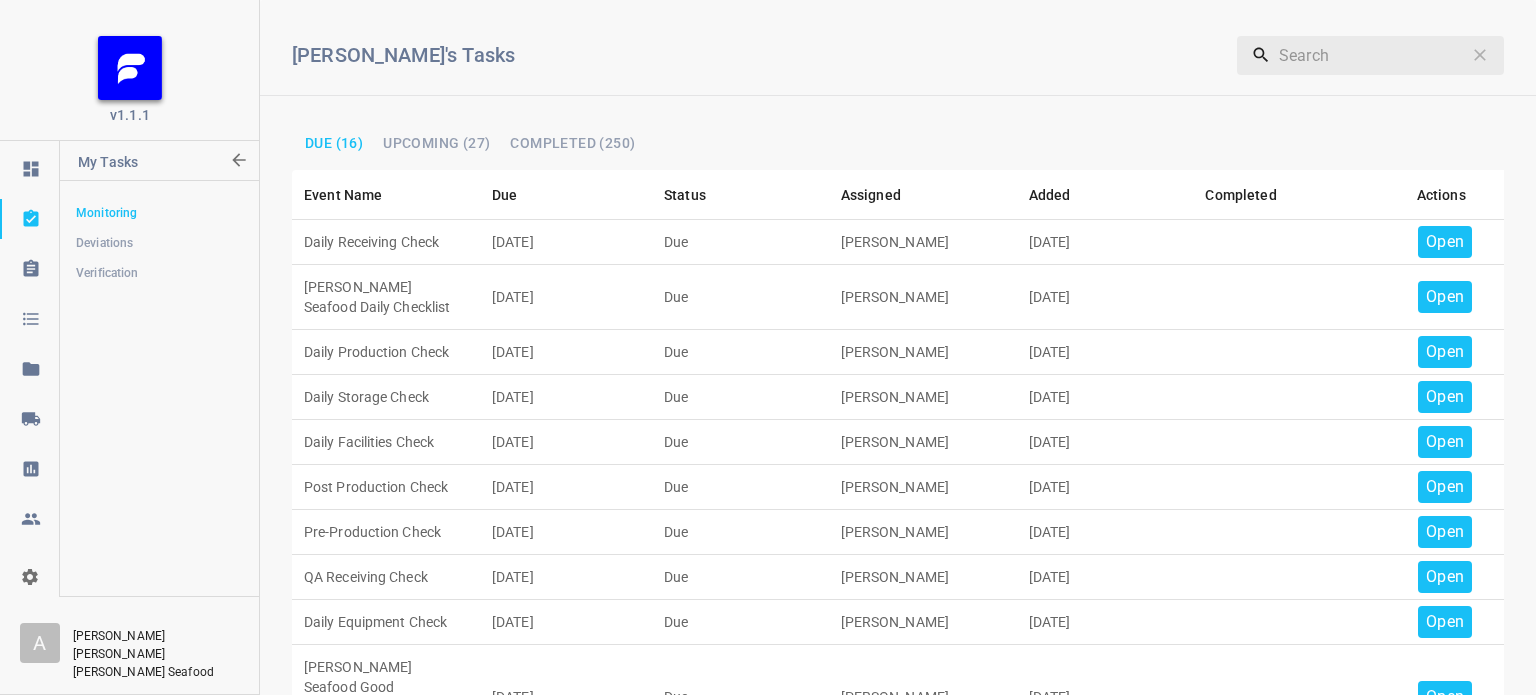 click on "Open" at bounding box center [1445, 242] 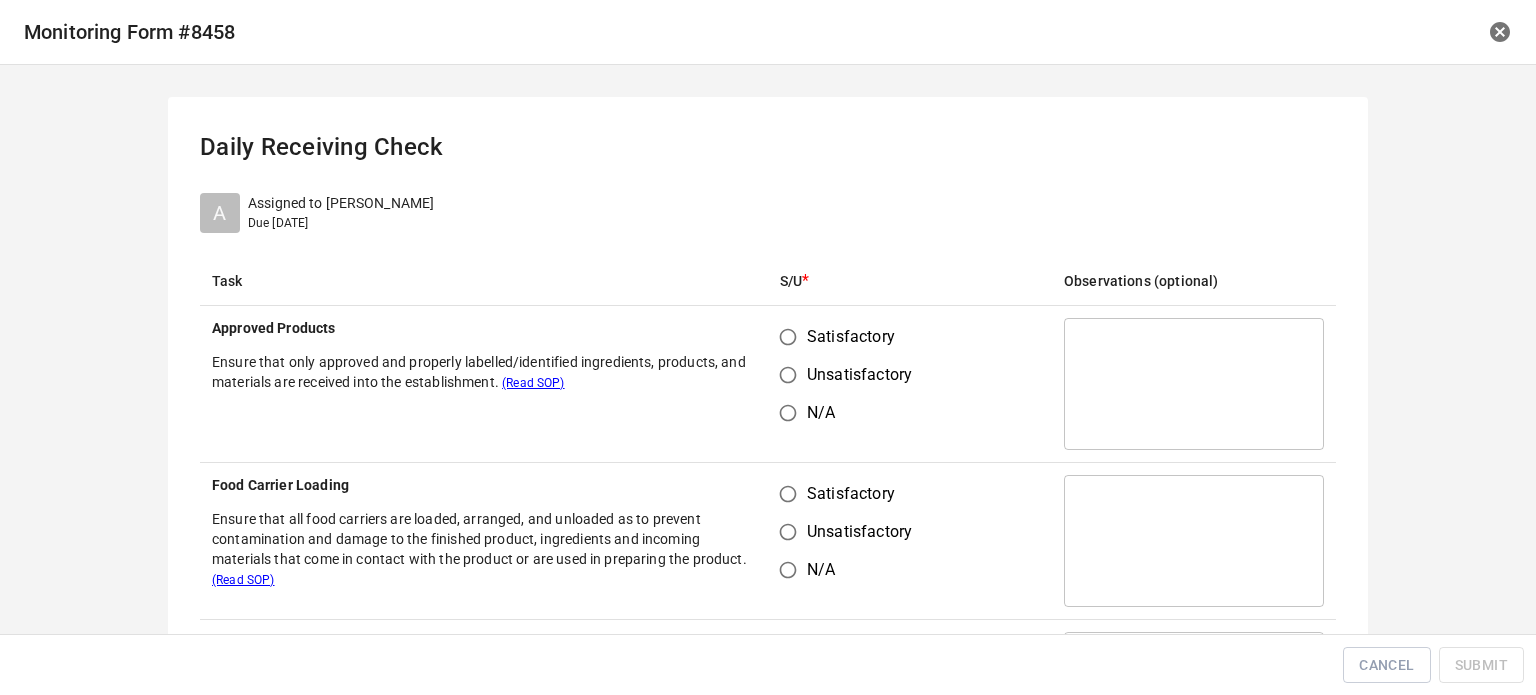 drag, startPoint x: 777, startPoint y: 331, endPoint x: 794, endPoint y: 412, distance: 82.764725 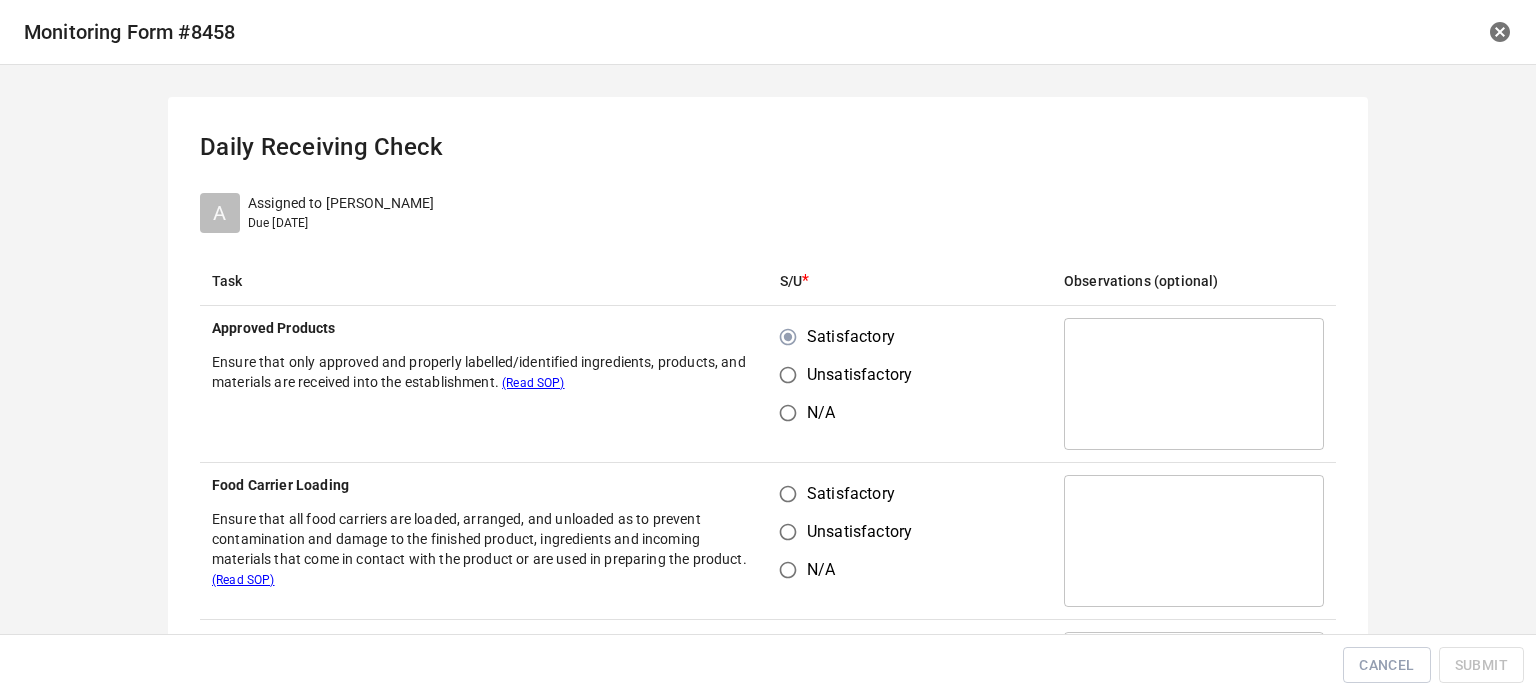 click on "Satisfactory" at bounding box center [788, 494] 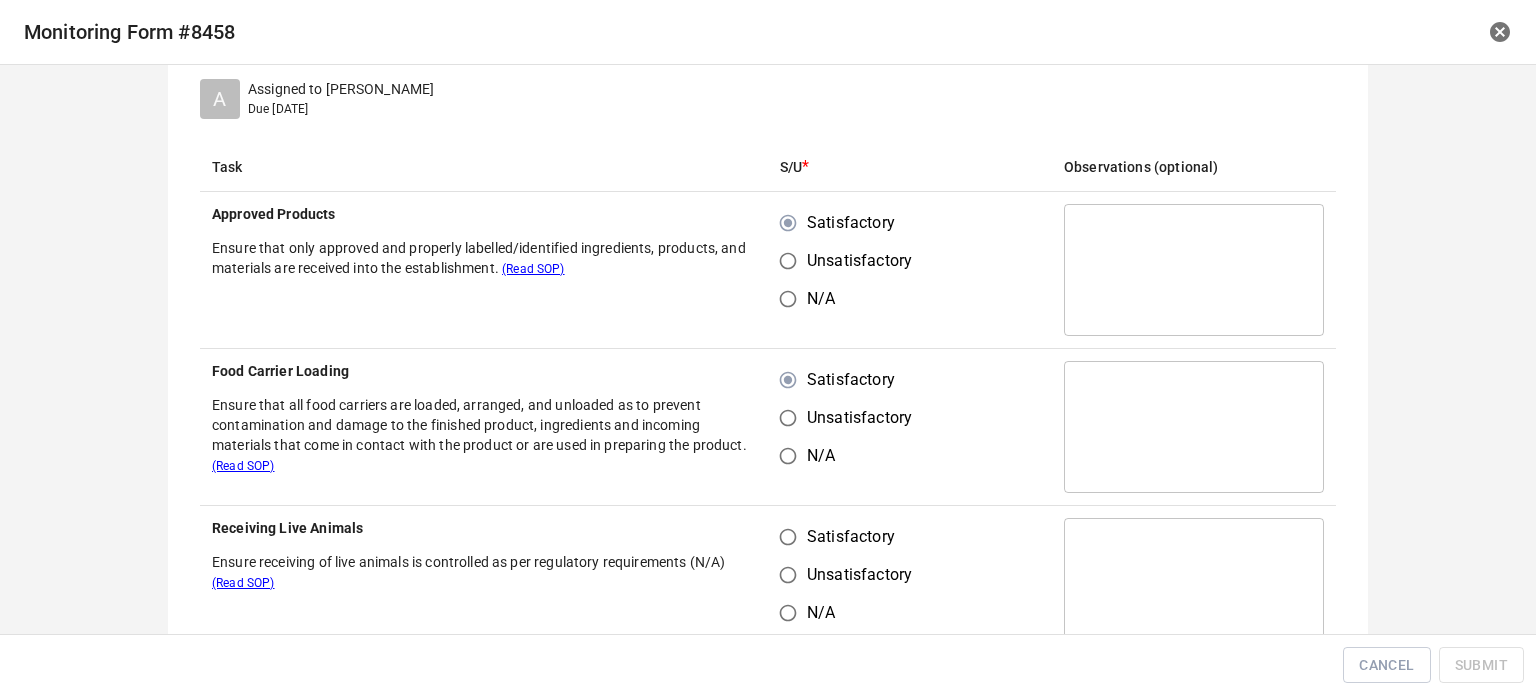 scroll, scrollTop: 200, scrollLeft: 0, axis: vertical 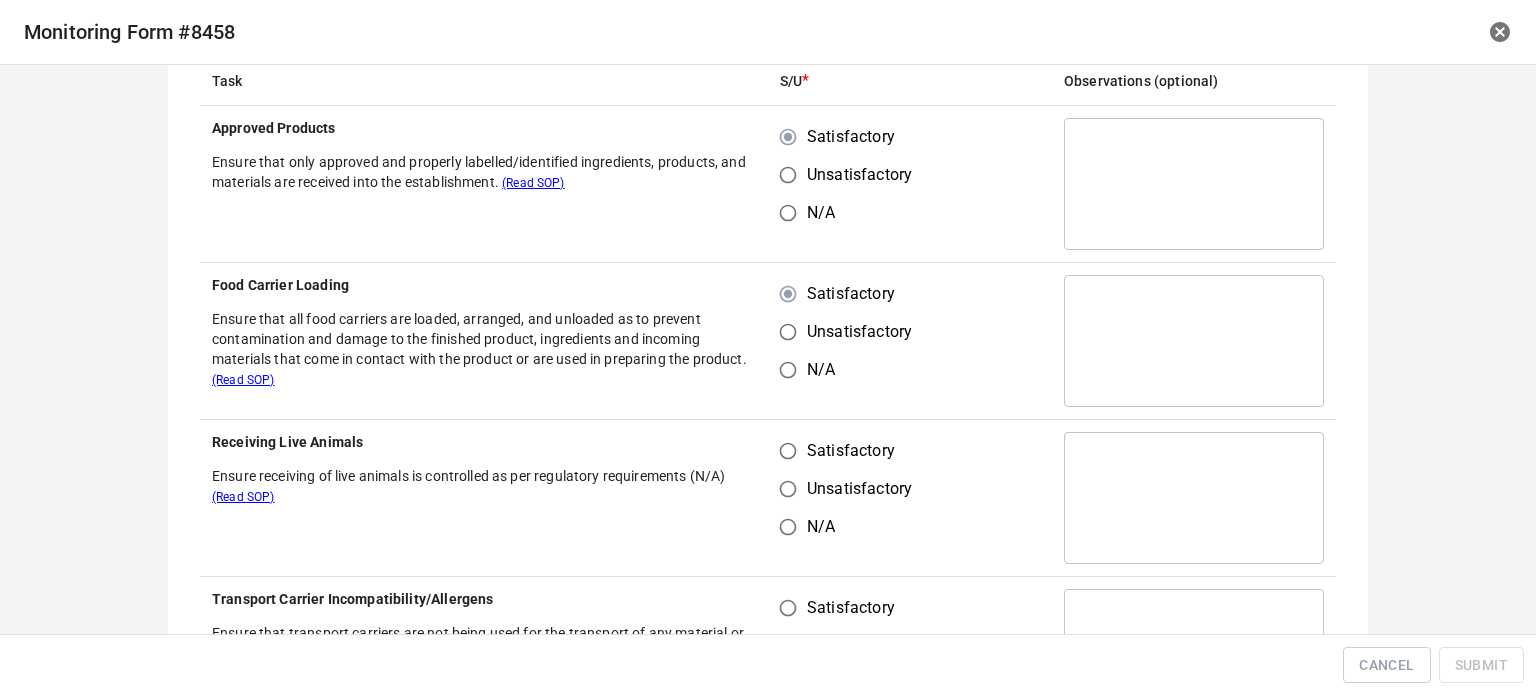 click on "Satisfactory" at bounding box center (788, 451) 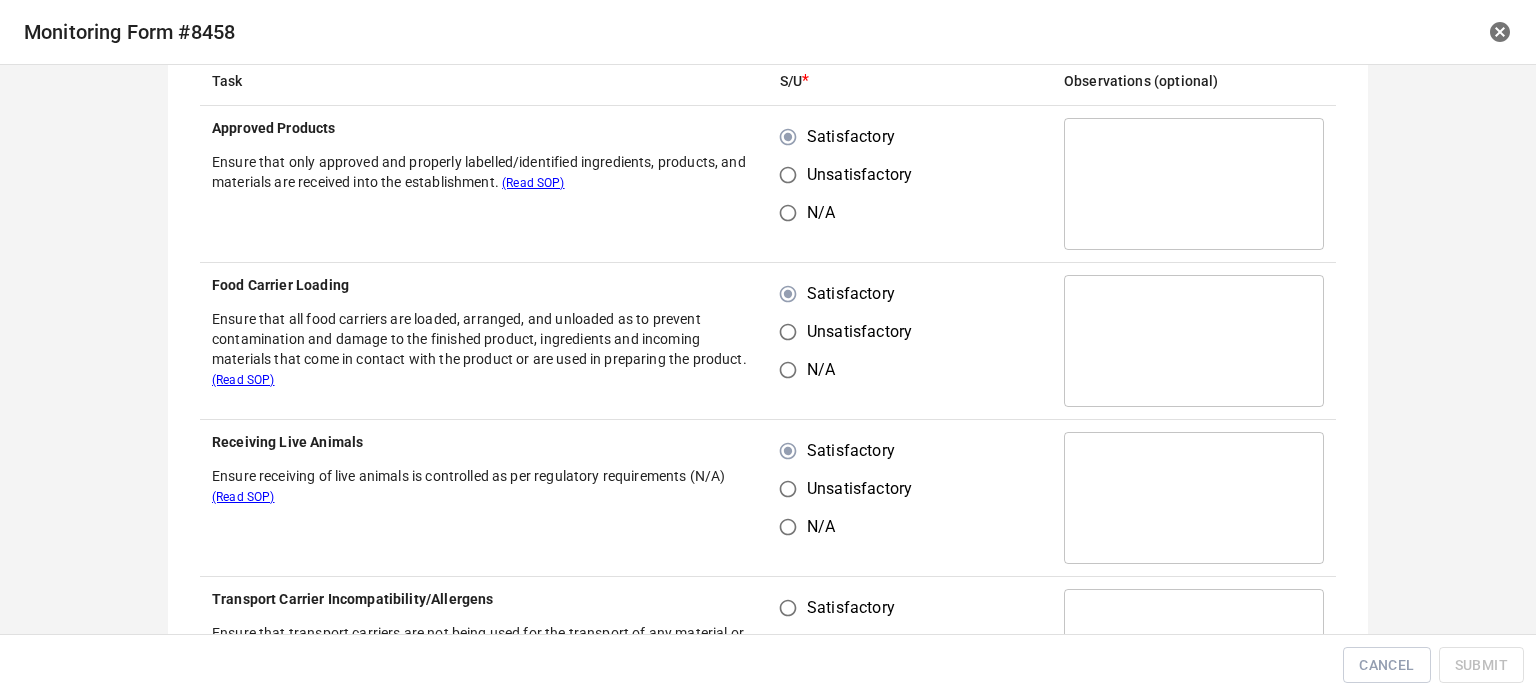 drag, startPoint x: 778, startPoint y: 619, endPoint x: 780, endPoint y: 603, distance: 16.124516 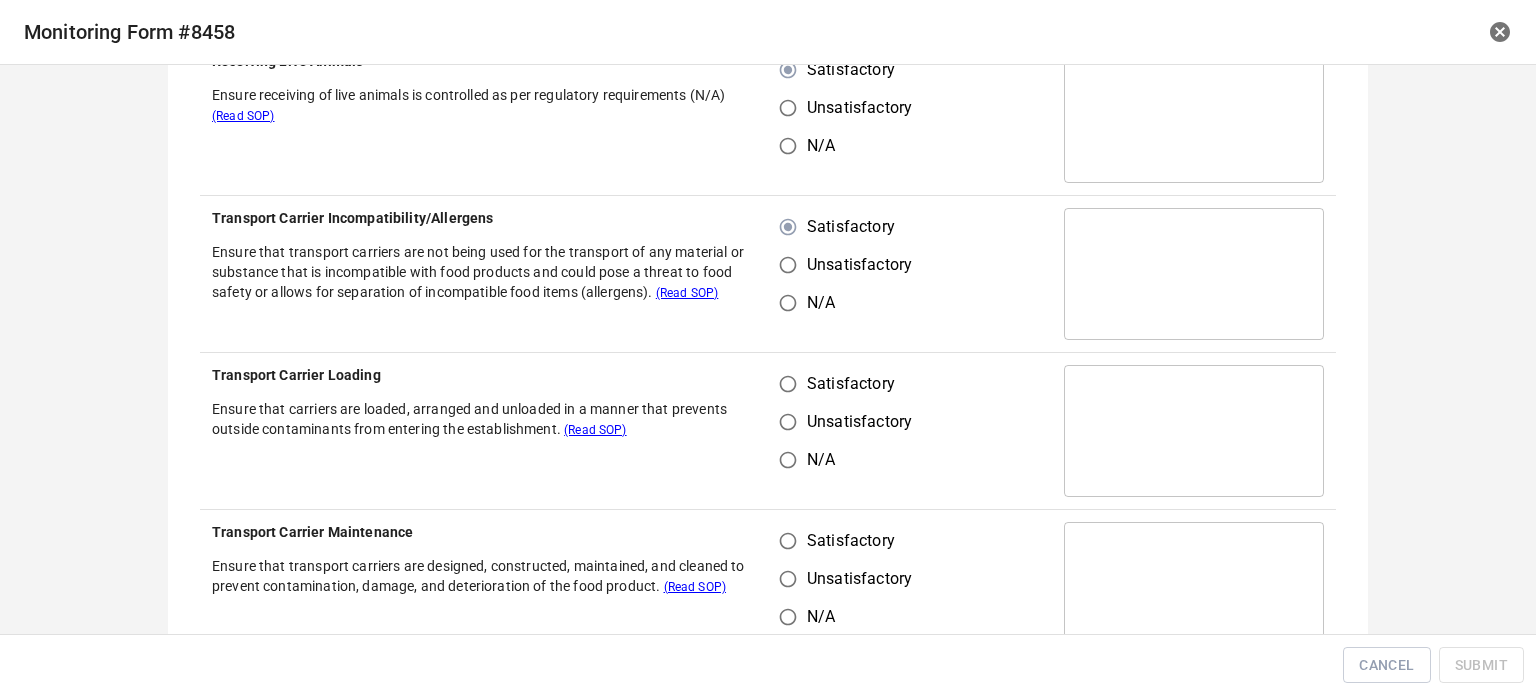 scroll, scrollTop: 600, scrollLeft: 0, axis: vertical 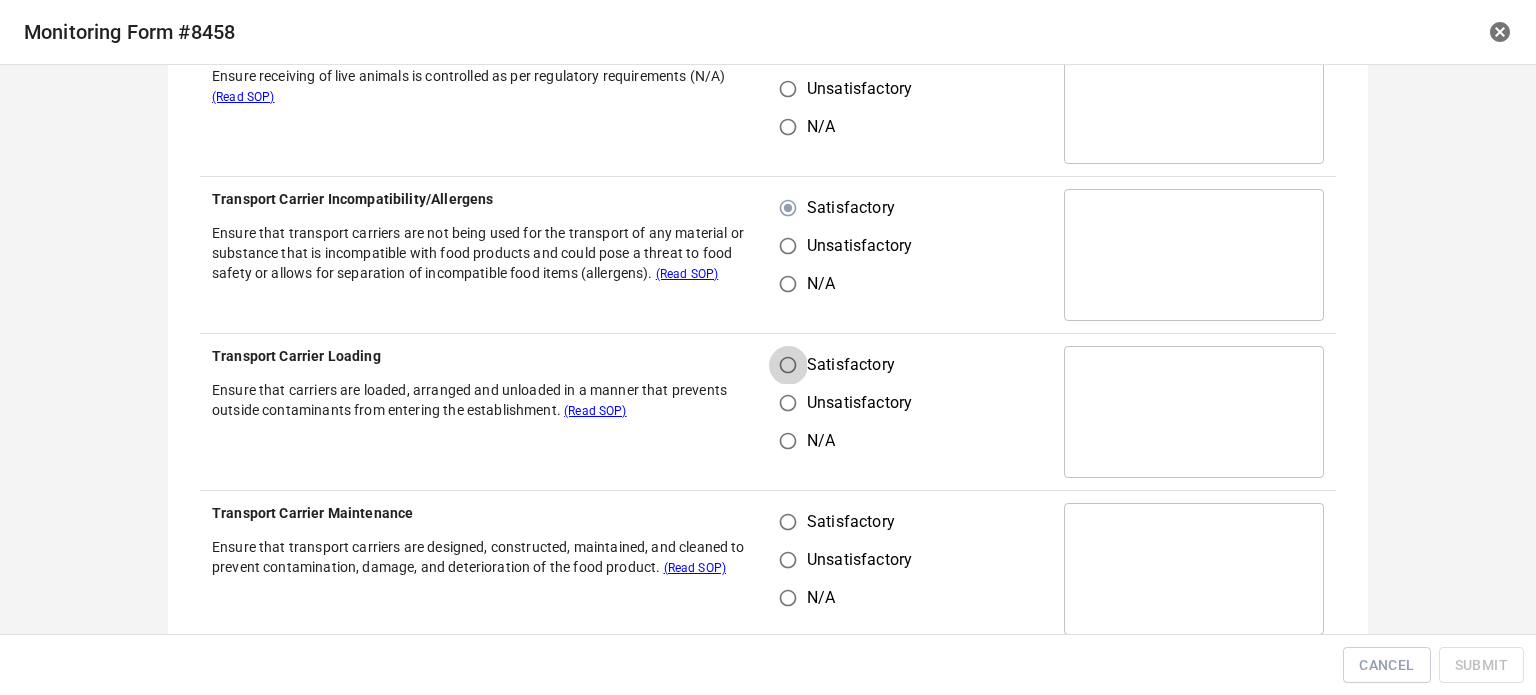 click on "Satisfactory" at bounding box center (788, 365) 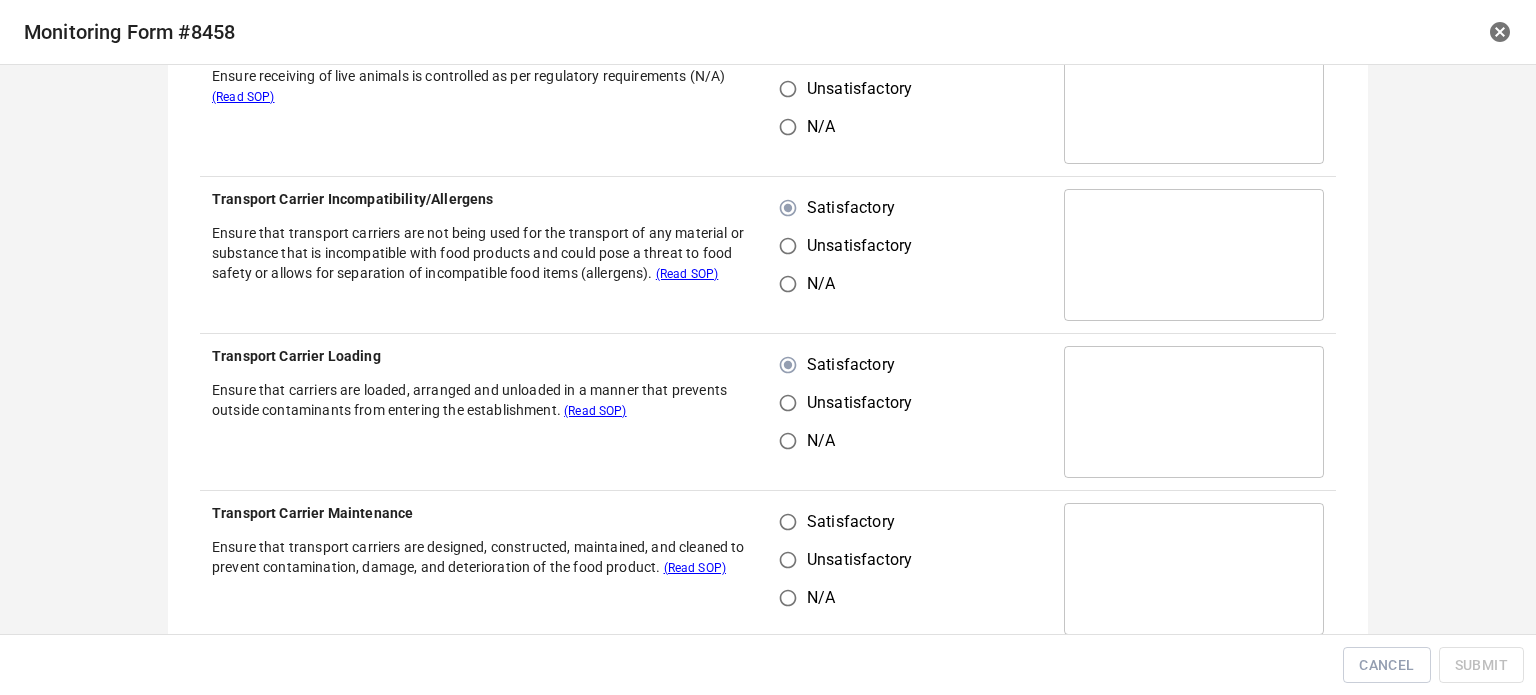 click on "Satisfactory" at bounding box center (788, 522) 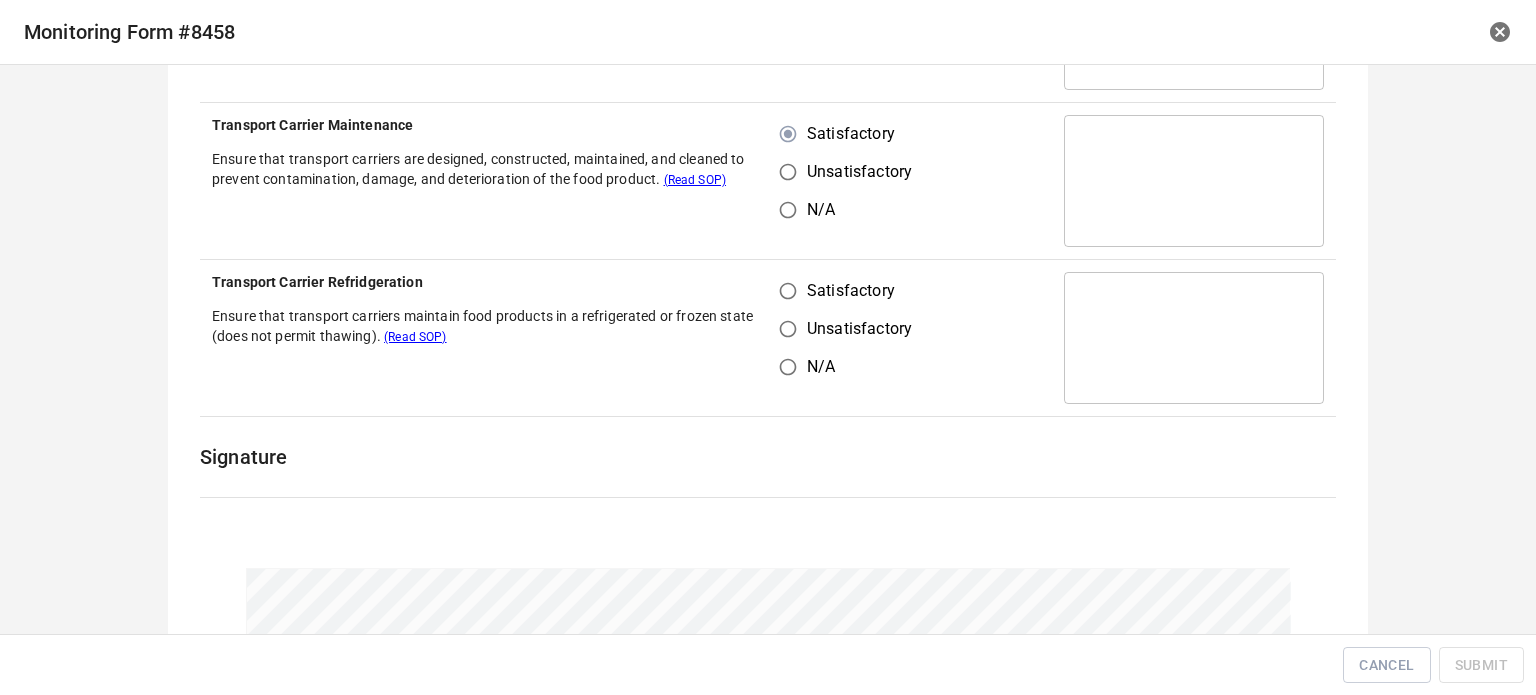 scroll, scrollTop: 1000, scrollLeft: 0, axis: vertical 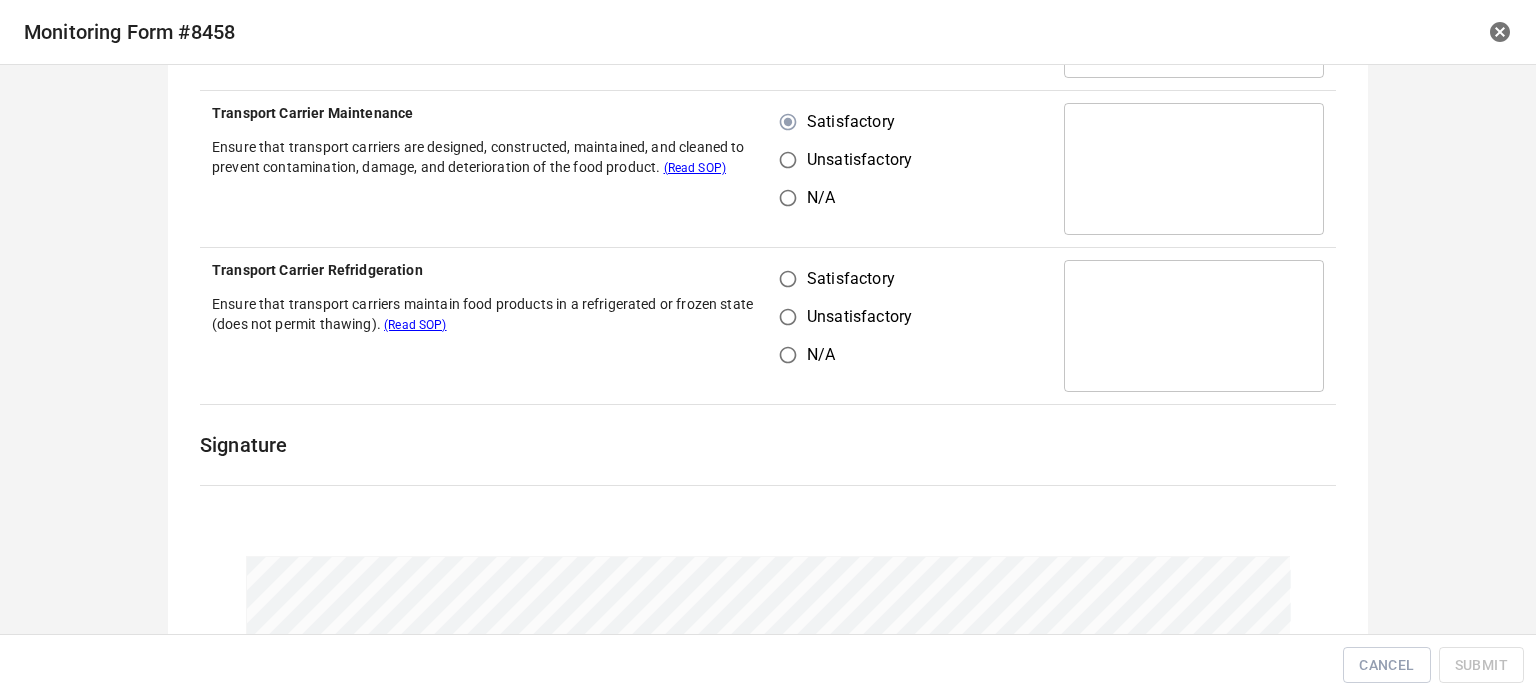 click on "Satisfactory" at bounding box center [788, 279] 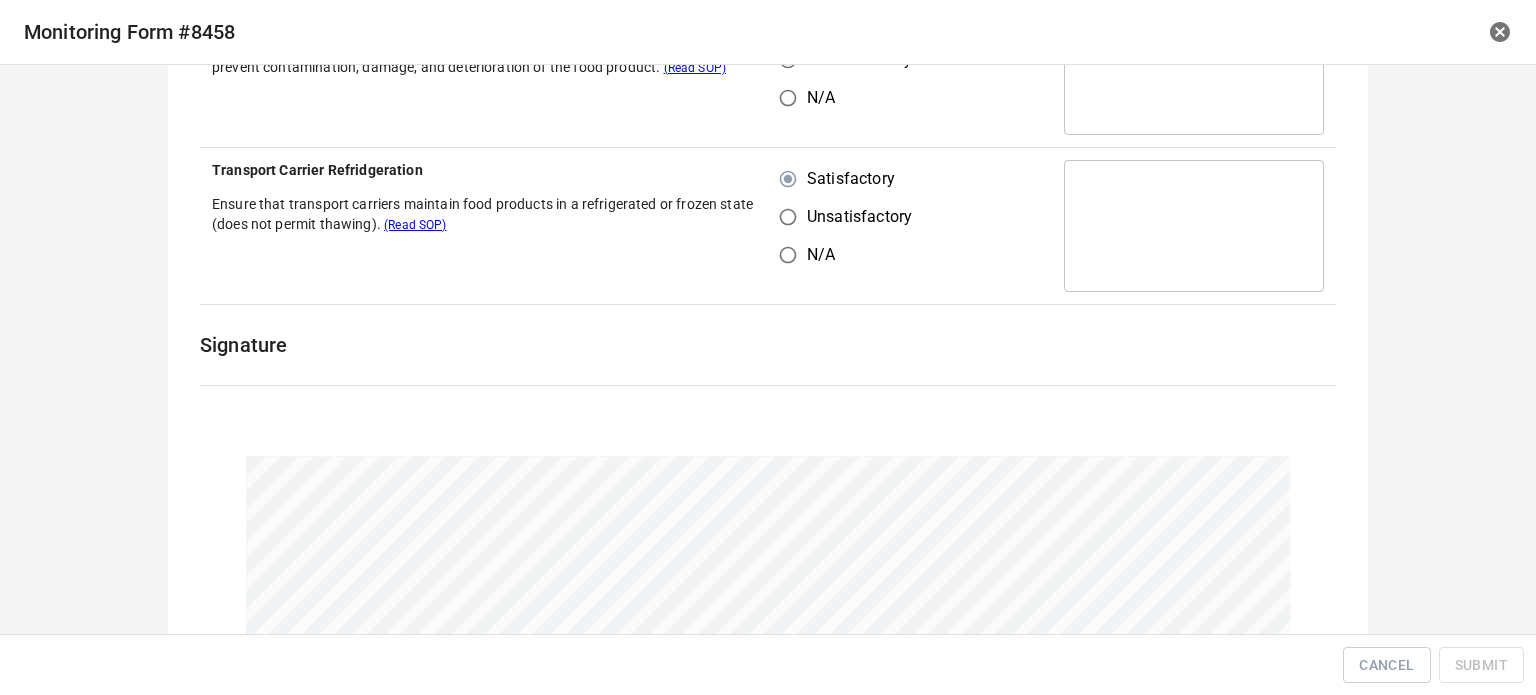 scroll, scrollTop: 1245, scrollLeft: 0, axis: vertical 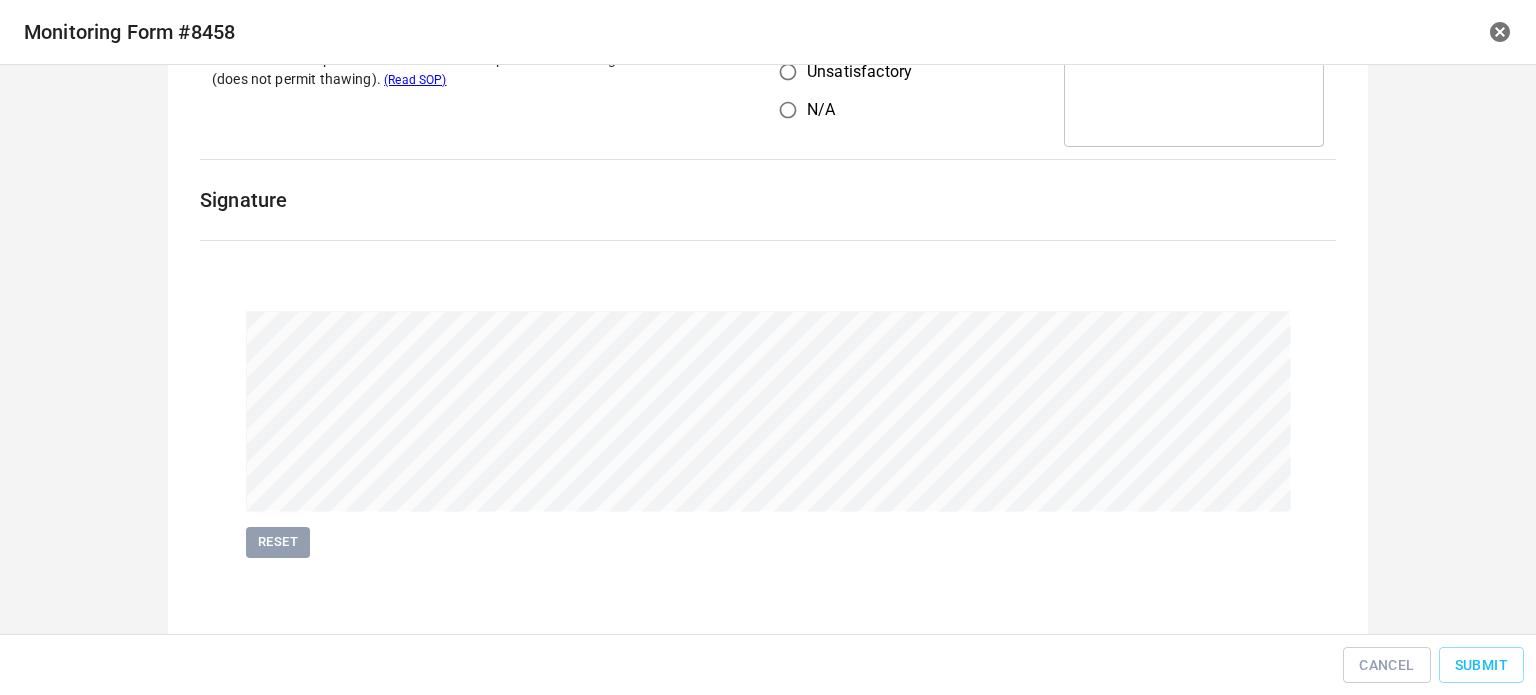 click on "Cancel Submit" at bounding box center [768, 665] 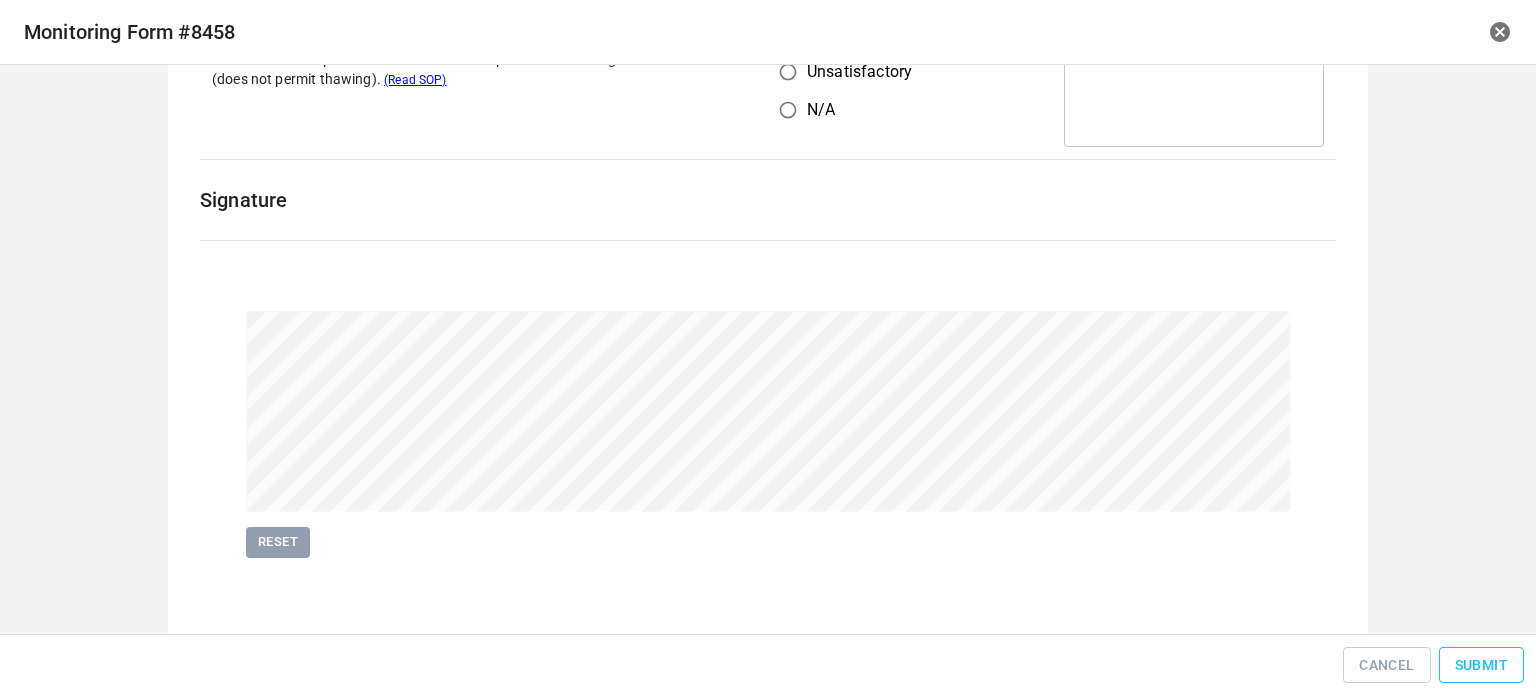 click on "Submit" at bounding box center [1481, 665] 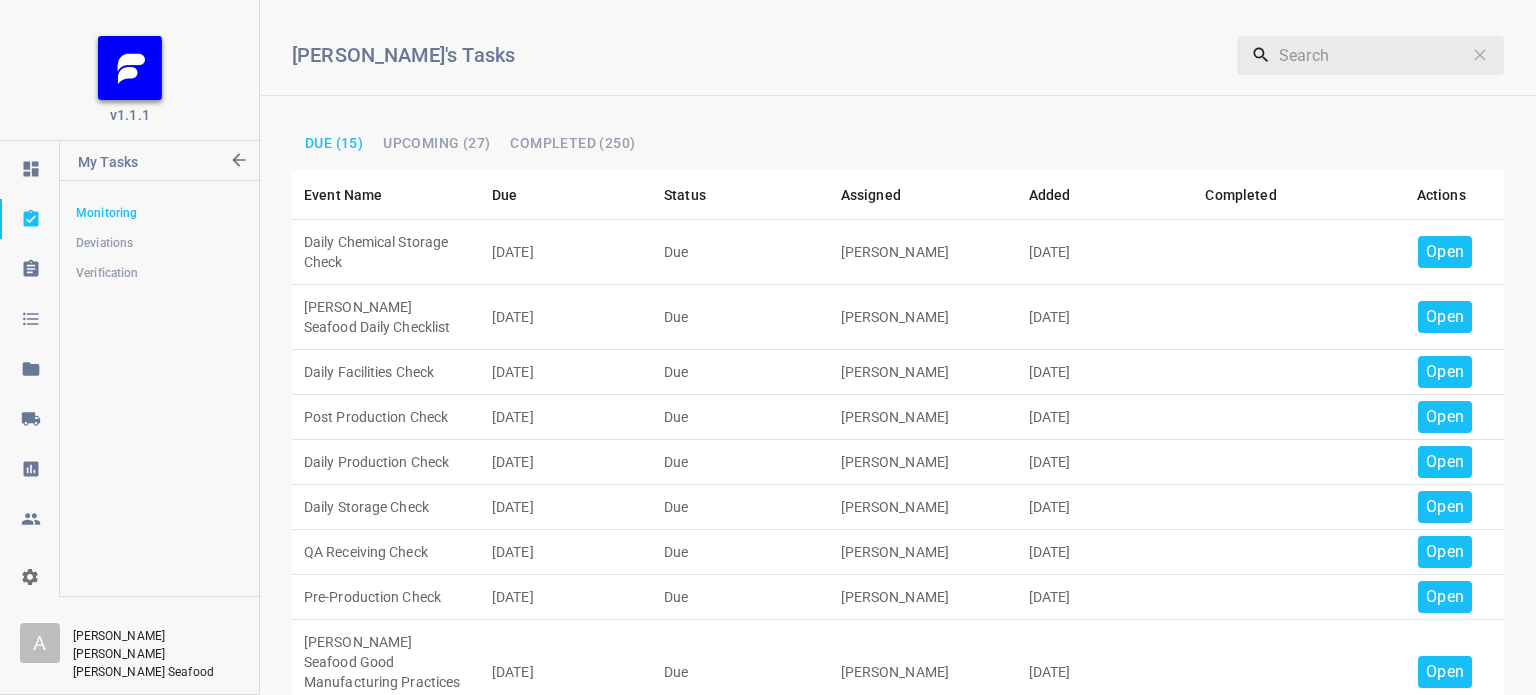 click on "Open" at bounding box center [1445, 252] 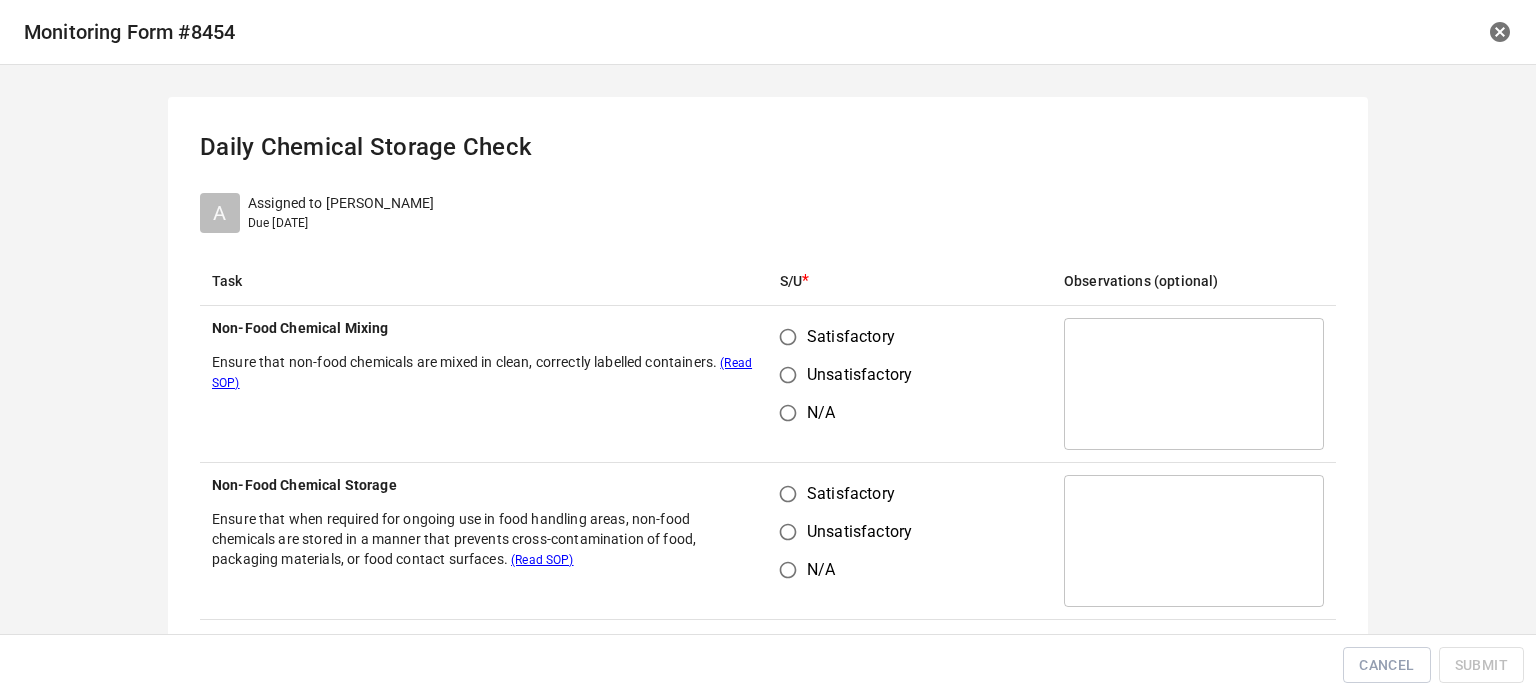 click on "Satisfactory" at bounding box center (788, 337) 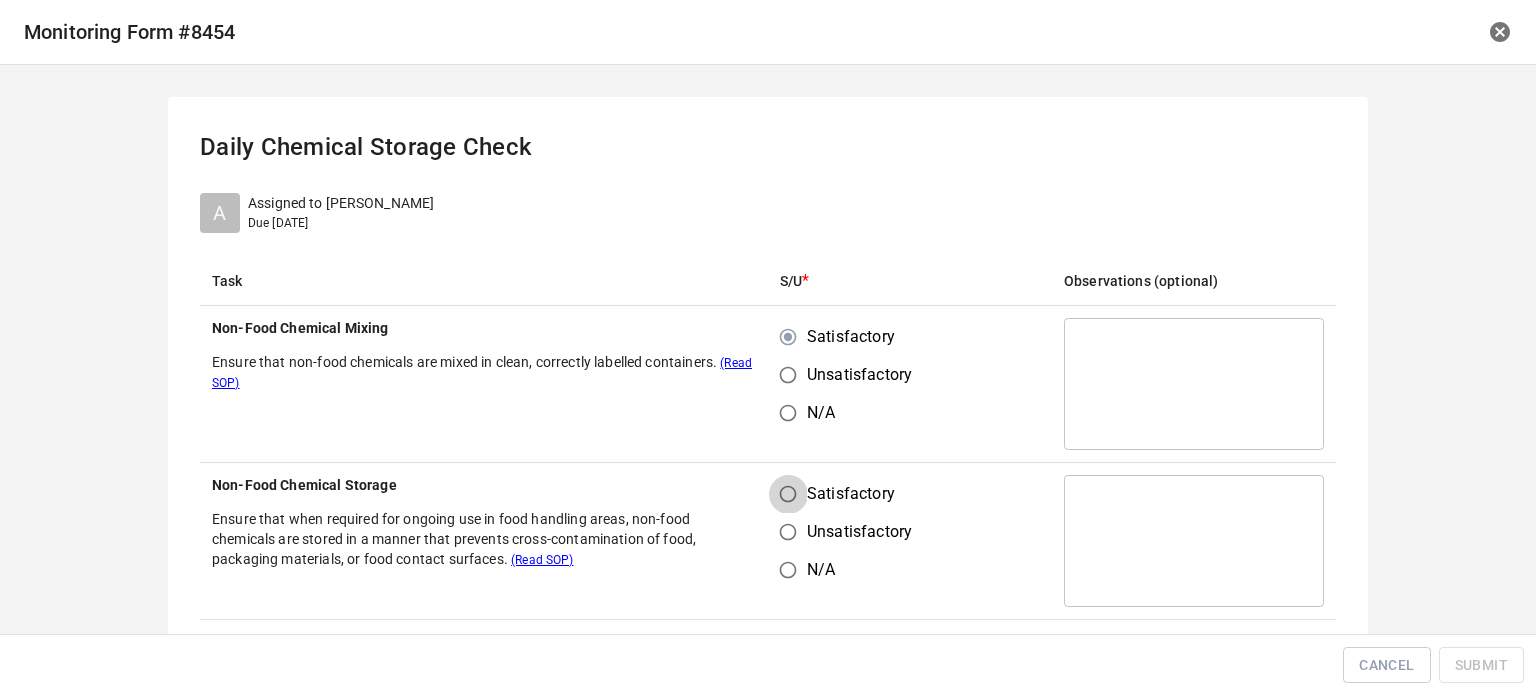 drag, startPoint x: 781, startPoint y: 504, endPoint x: 784, endPoint y: 485, distance: 19.235384 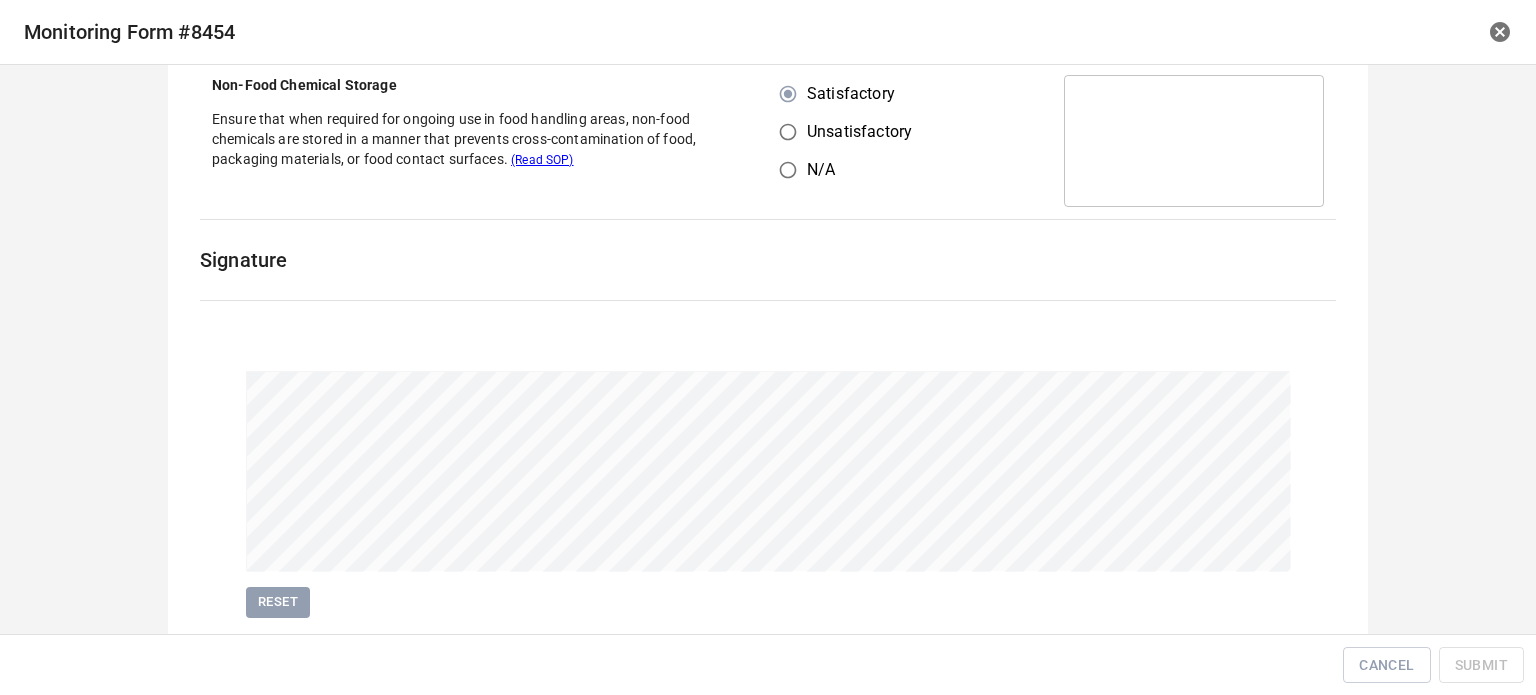scroll, scrollTop: 461, scrollLeft: 0, axis: vertical 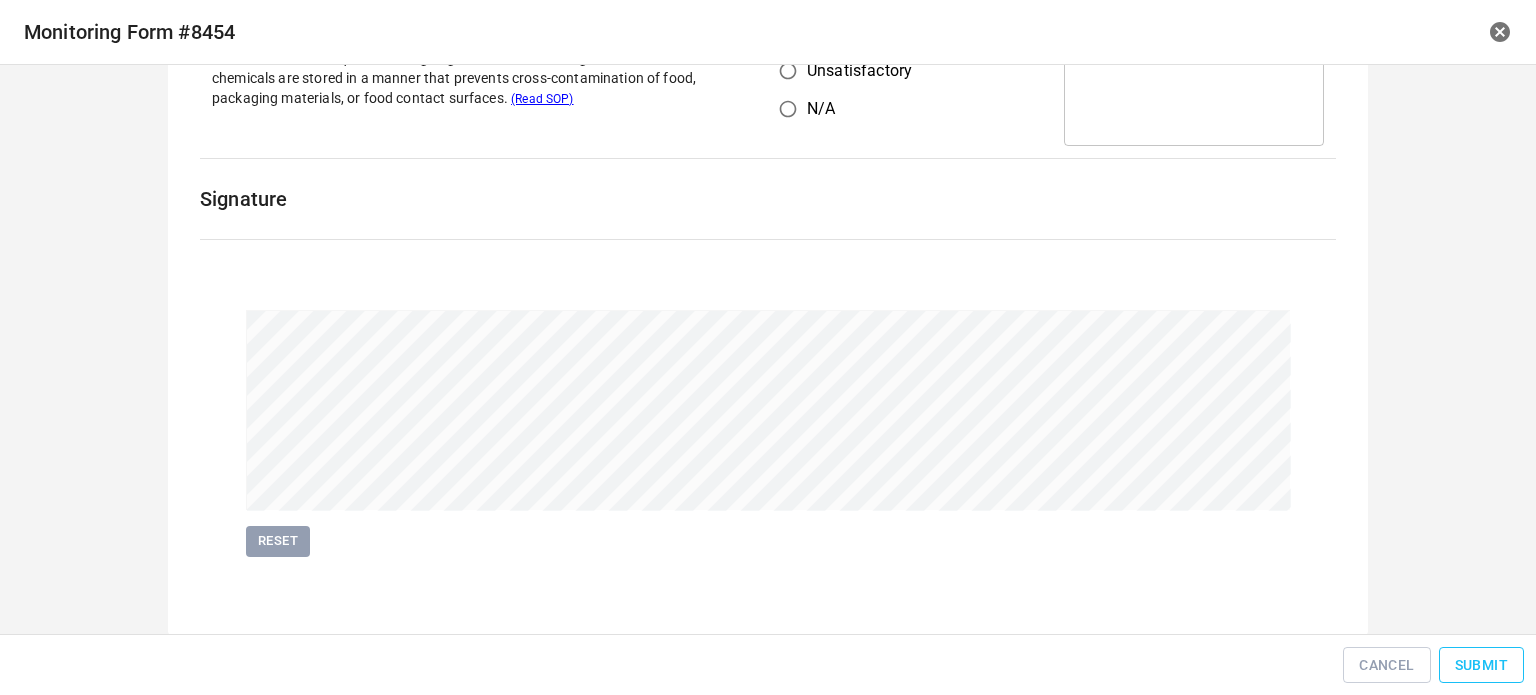 click on "Submit" at bounding box center [1481, 665] 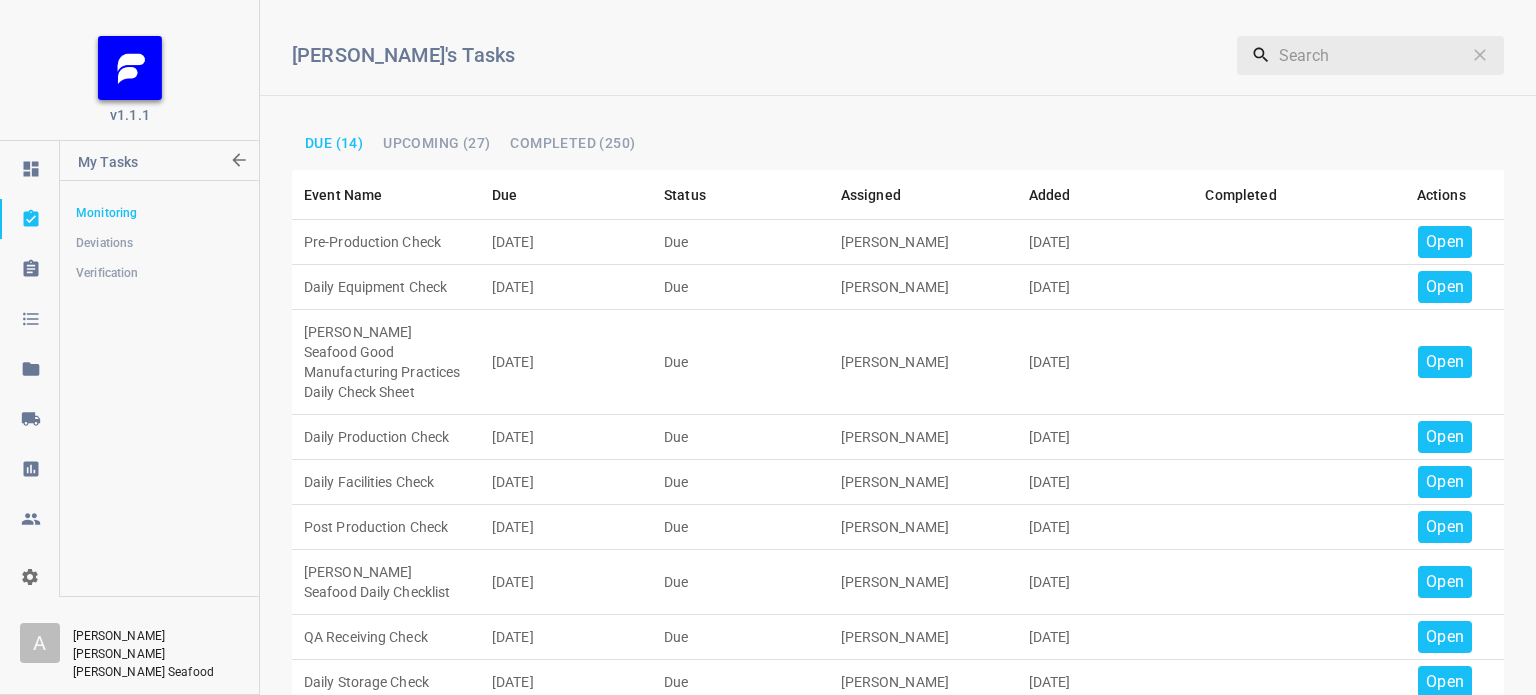 click on "Open" at bounding box center [1445, 242] 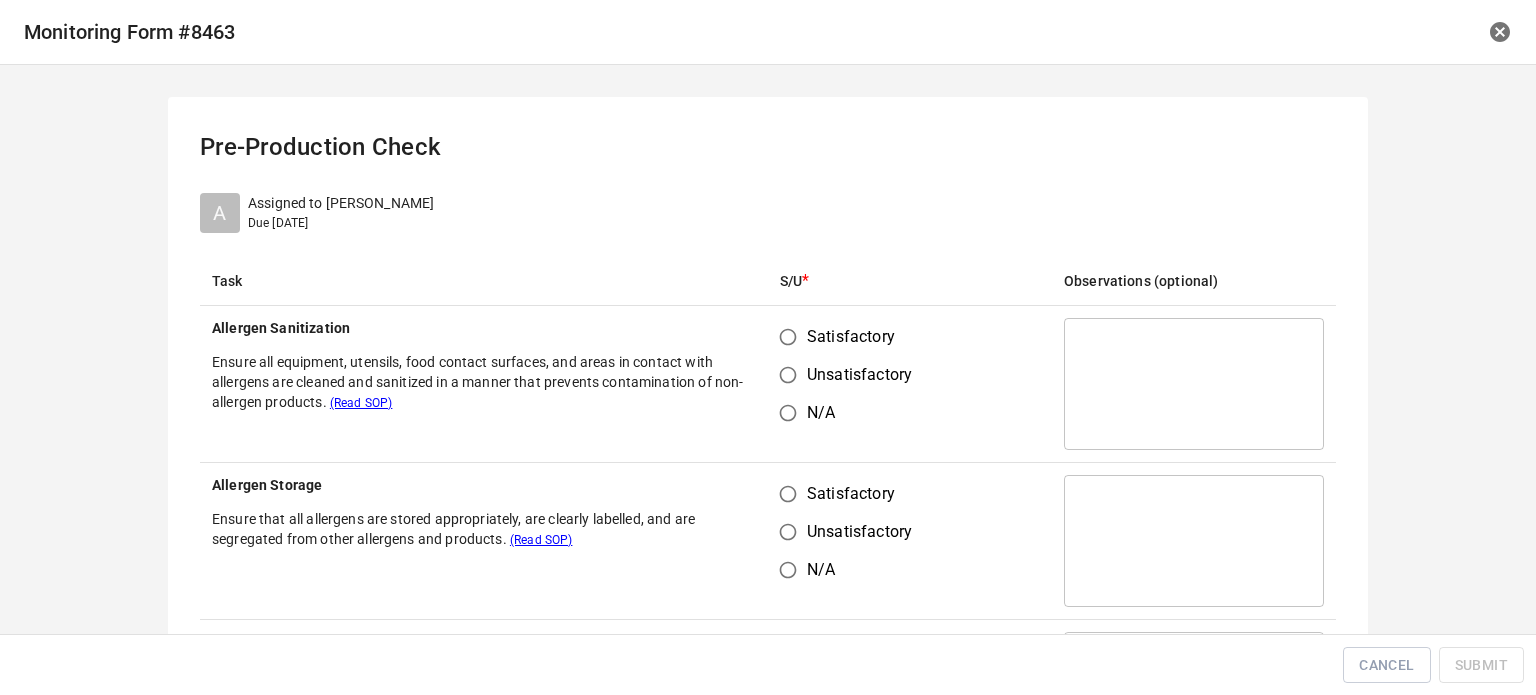 click on "Satisfactory" at bounding box center (788, 337) 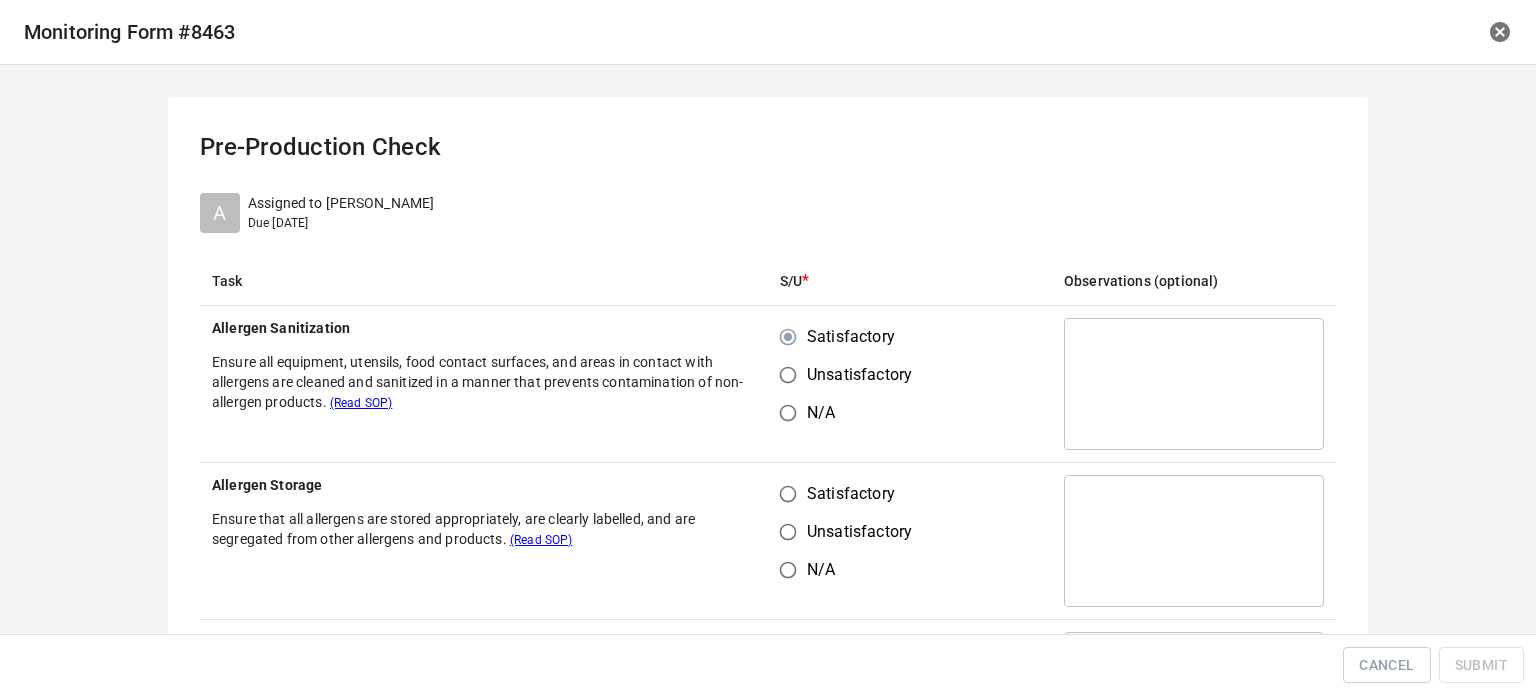 click on "Satisfactory" at bounding box center [788, 494] 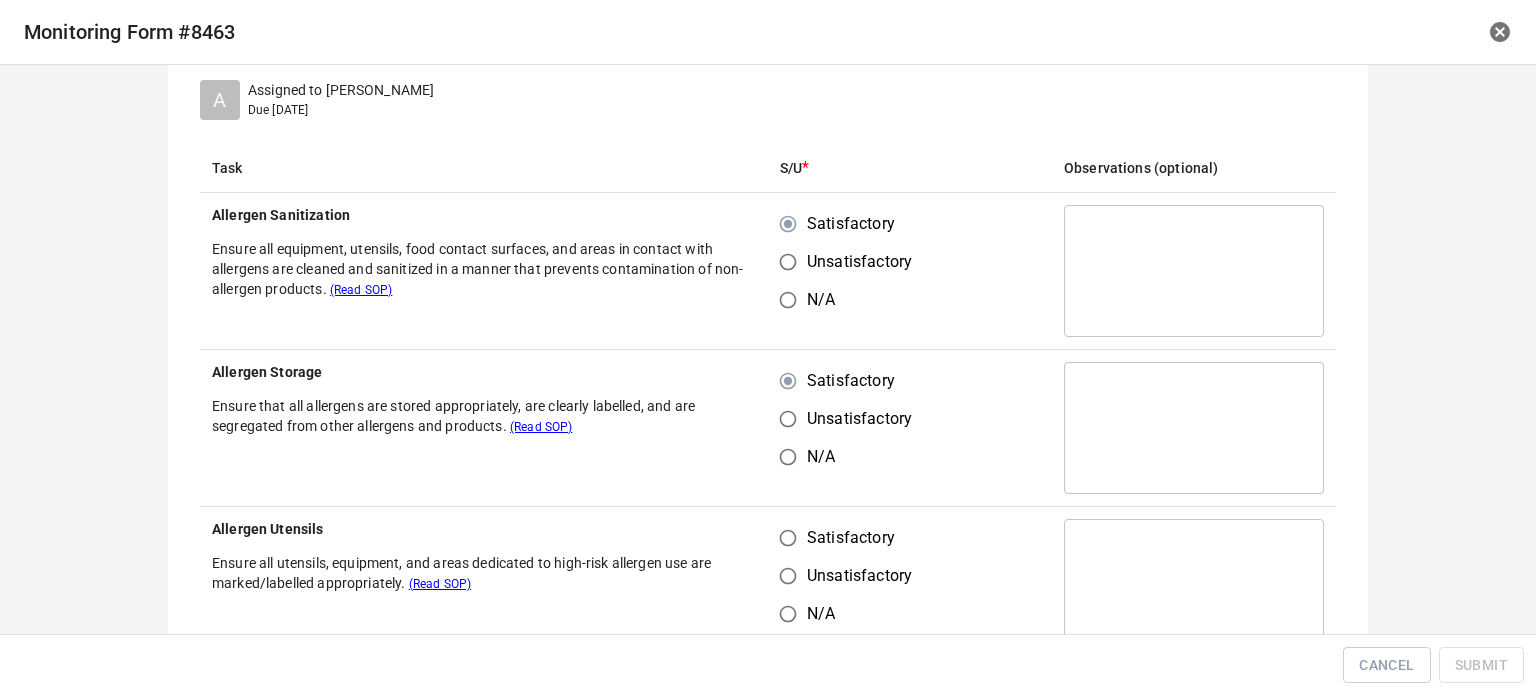scroll, scrollTop: 200, scrollLeft: 0, axis: vertical 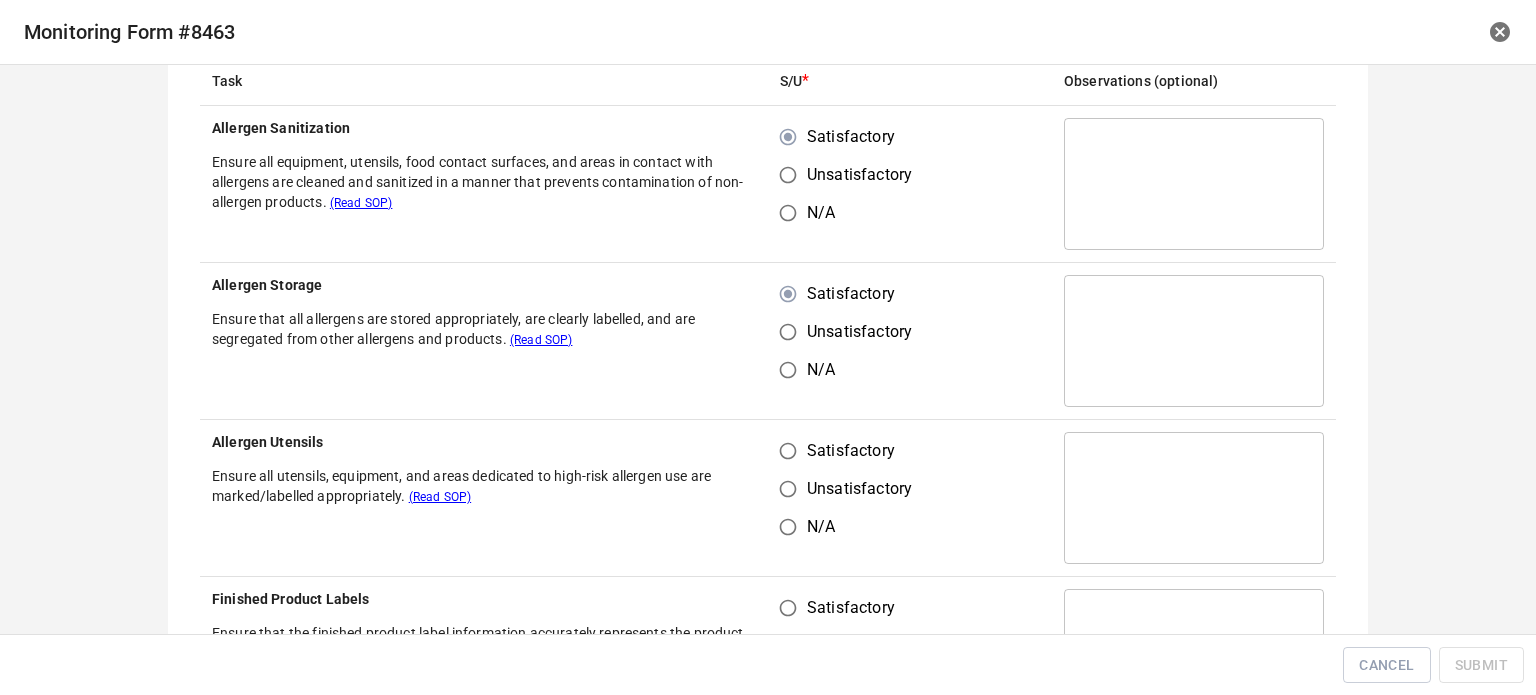 click on "Satisfactory" at bounding box center (788, 451) 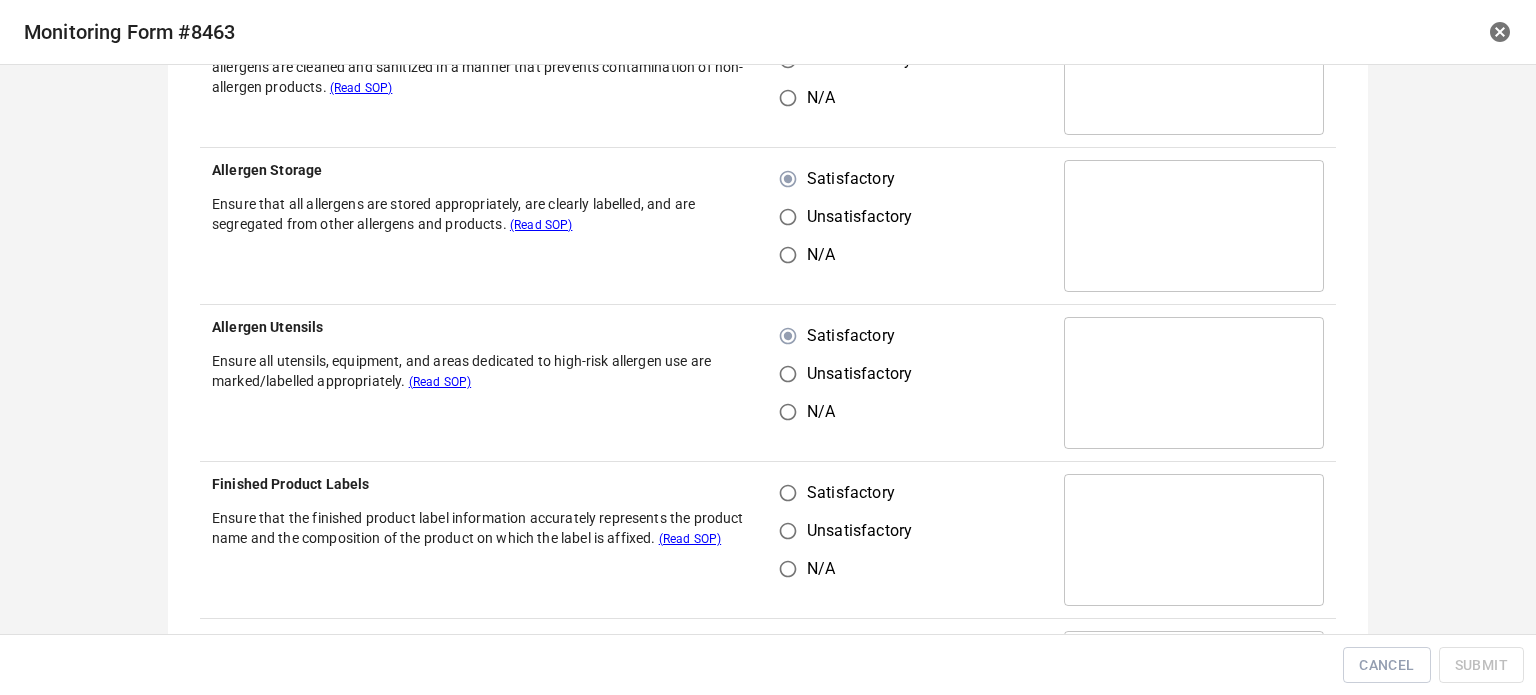 scroll, scrollTop: 400, scrollLeft: 0, axis: vertical 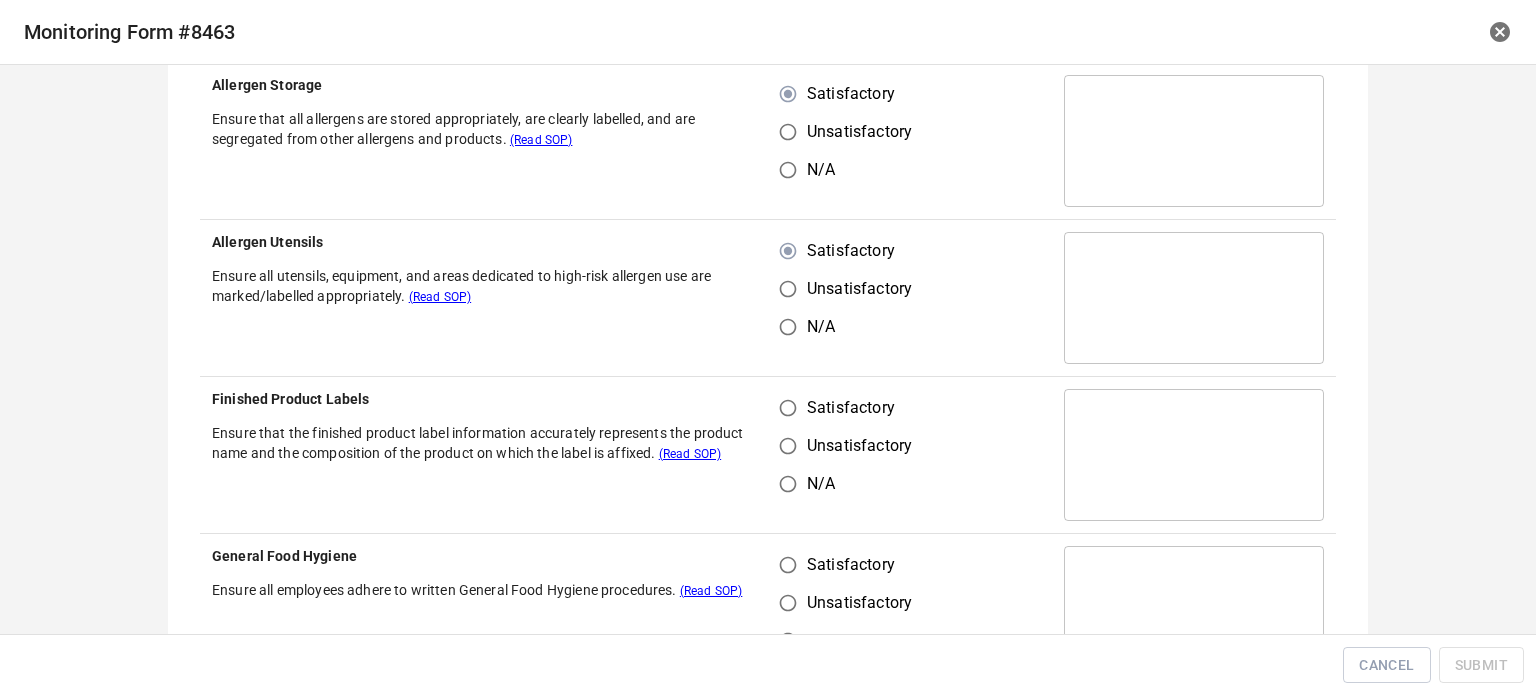 click on "Satisfactory" at bounding box center (788, 408) 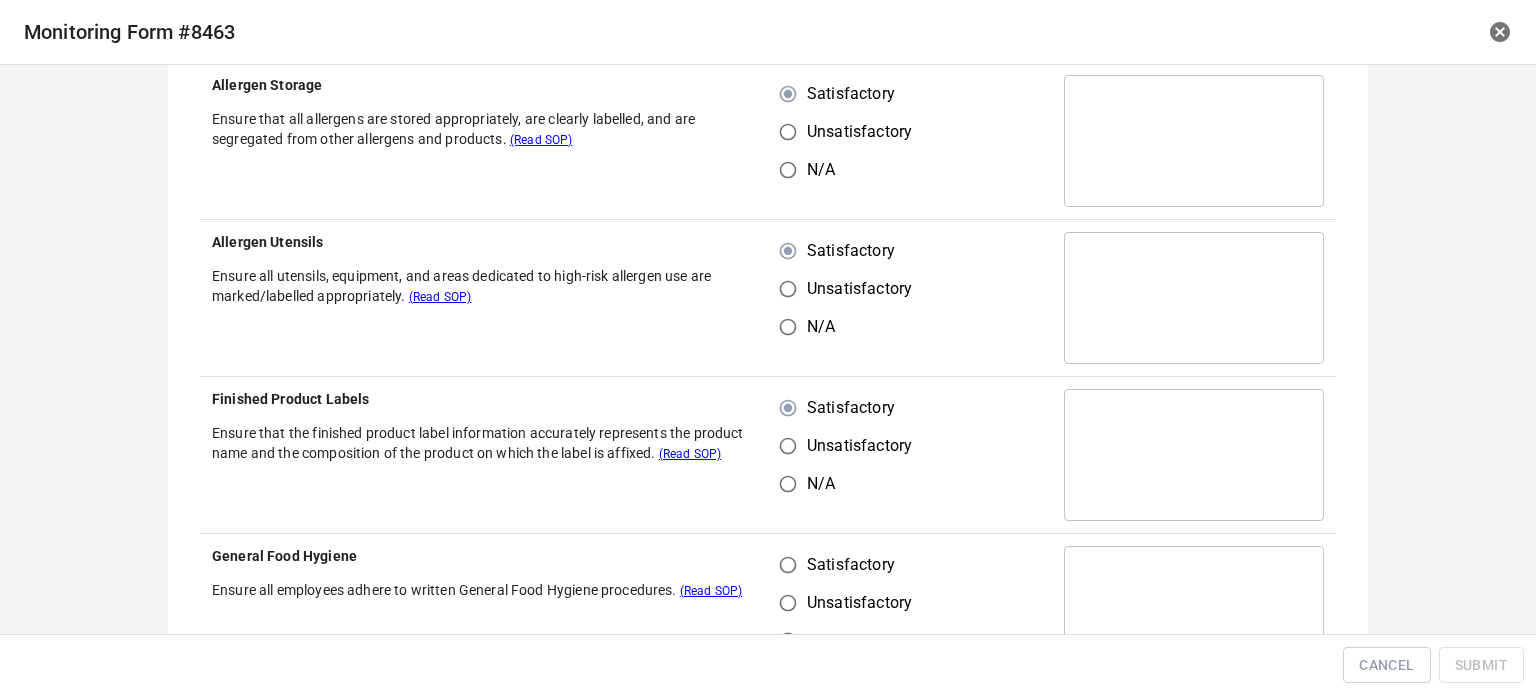 drag, startPoint x: 787, startPoint y: 543, endPoint x: 788, endPoint y: 572, distance: 29.017237 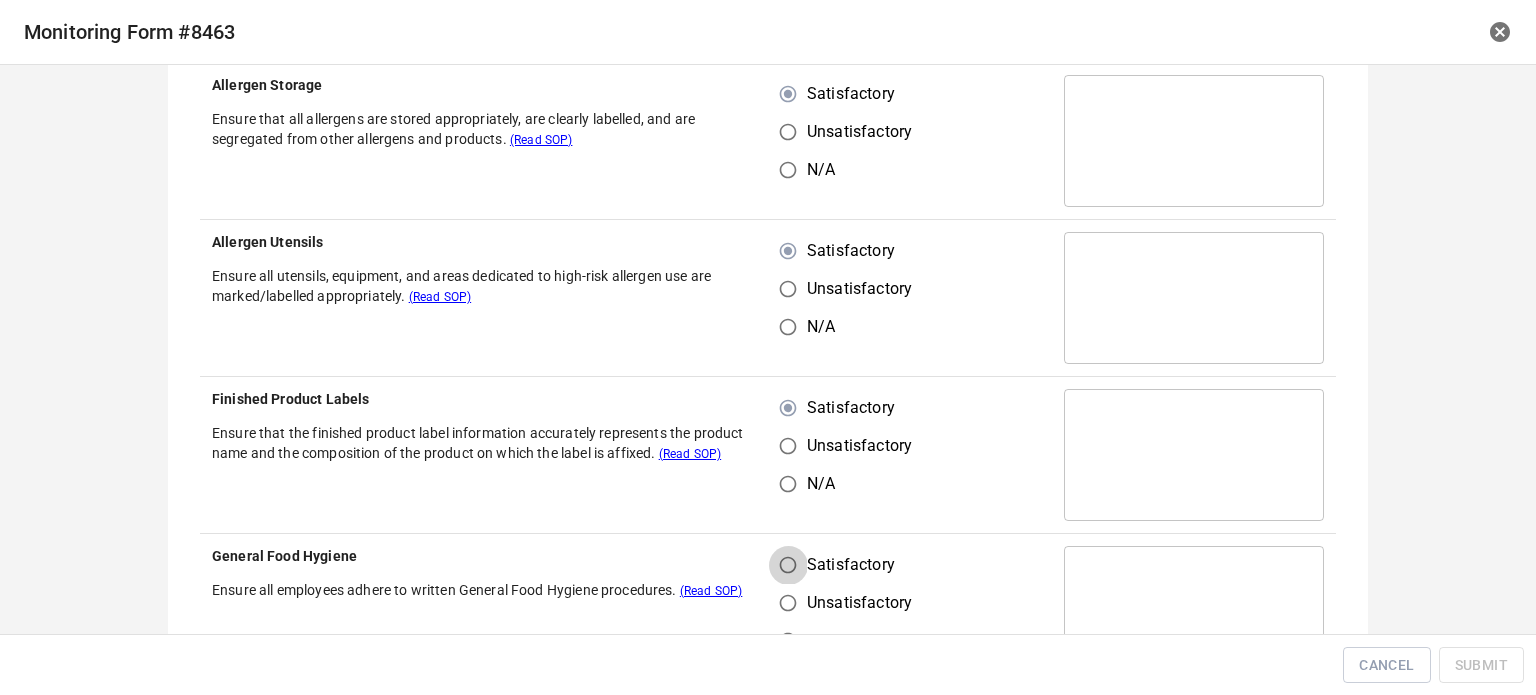 click on "Satisfactory" at bounding box center (788, 565) 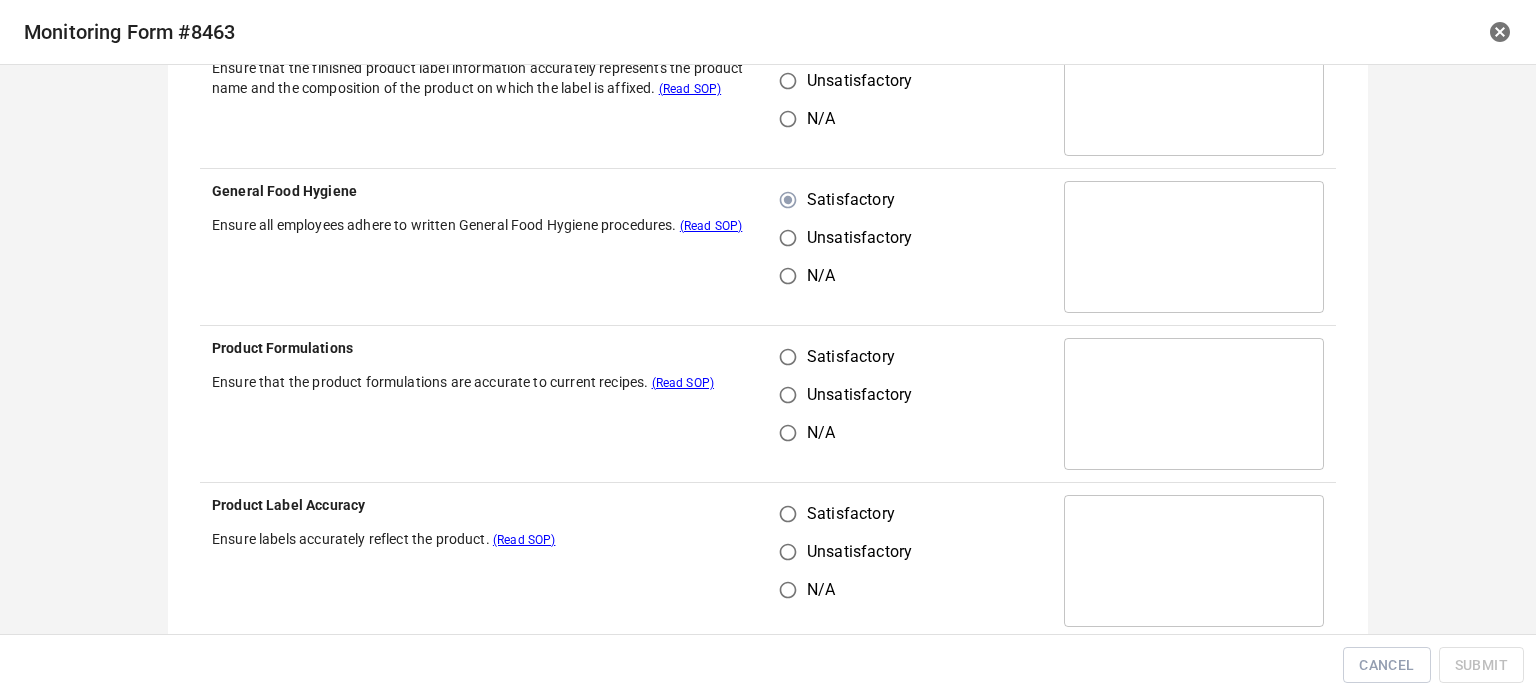 scroll, scrollTop: 800, scrollLeft: 0, axis: vertical 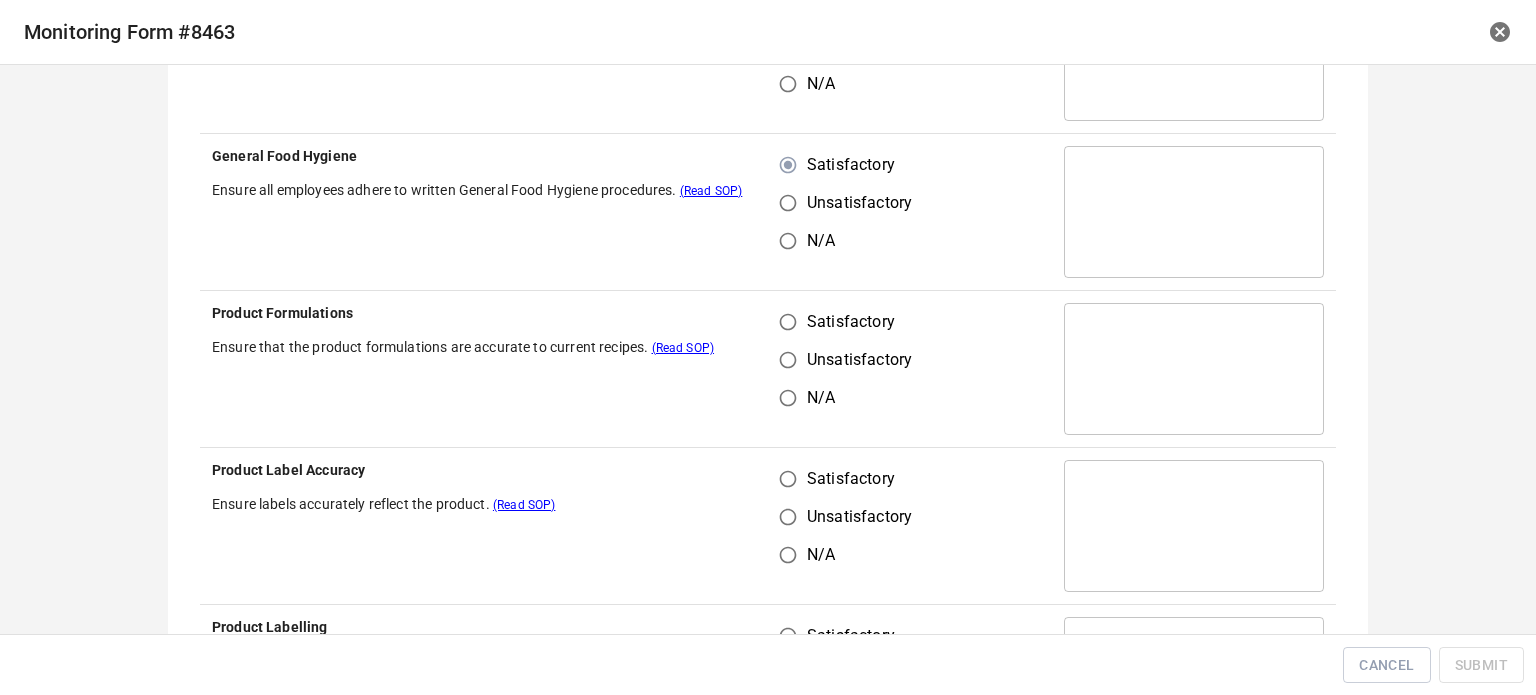 click on "Satisfactory" at bounding box center [788, 322] 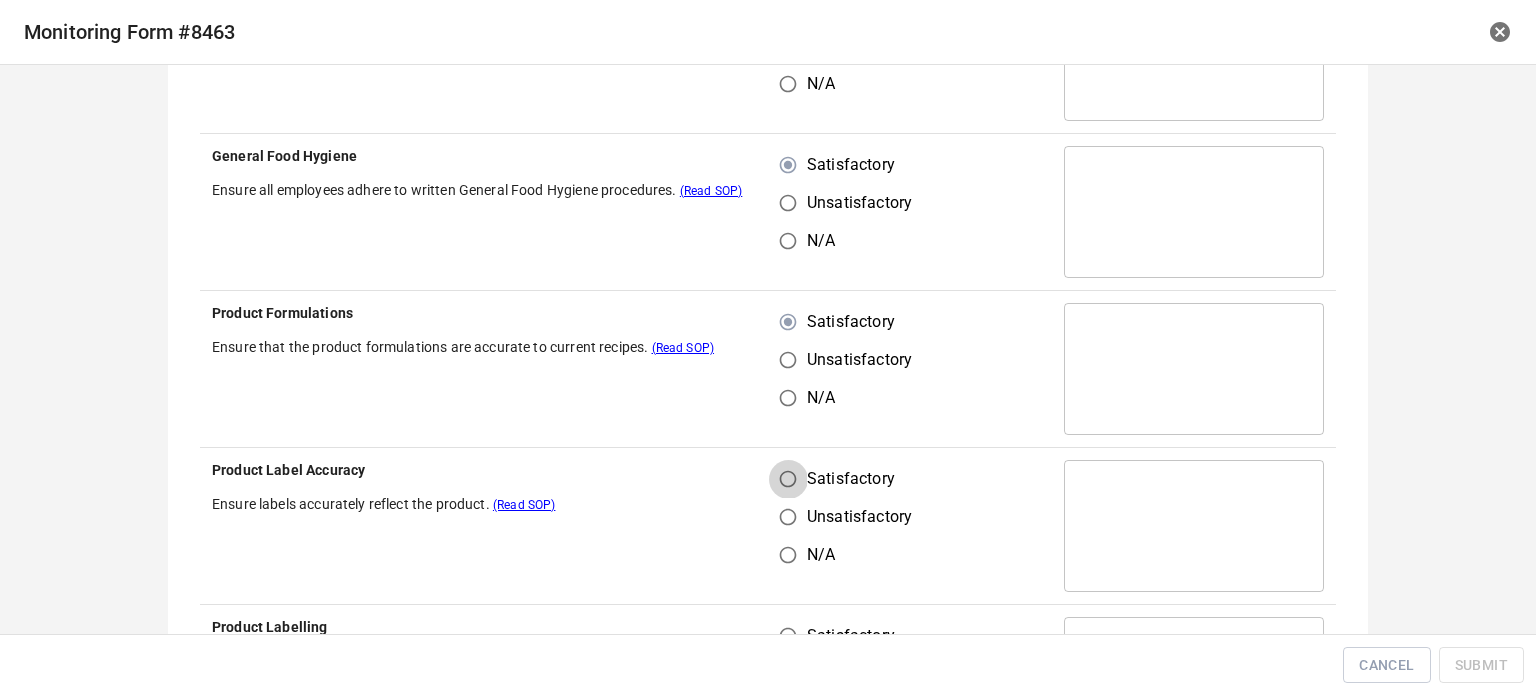 click on "Satisfactory" at bounding box center (788, 479) 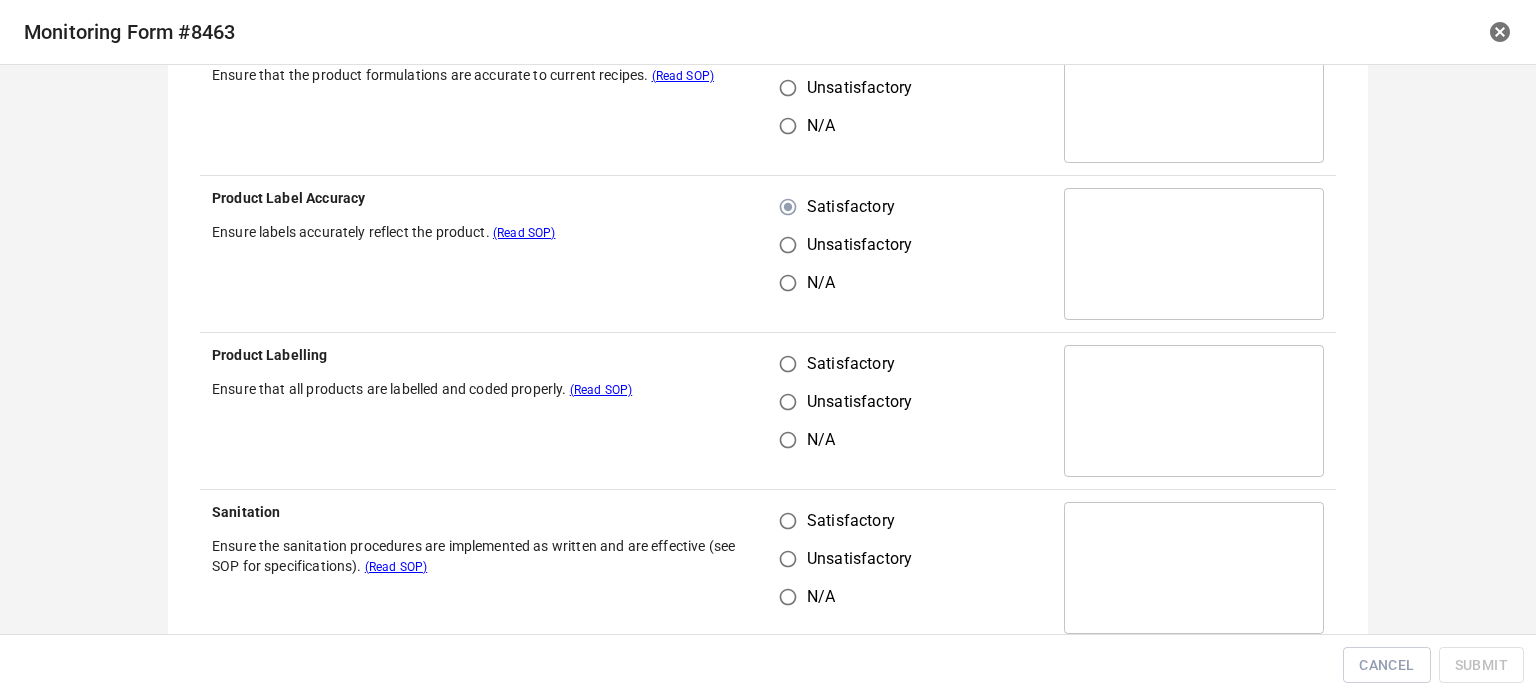 scroll, scrollTop: 1100, scrollLeft: 0, axis: vertical 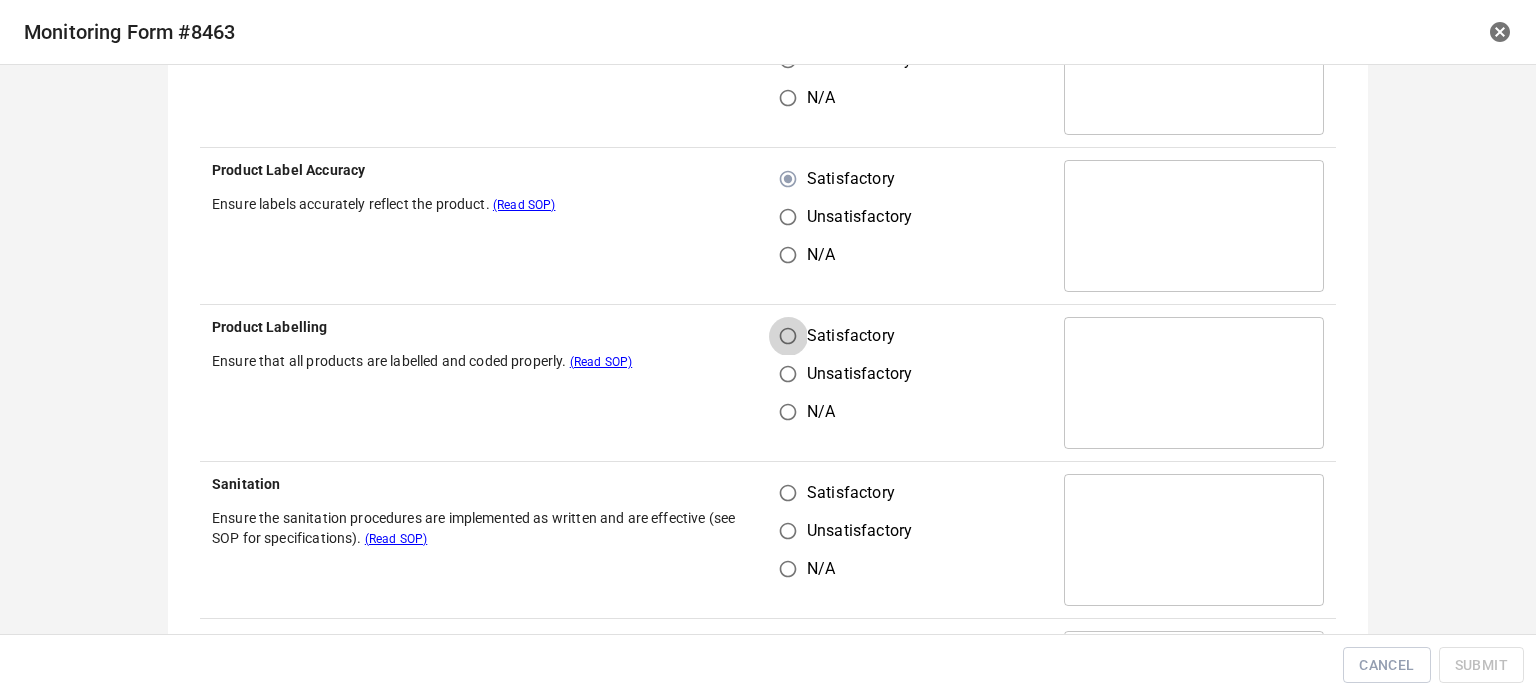 click on "Satisfactory" at bounding box center [788, 336] 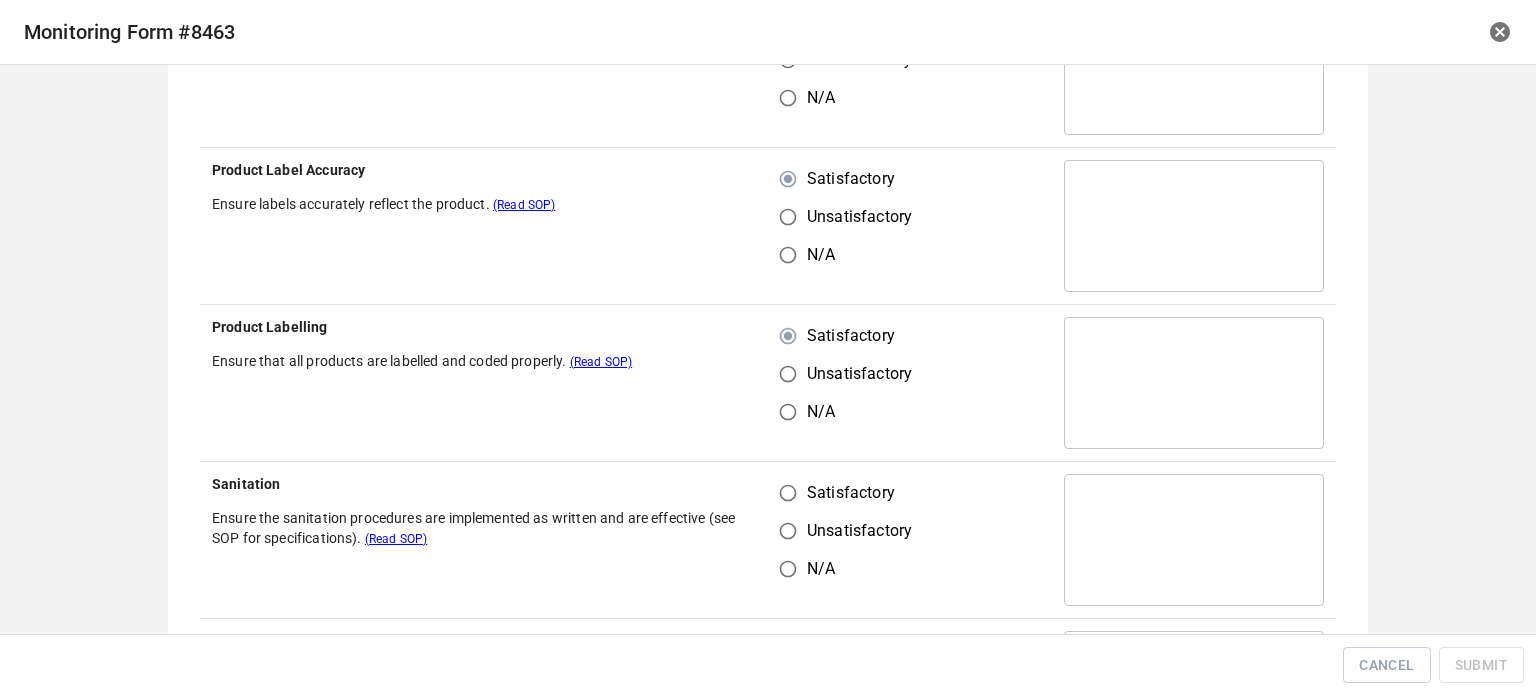 click on "Satisfactory" at bounding box center (788, 493) 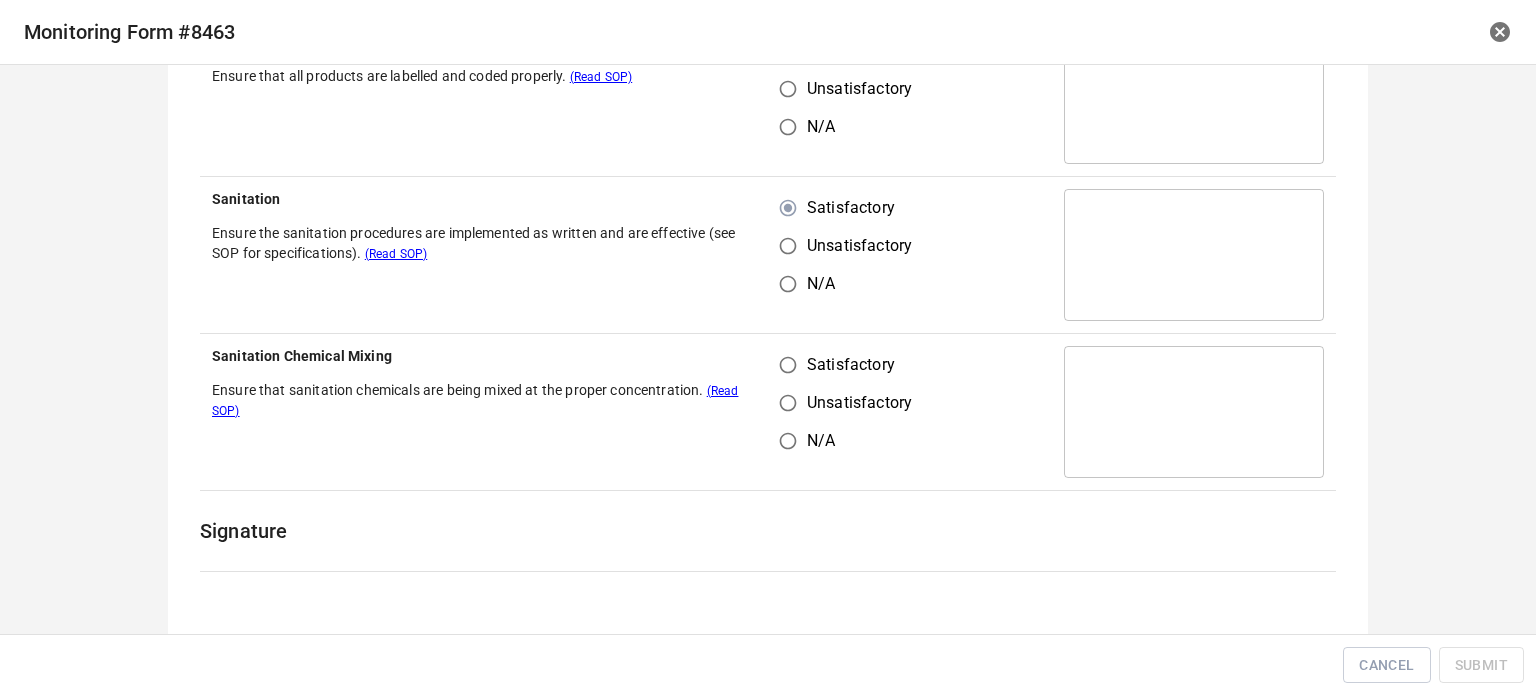scroll, scrollTop: 1400, scrollLeft: 0, axis: vertical 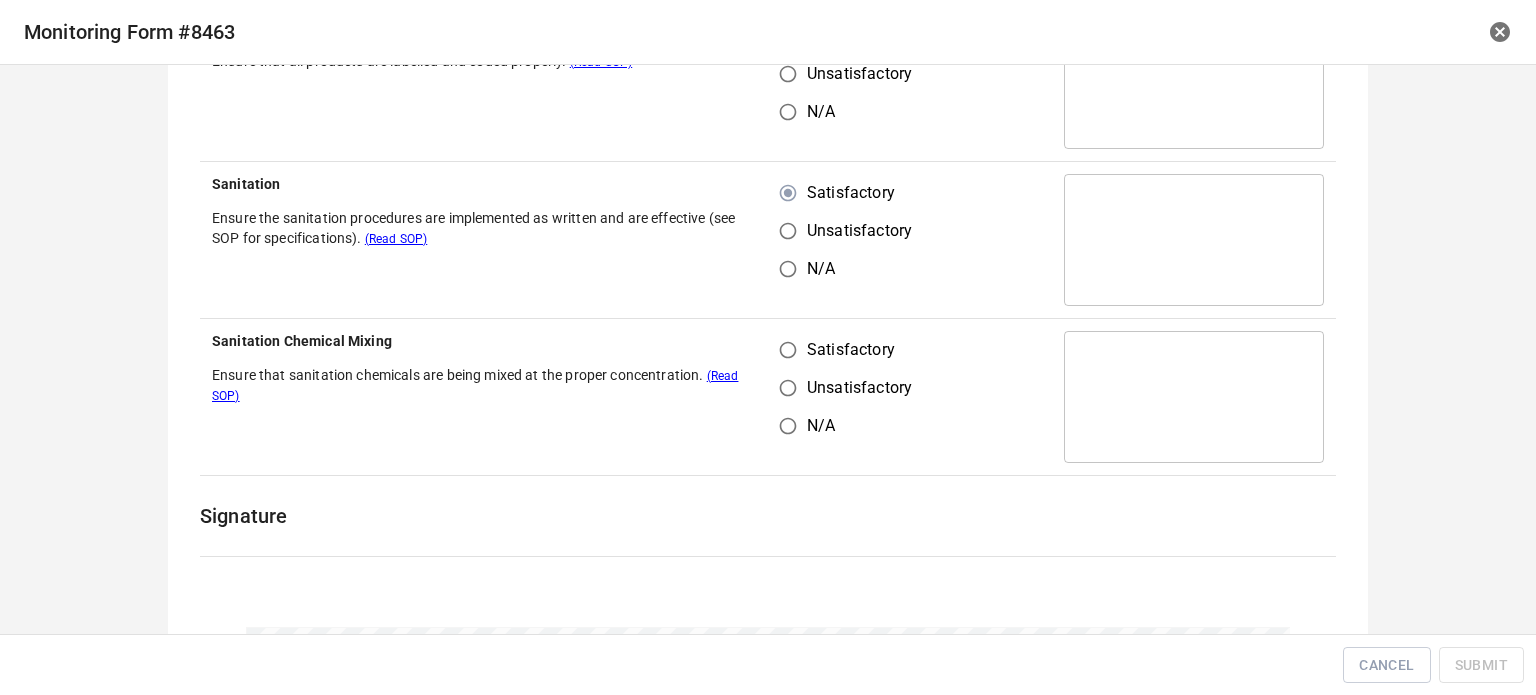 drag, startPoint x: 776, startPoint y: 345, endPoint x: 806, endPoint y: 343, distance: 30.066593 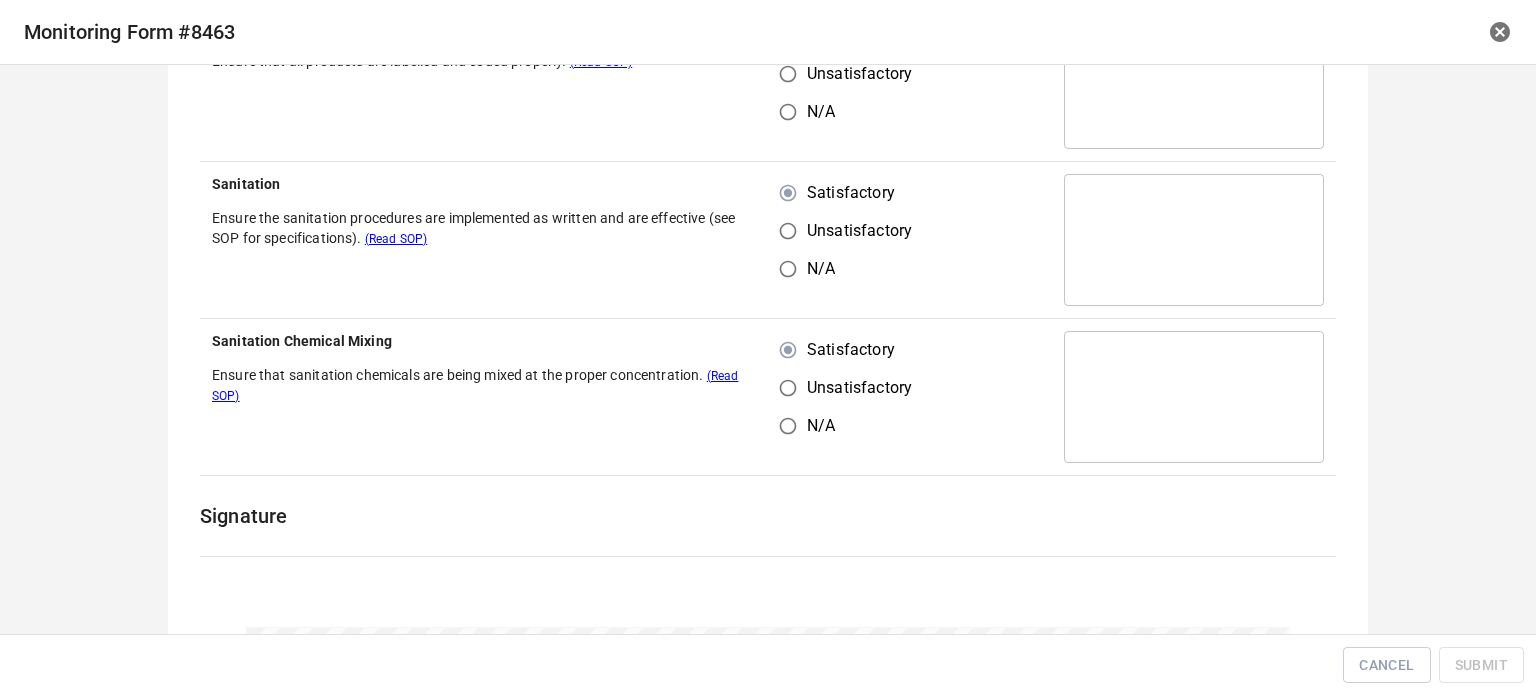 scroll, scrollTop: 1716, scrollLeft: 0, axis: vertical 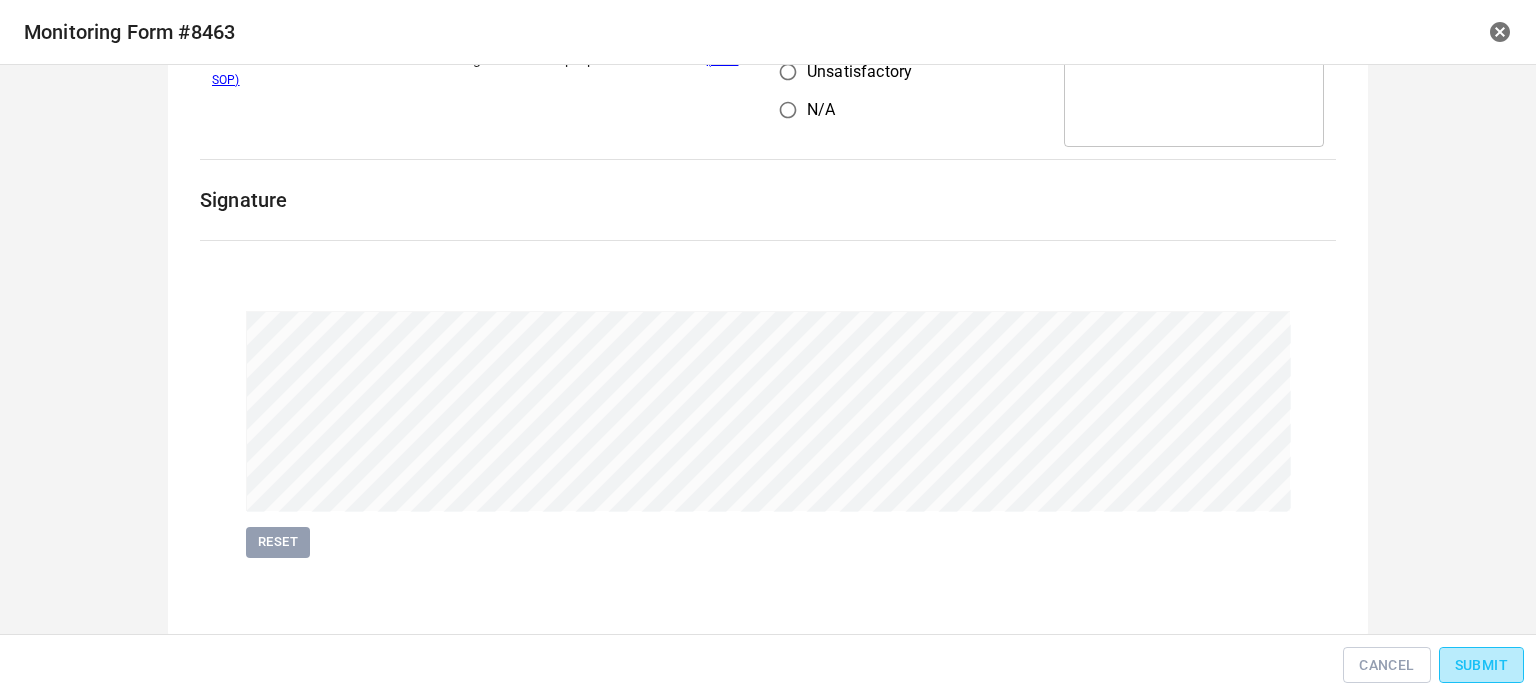 click on "Submit" at bounding box center (1481, 665) 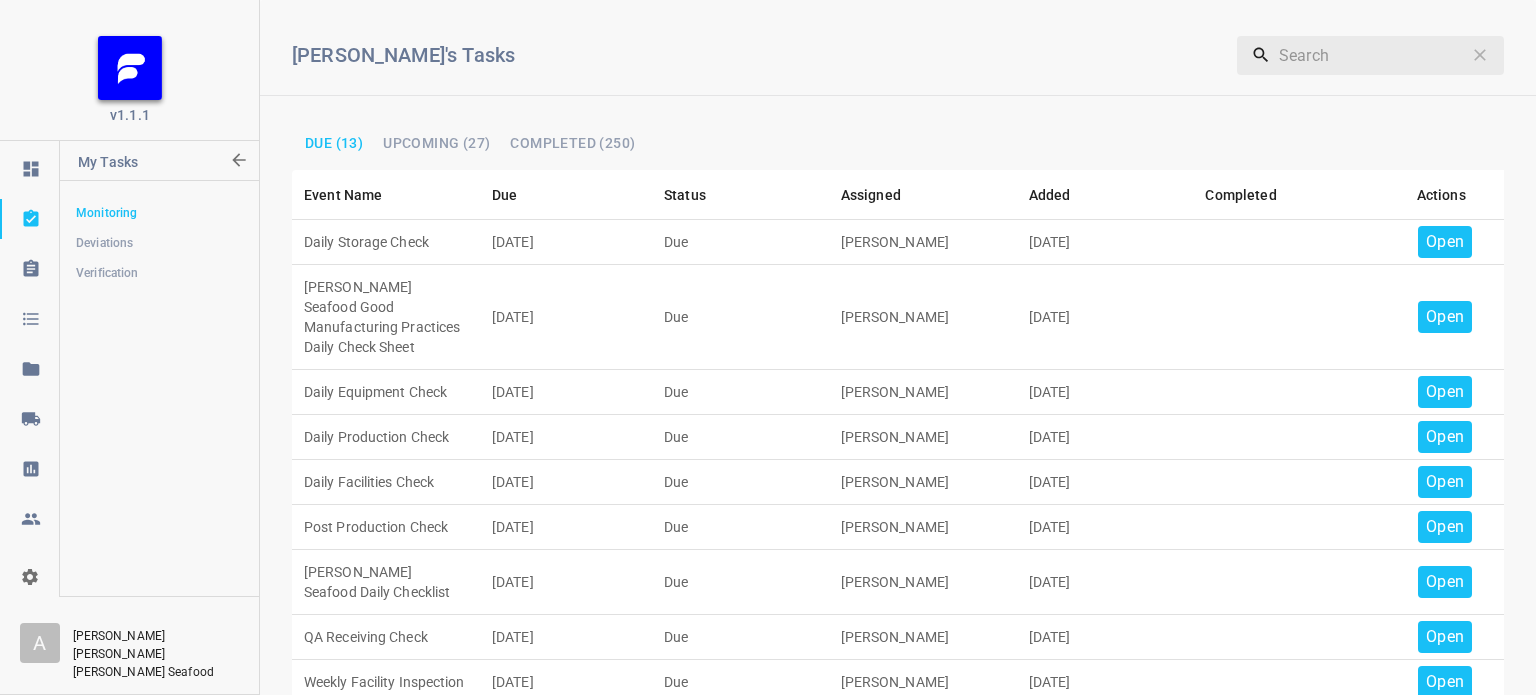 click on "Open" at bounding box center [1445, 242] 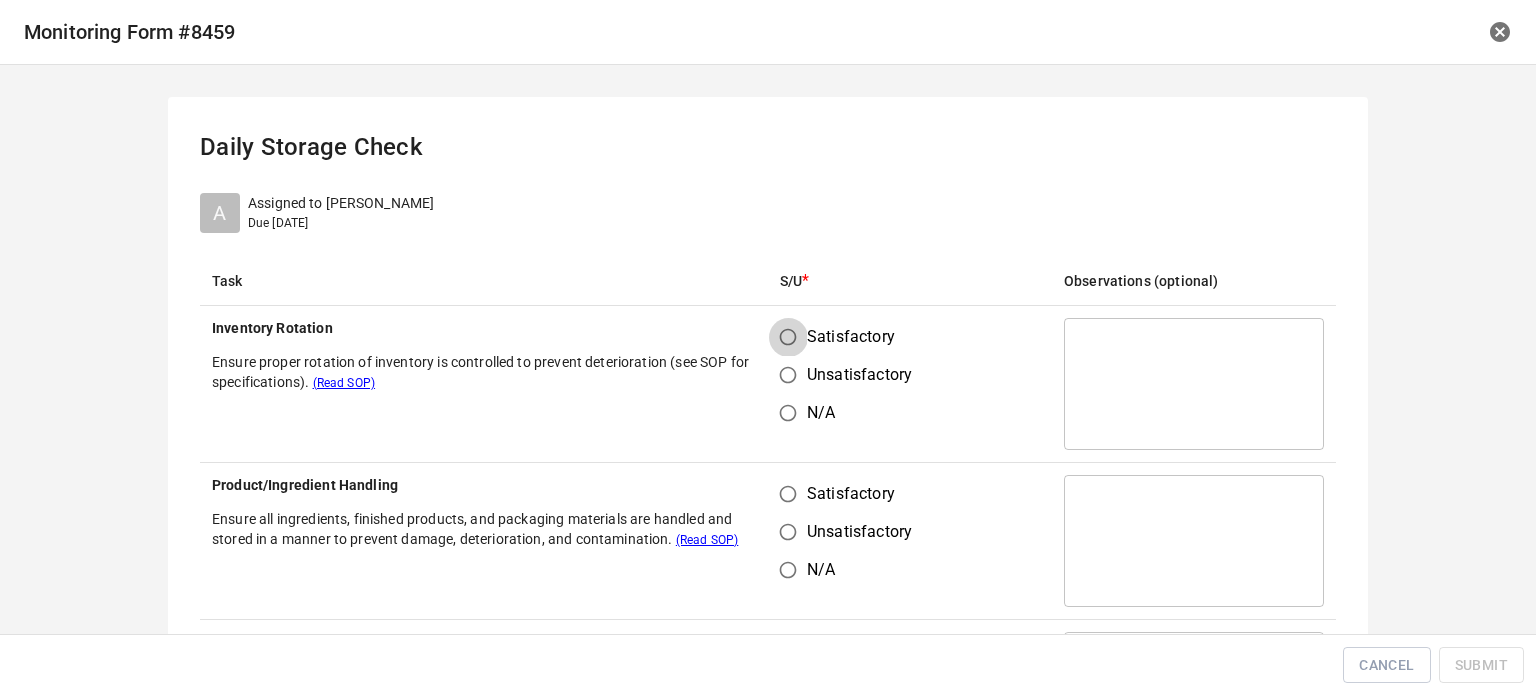 click on "Satisfactory" at bounding box center [788, 337] 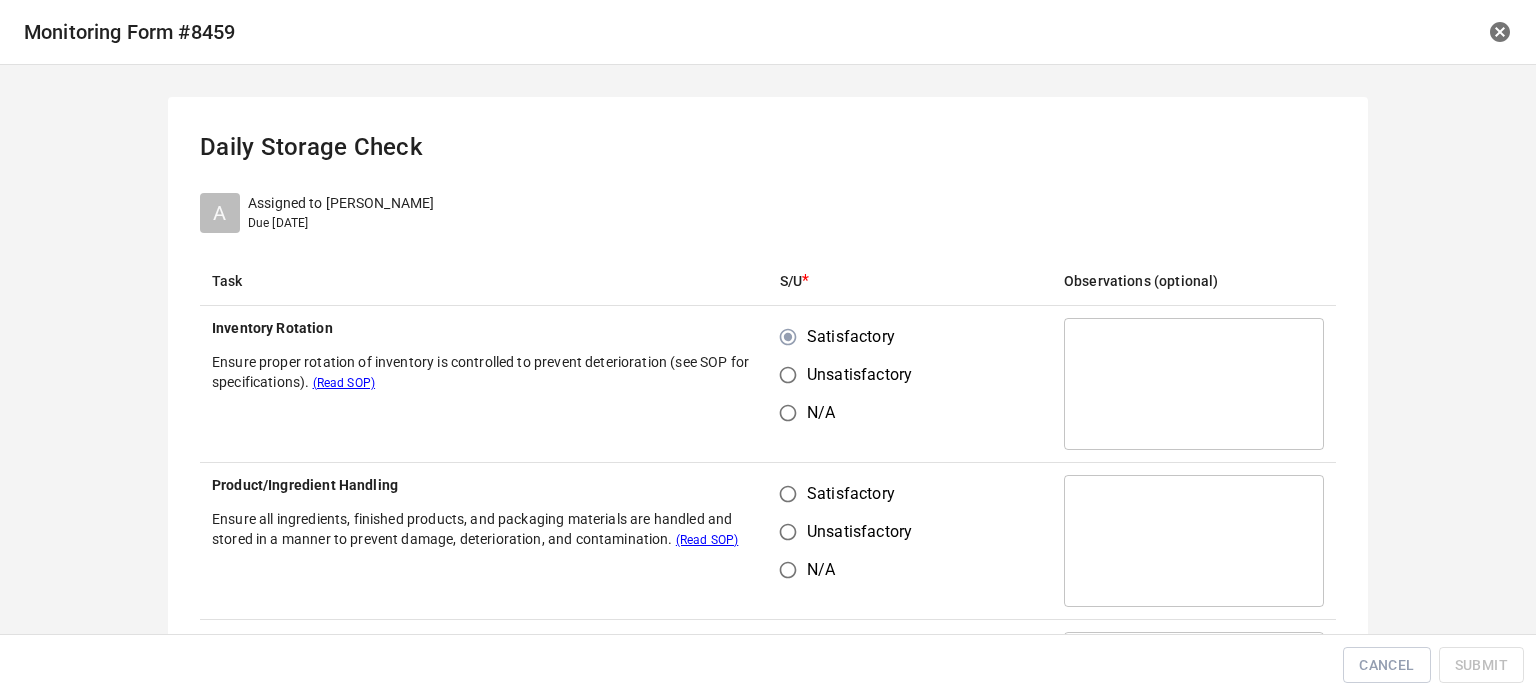 click on "Satisfactory" at bounding box center (788, 494) 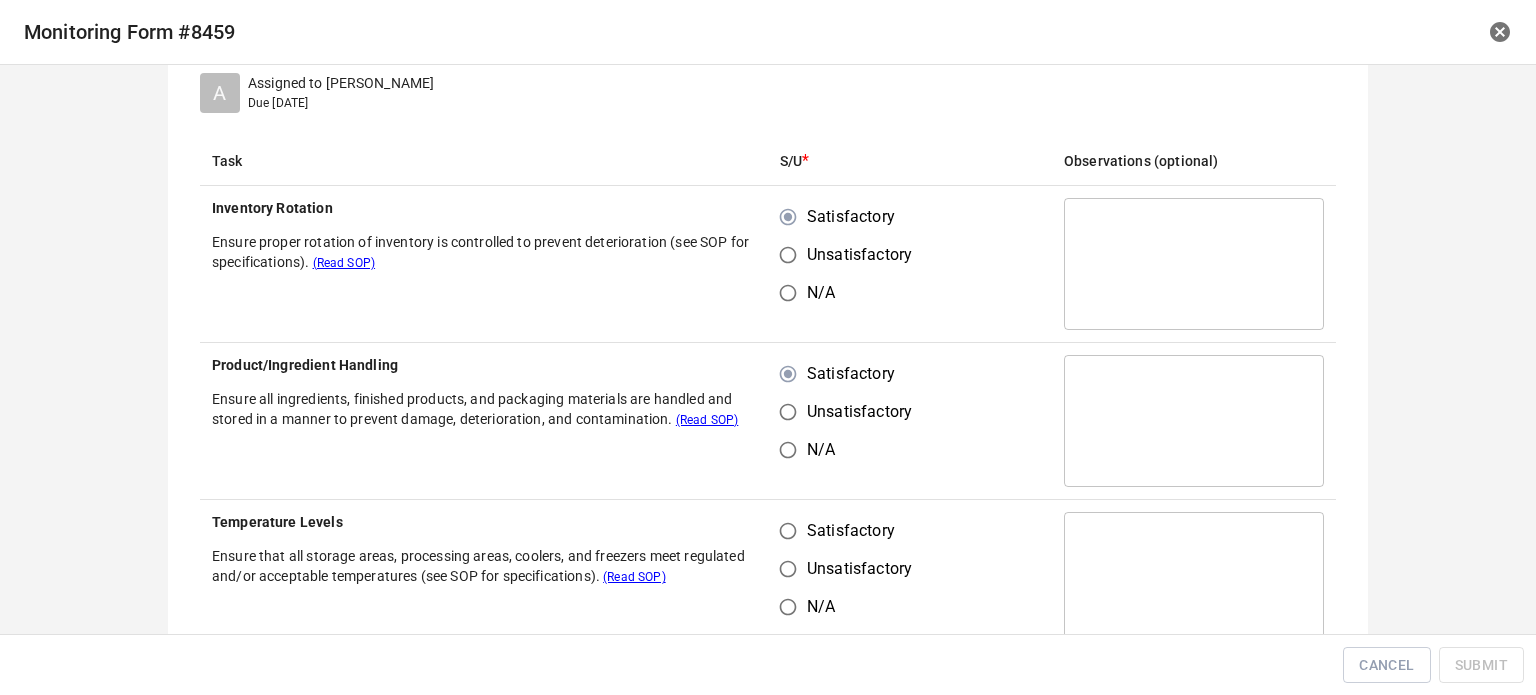 scroll, scrollTop: 300, scrollLeft: 0, axis: vertical 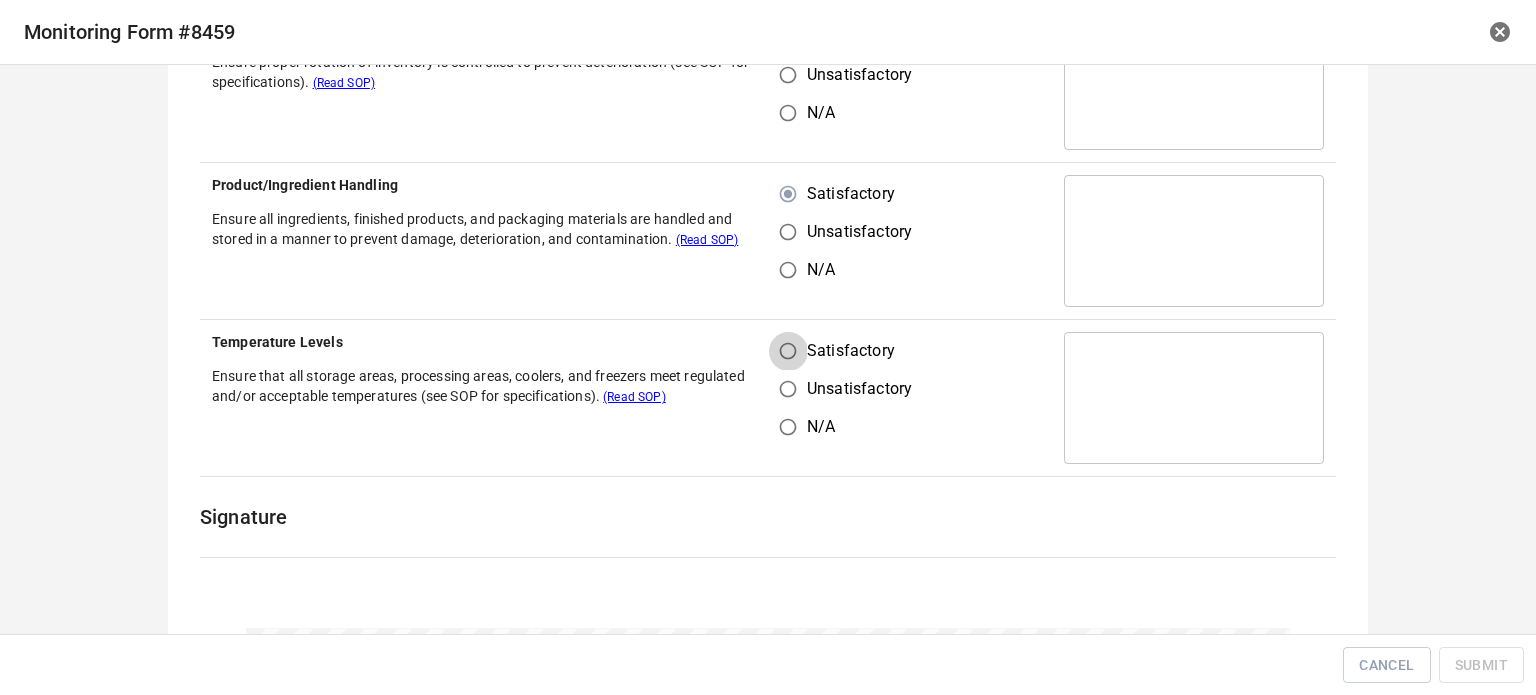 click on "Satisfactory" at bounding box center [788, 351] 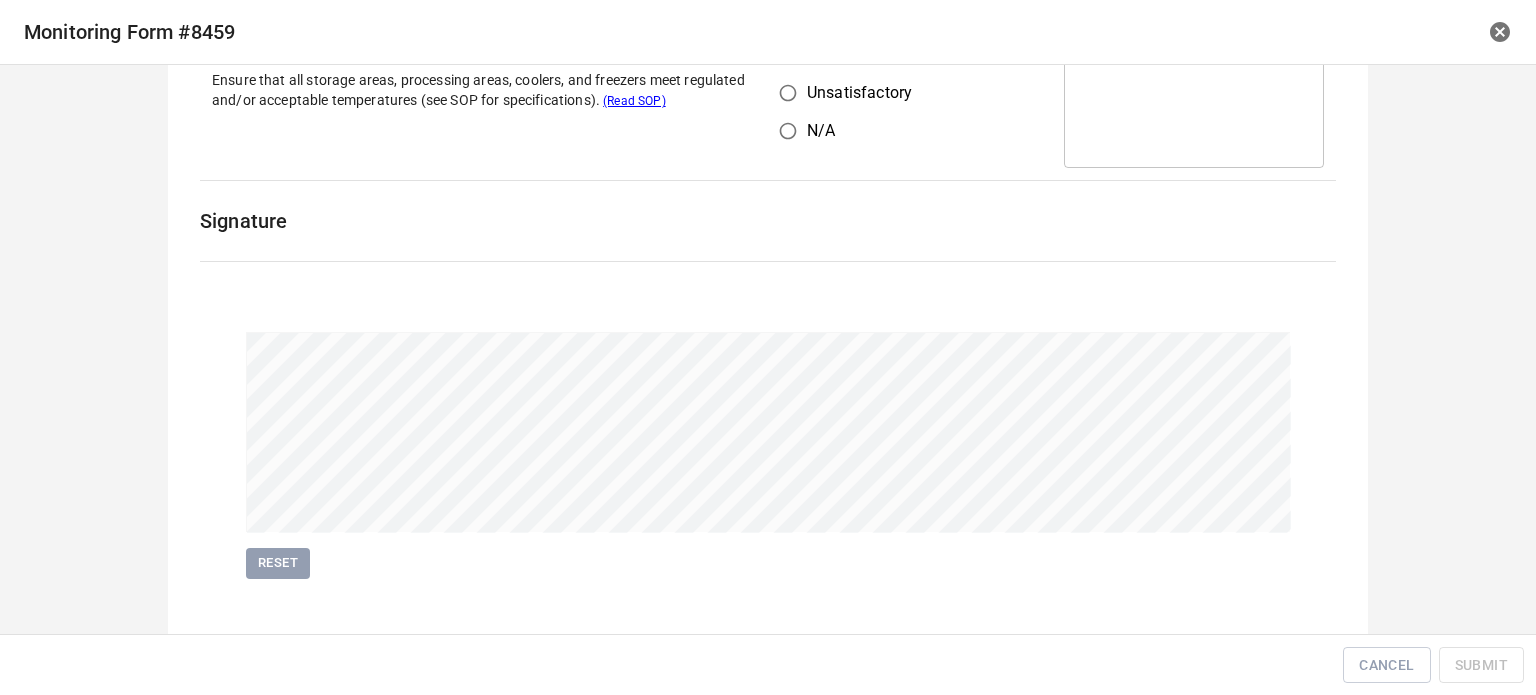 scroll, scrollTop: 600, scrollLeft: 0, axis: vertical 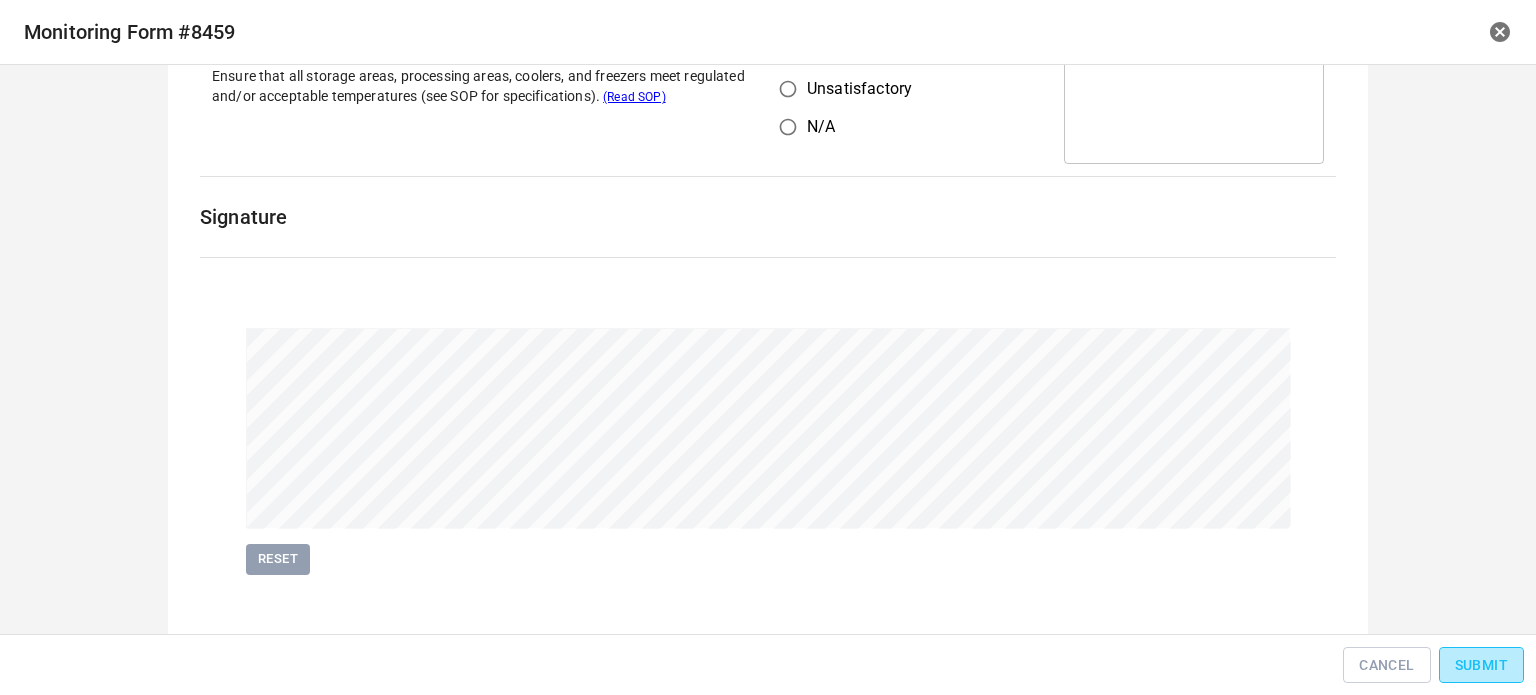 click on "Submit" at bounding box center [1481, 665] 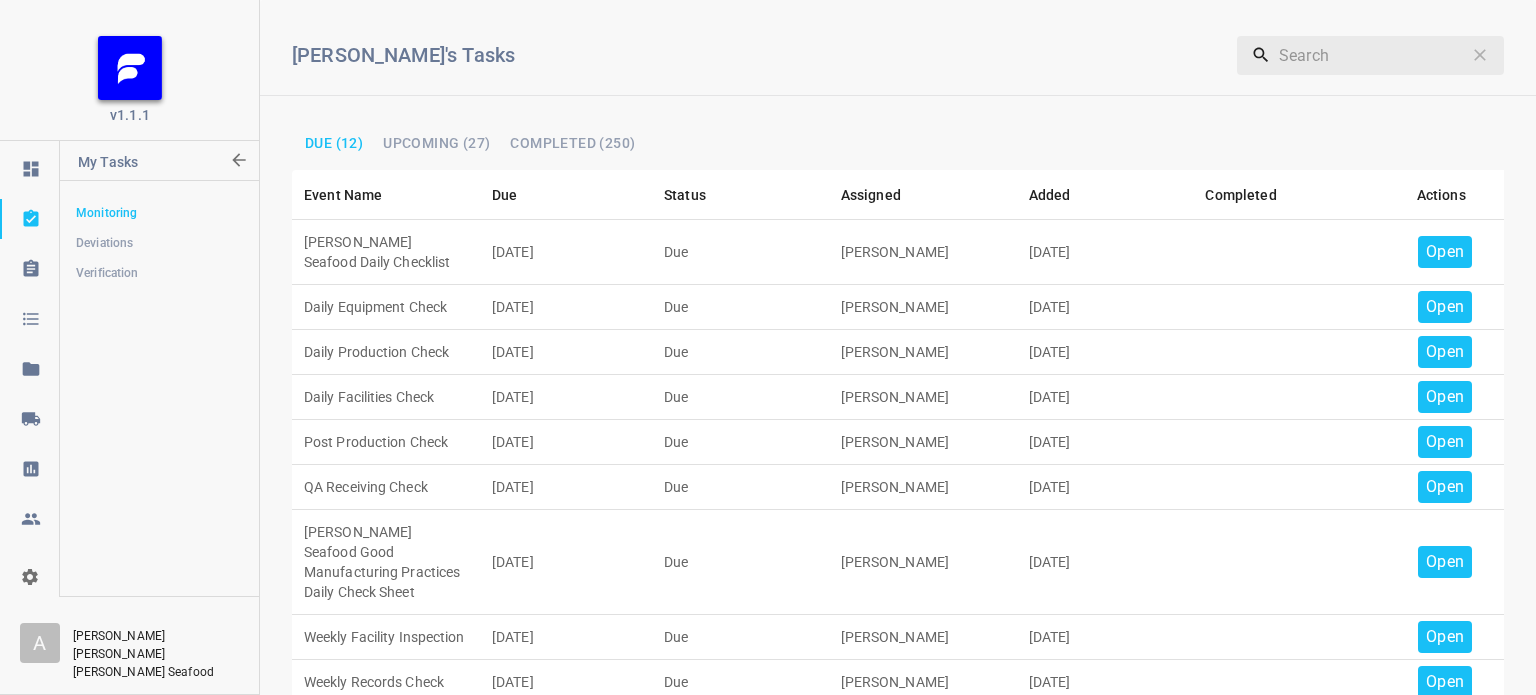 click on "Open" at bounding box center (1445, 252) 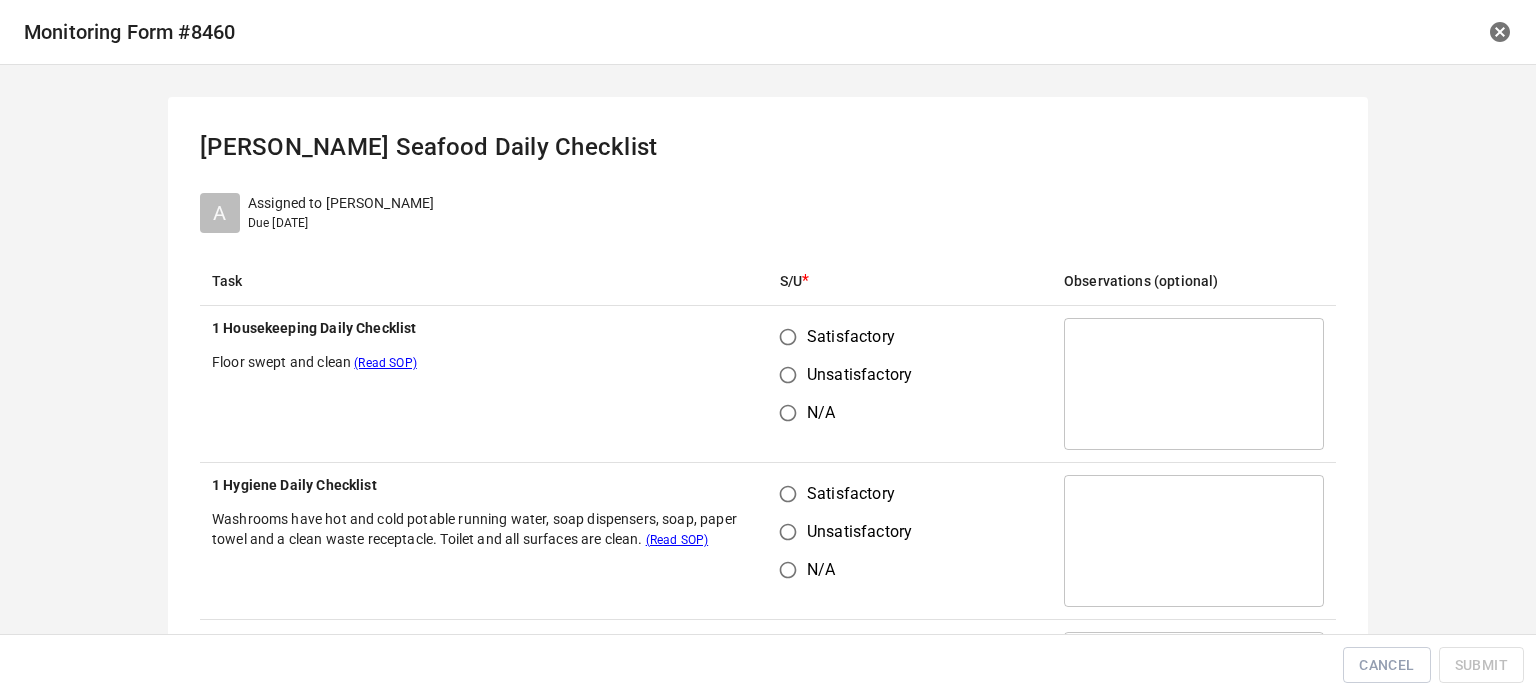 drag, startPoint x: 784, startPoint y: 333, endPoint x: 810, endPoint y: 428, distance: 98.49365 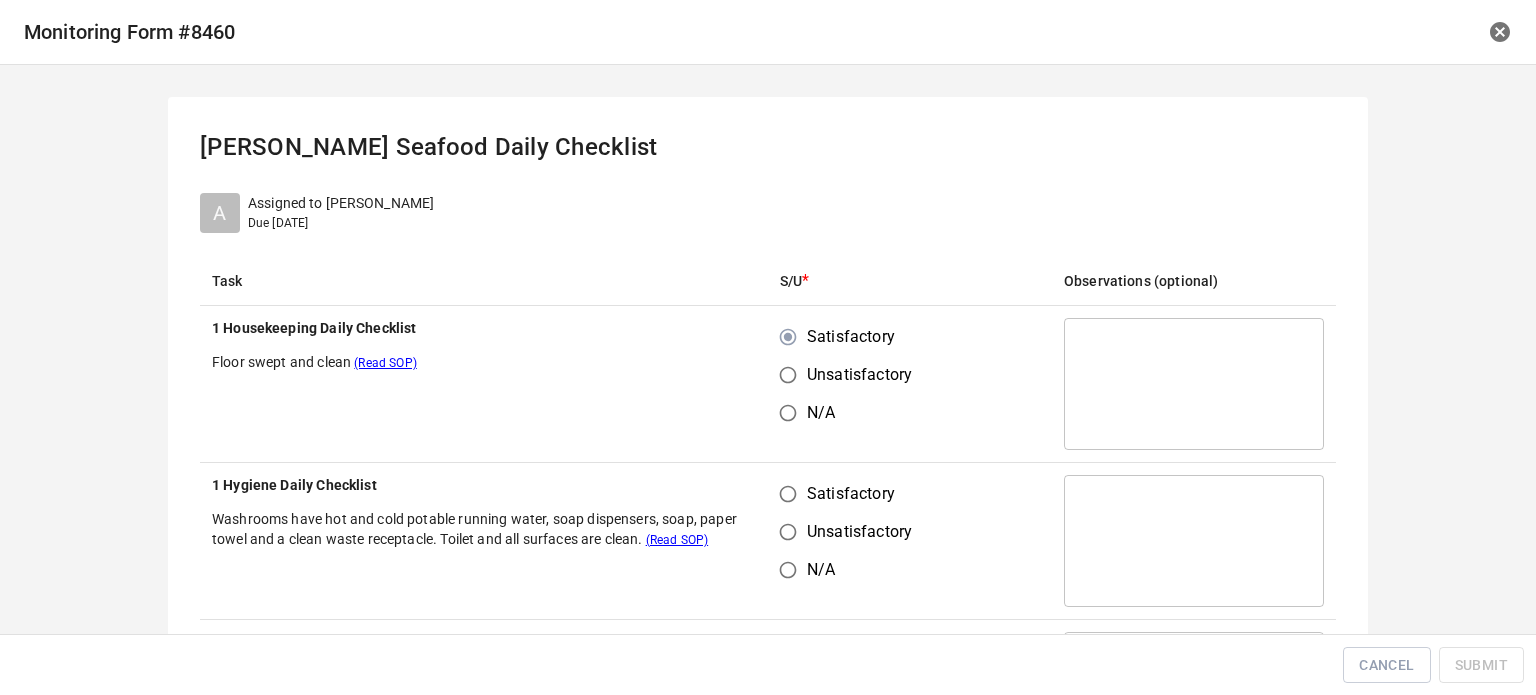 drag, startPoint x: 778, startPoint y: 490, endPoint x: 816, endPoint y: 459, distance: 49.0408 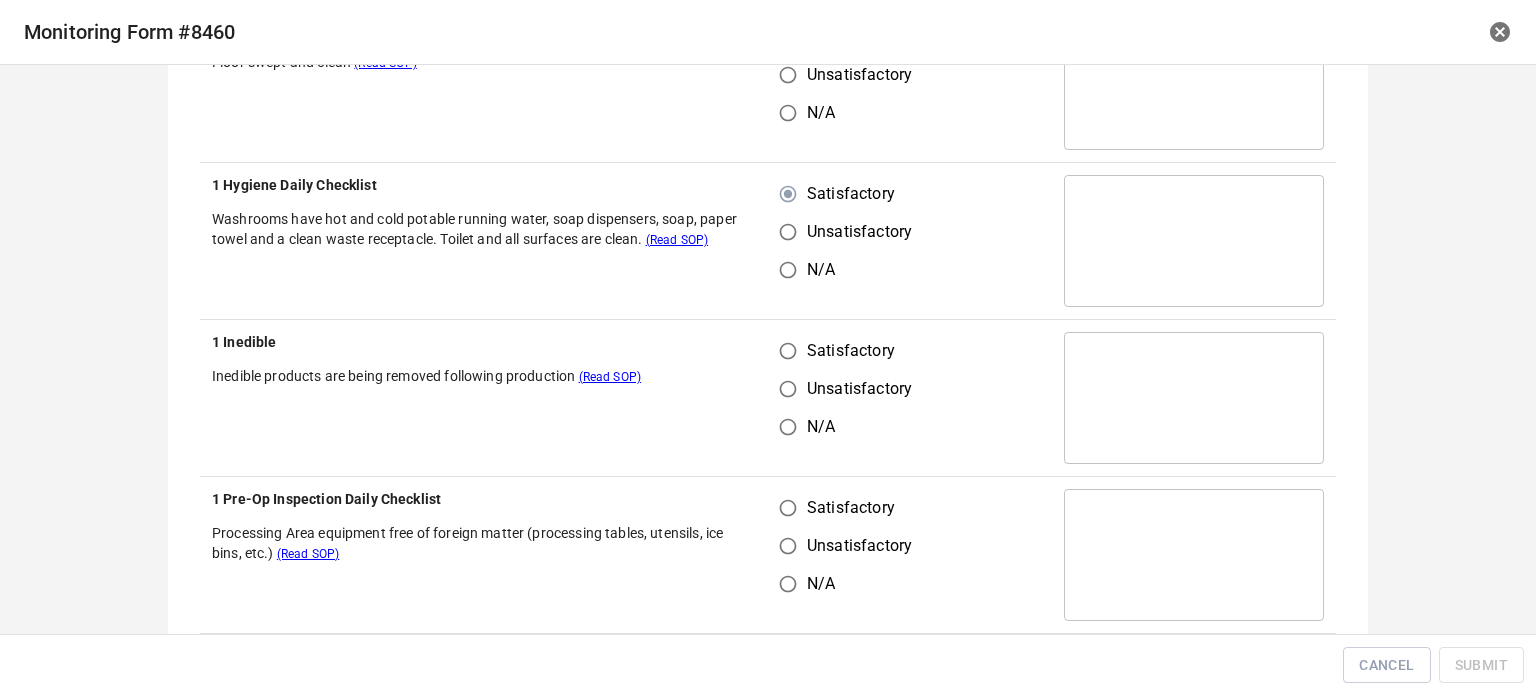 drag, startPoint x: 781, startPoint y: 354, endPoint x: 787, endPoint y: 456, distance: 102.176315 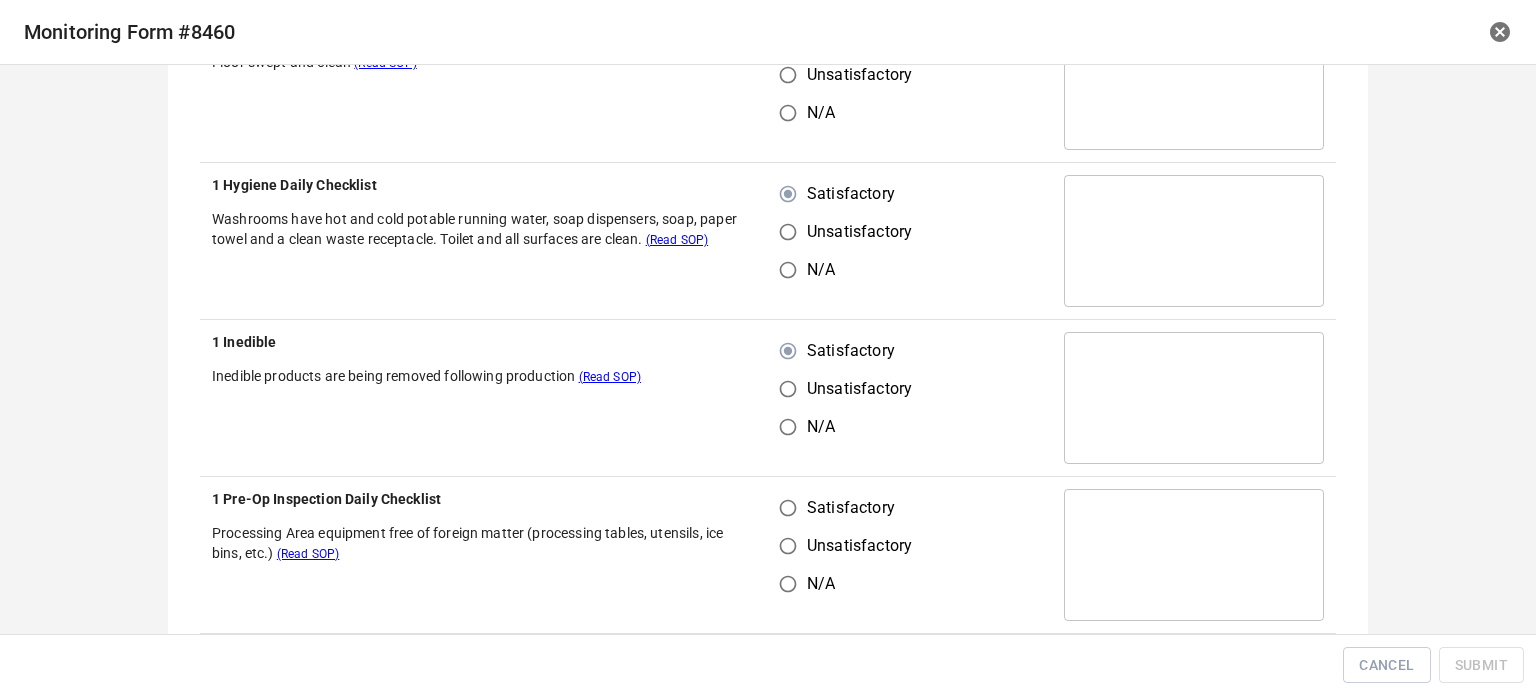 drag, startPoint x: 786, startPoint y: 480, endPoint x: 824, endPoint y: 479, distance: 38.013157 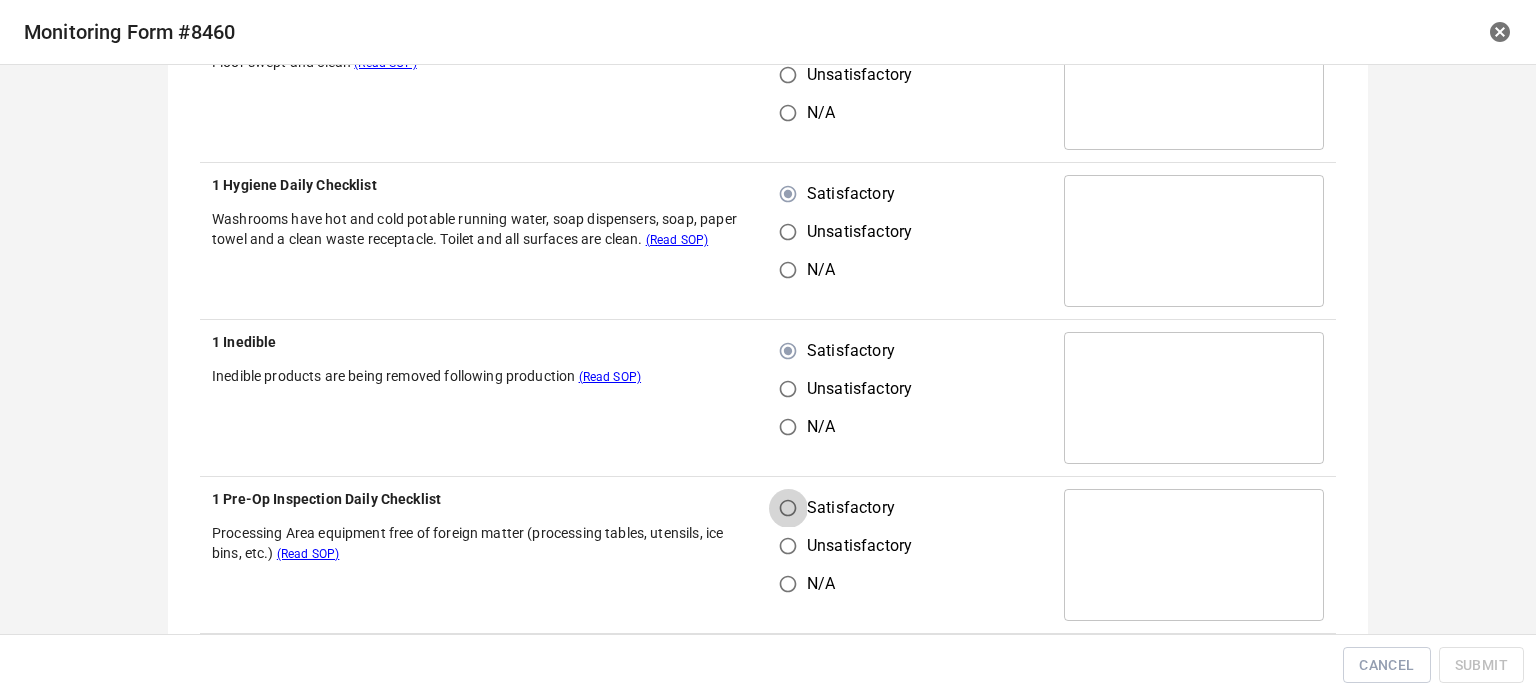 click on "Satisfactory" at bounding box center [788, 508] 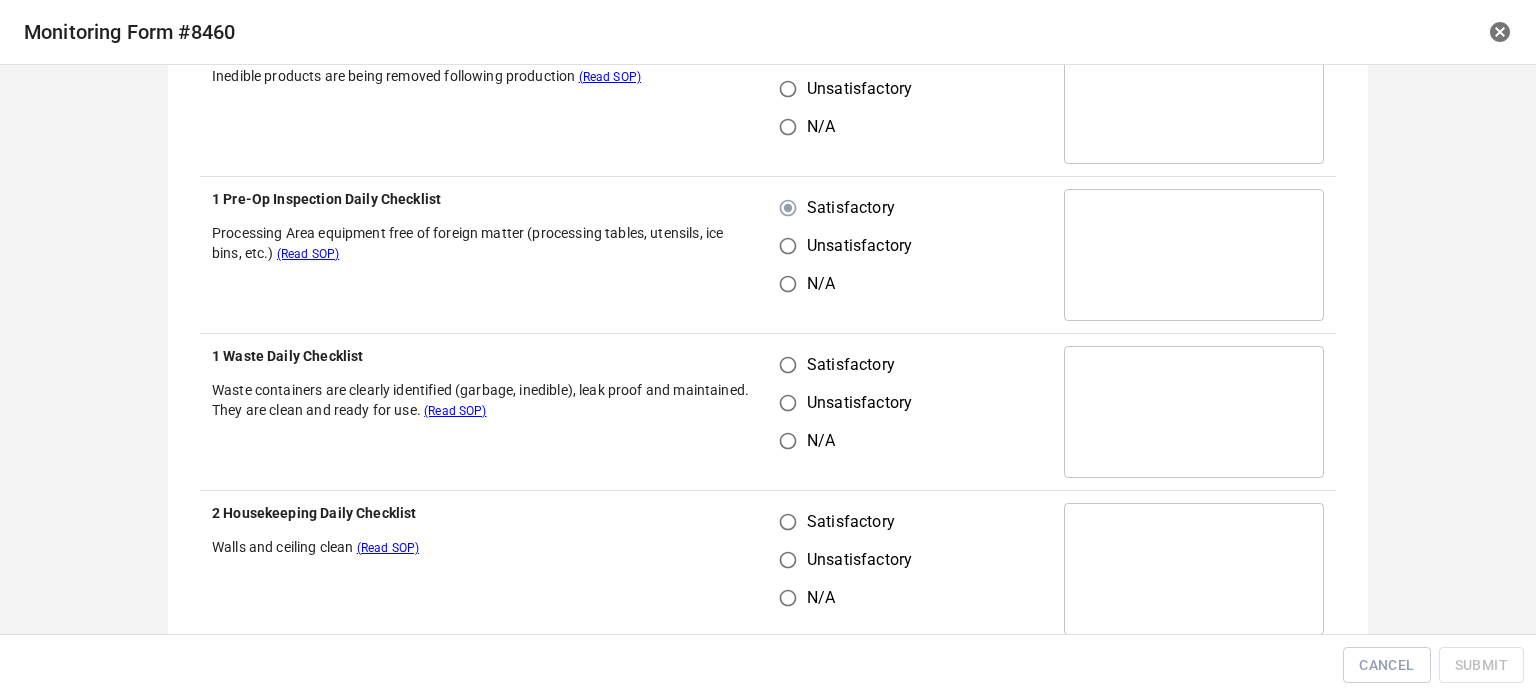 click on "Satisfactory" at bounding box center [788, 365] 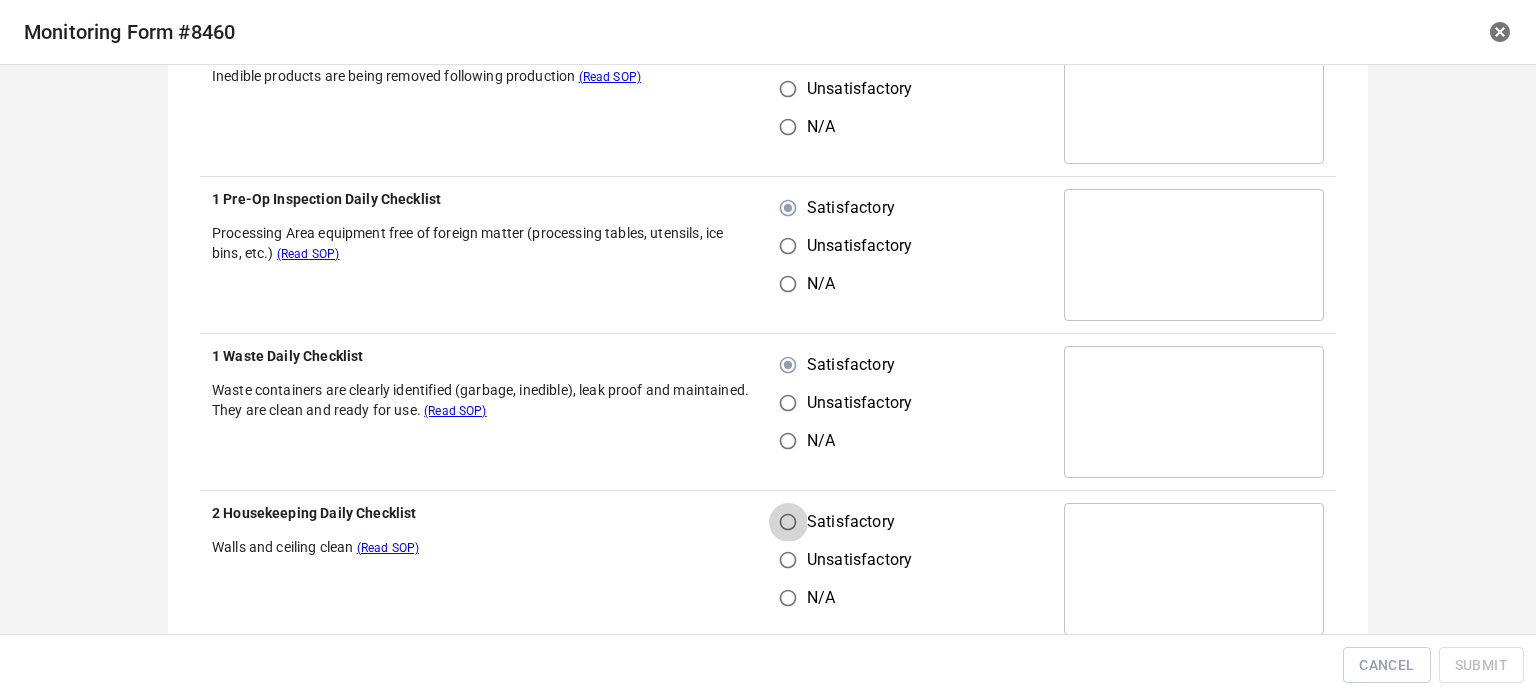 drag, startPoint x: 787, startPoint y: 507, endPoint x: 938, endPoint y: 356, distance: 213.54625 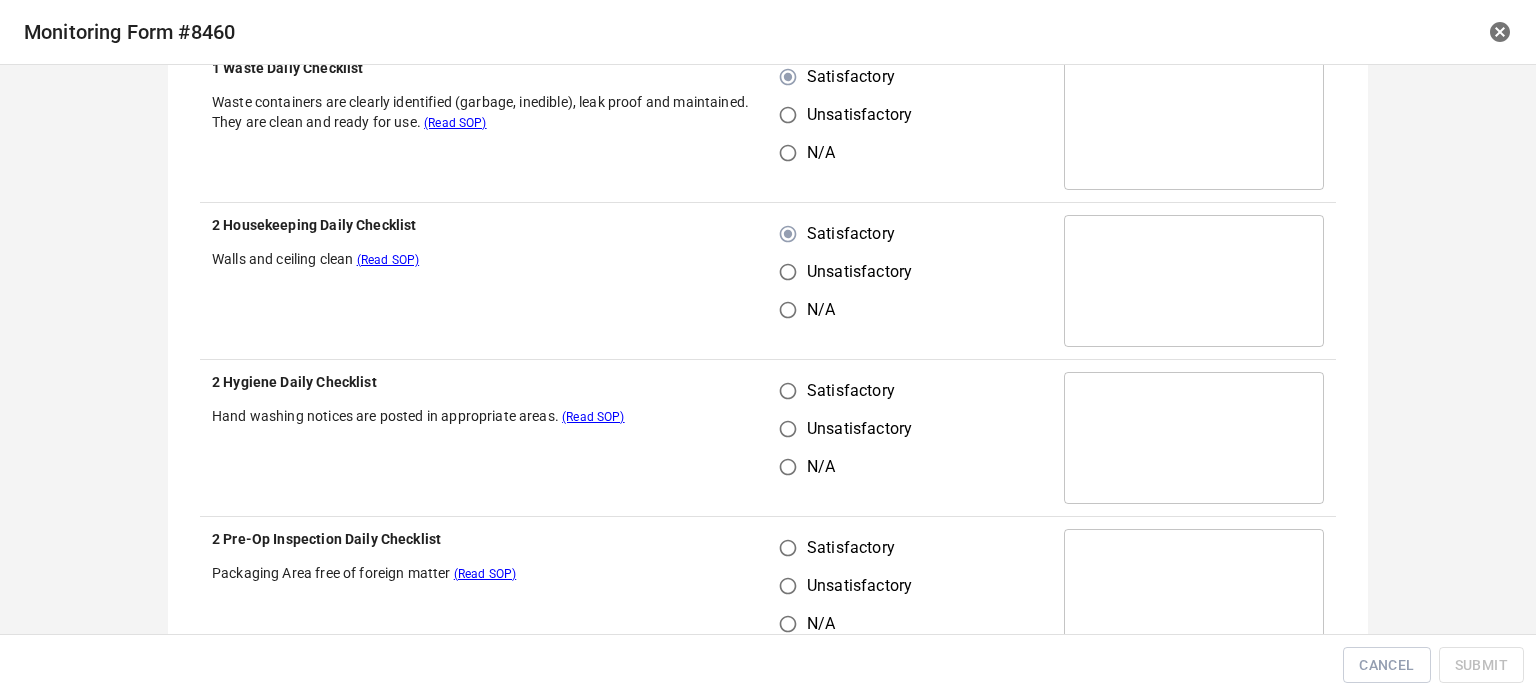 scroll, scrollTop: 900, scrollLeft: 0, axis: vertical 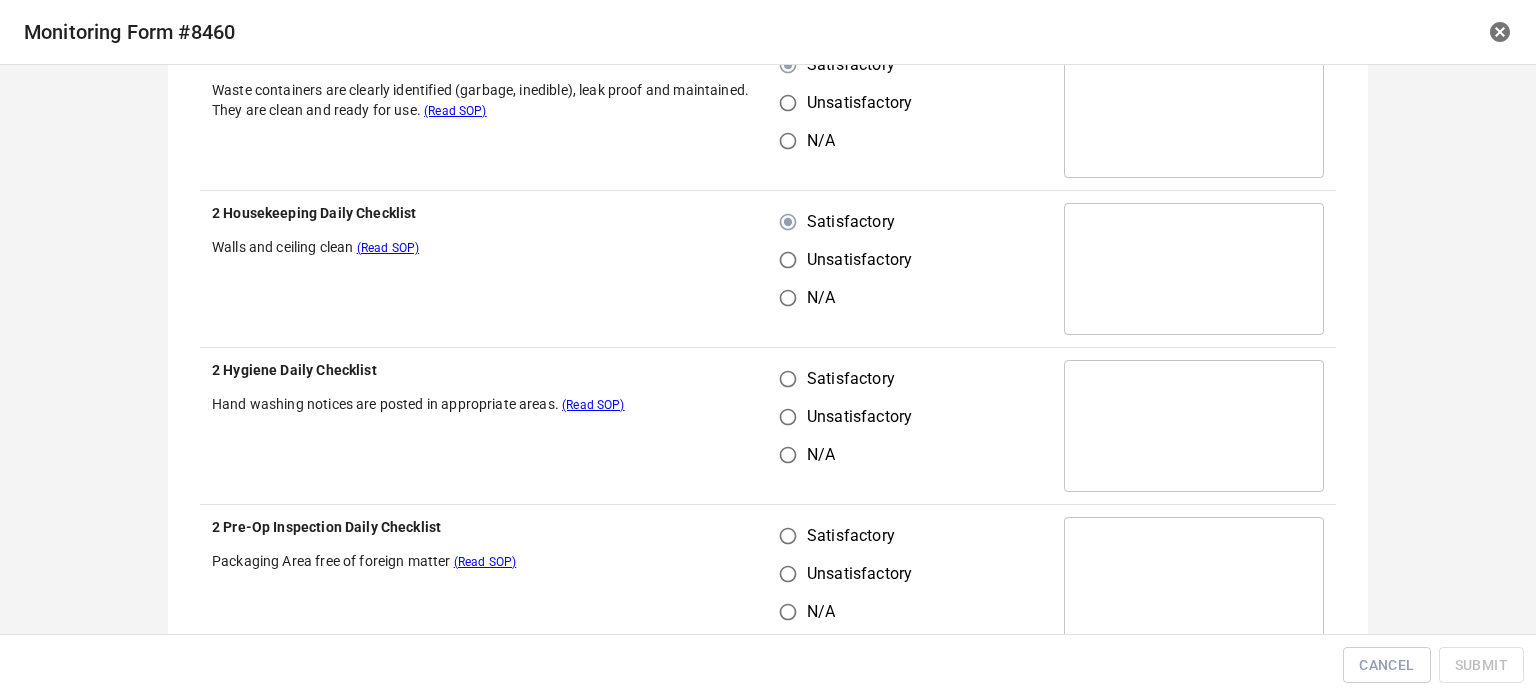 drag, startPoint x: 791, startPoint y: 399, endPoint x: 788, endPoint y: 379, distance: 20.22375 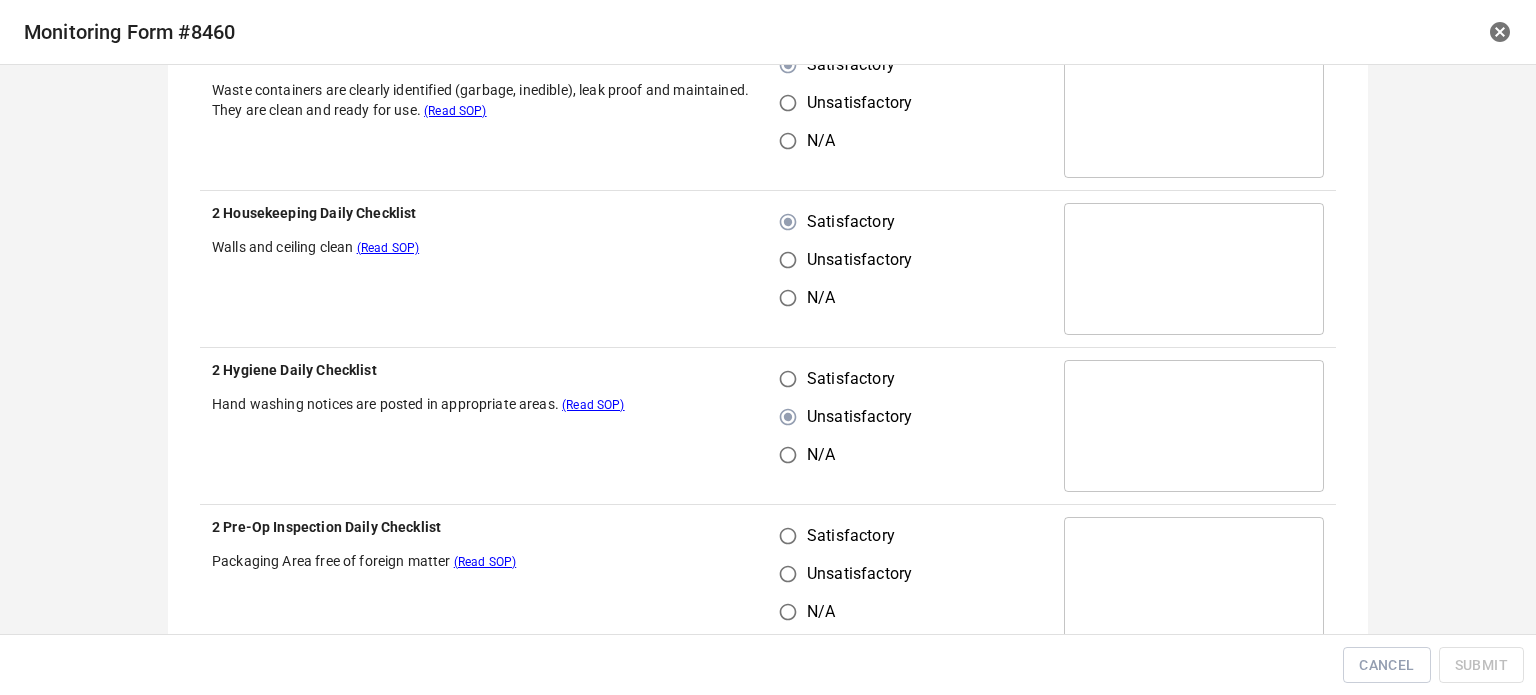 drag, startPoint x: 787, startPoint y: 379, endPoint x: 796, endPoint y: 497, distance: 118.34272 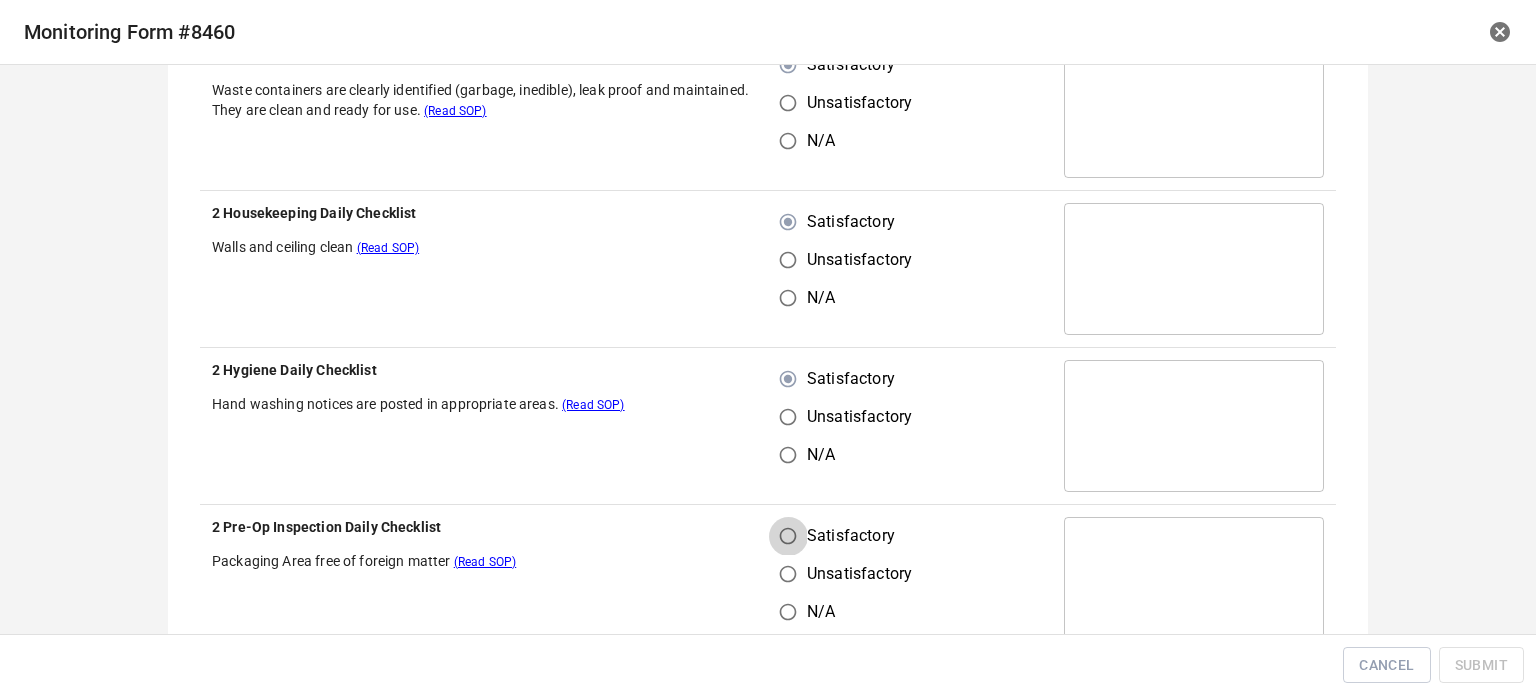 drag, startPoint x: 783, startPoint y: 528, endPoint x: 950, endPoint y: 416, distance: 201.07959 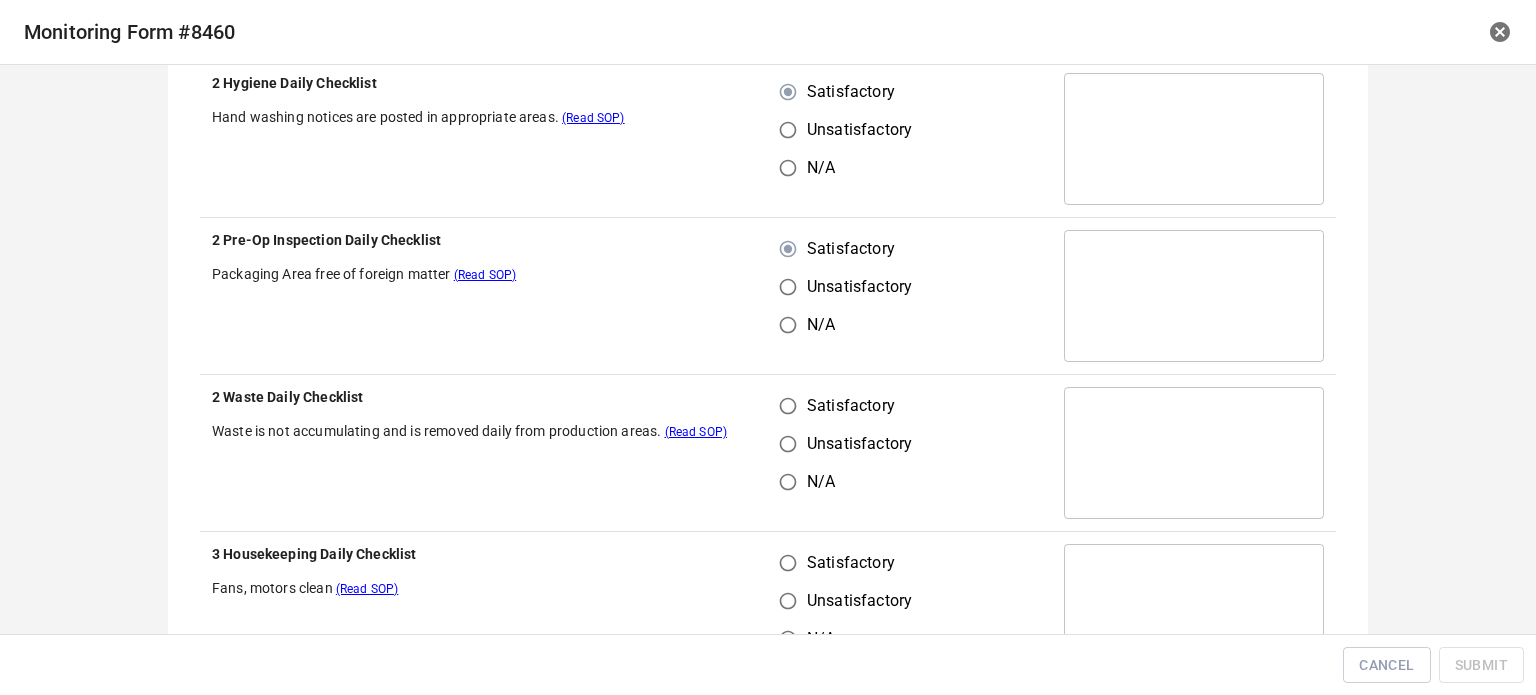 scroll, scrollTop: 1200, scrollLeft: 0, axis: vertical 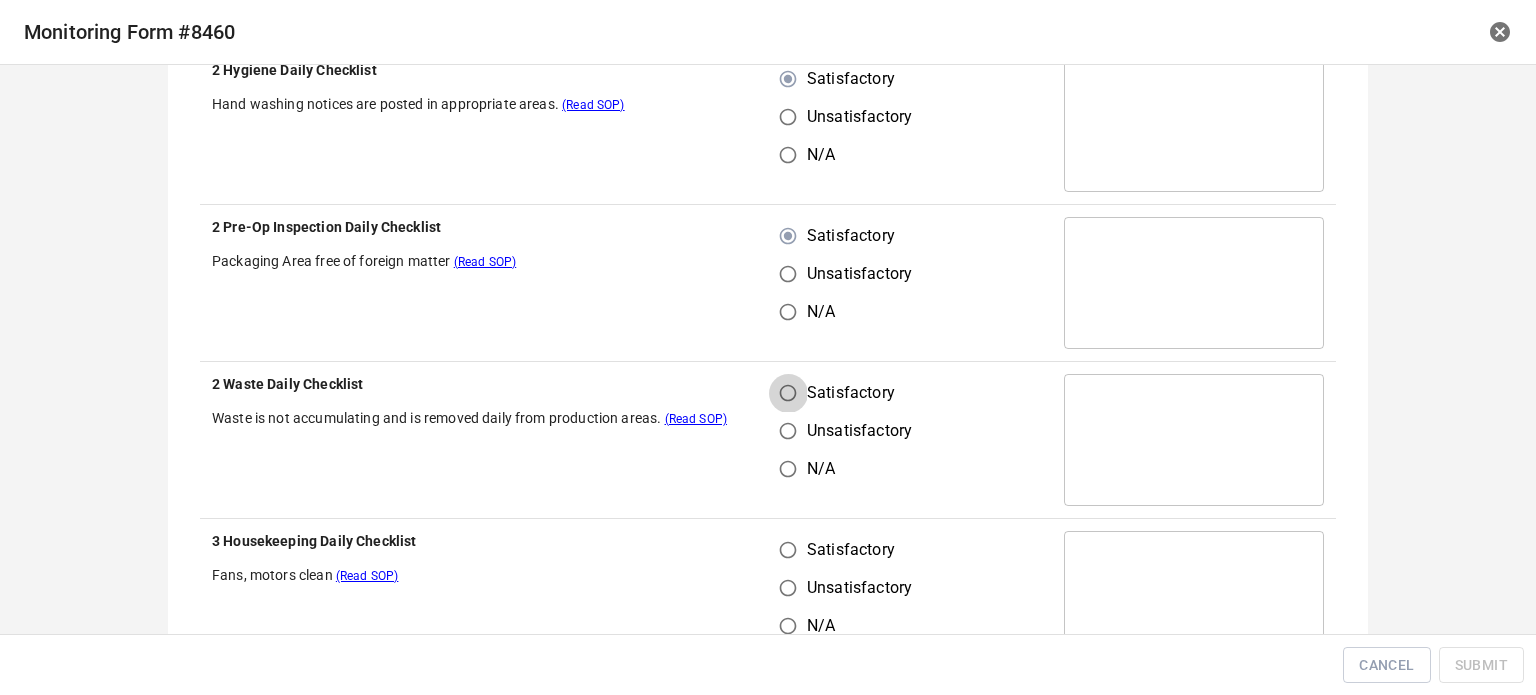 drag, startPoint x: 787, startPoint y: 391, endPoint x: 785, endPoint y: 552, distance: 161.01242 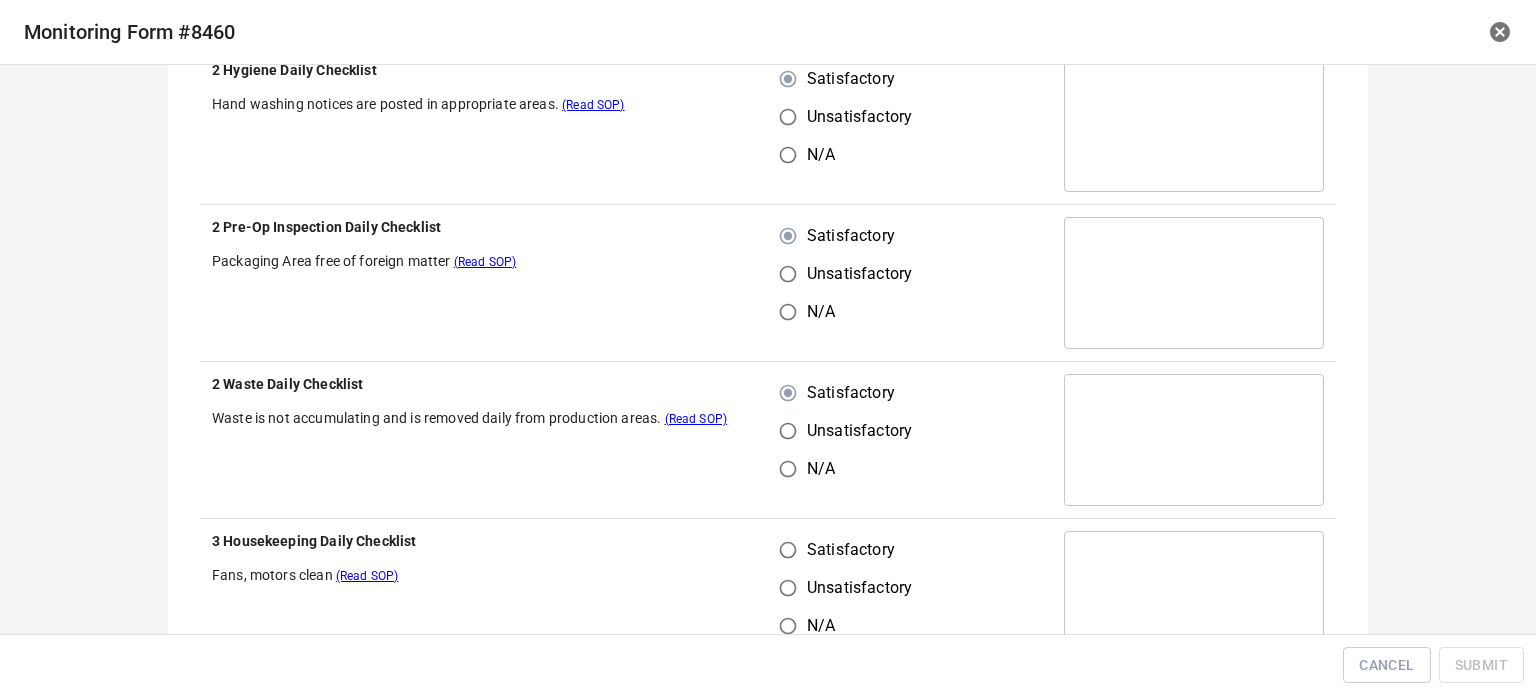 drag, startPoint x: 786, startPoint y: 561, endPoint x: 849, endPoint y: 455, distance: 123.308556 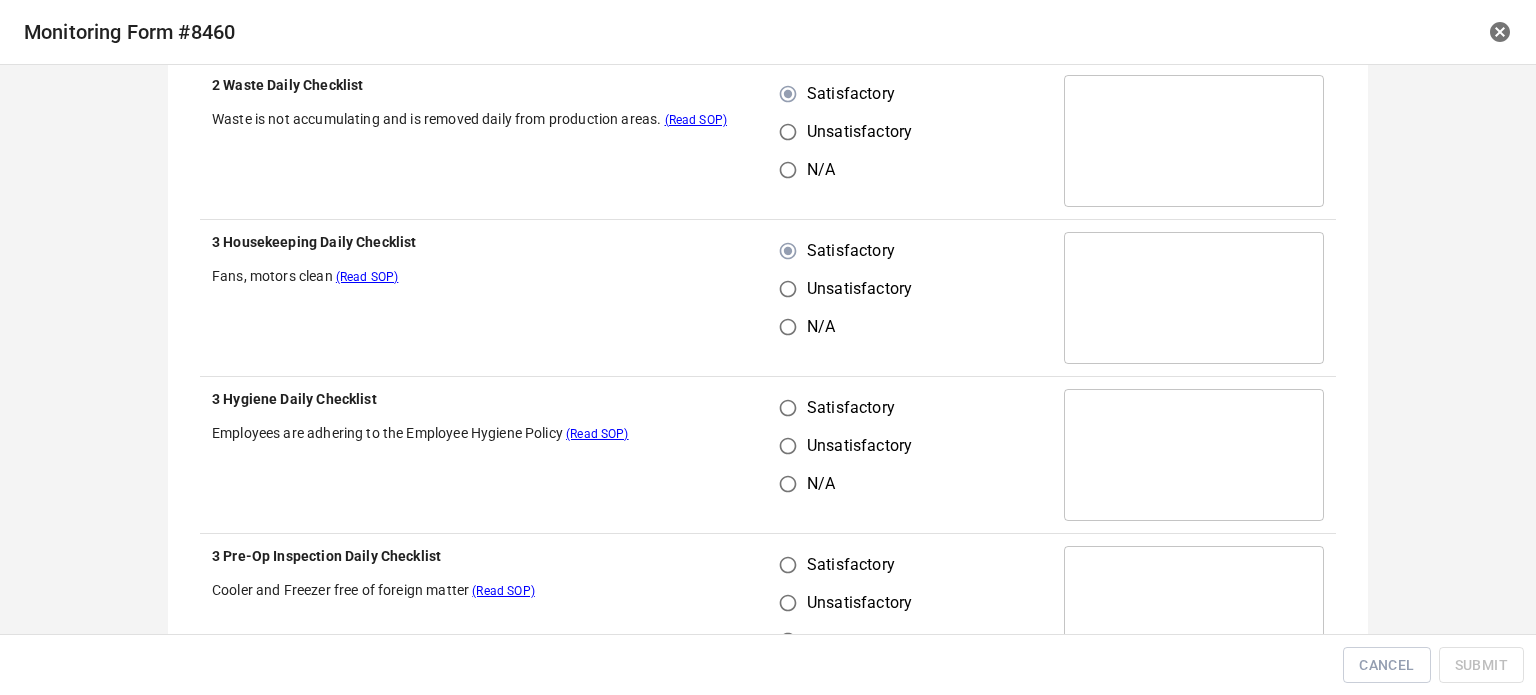 scroll, scrollTop: 1500, scrollLeft: 0, axis: vertical 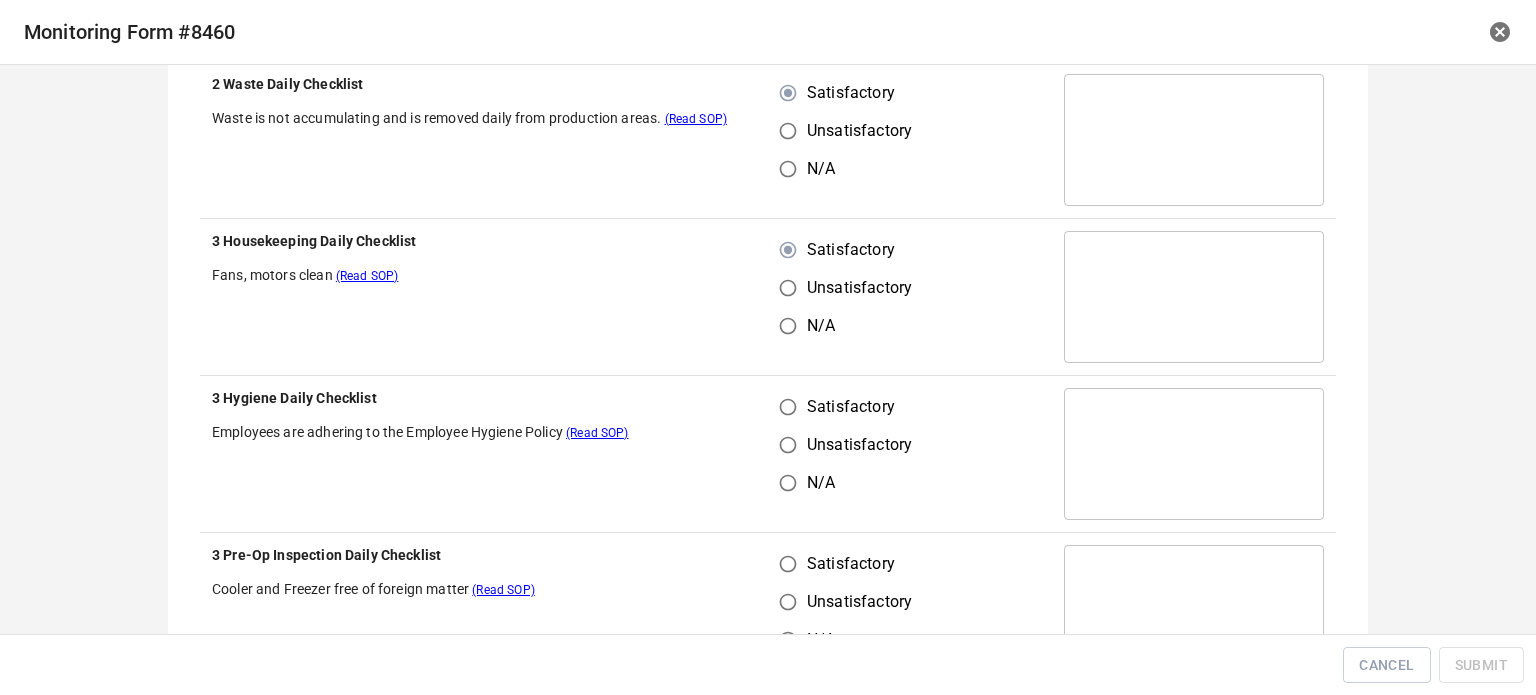 click on "Satisfactory" at bounding box center (788, 407) 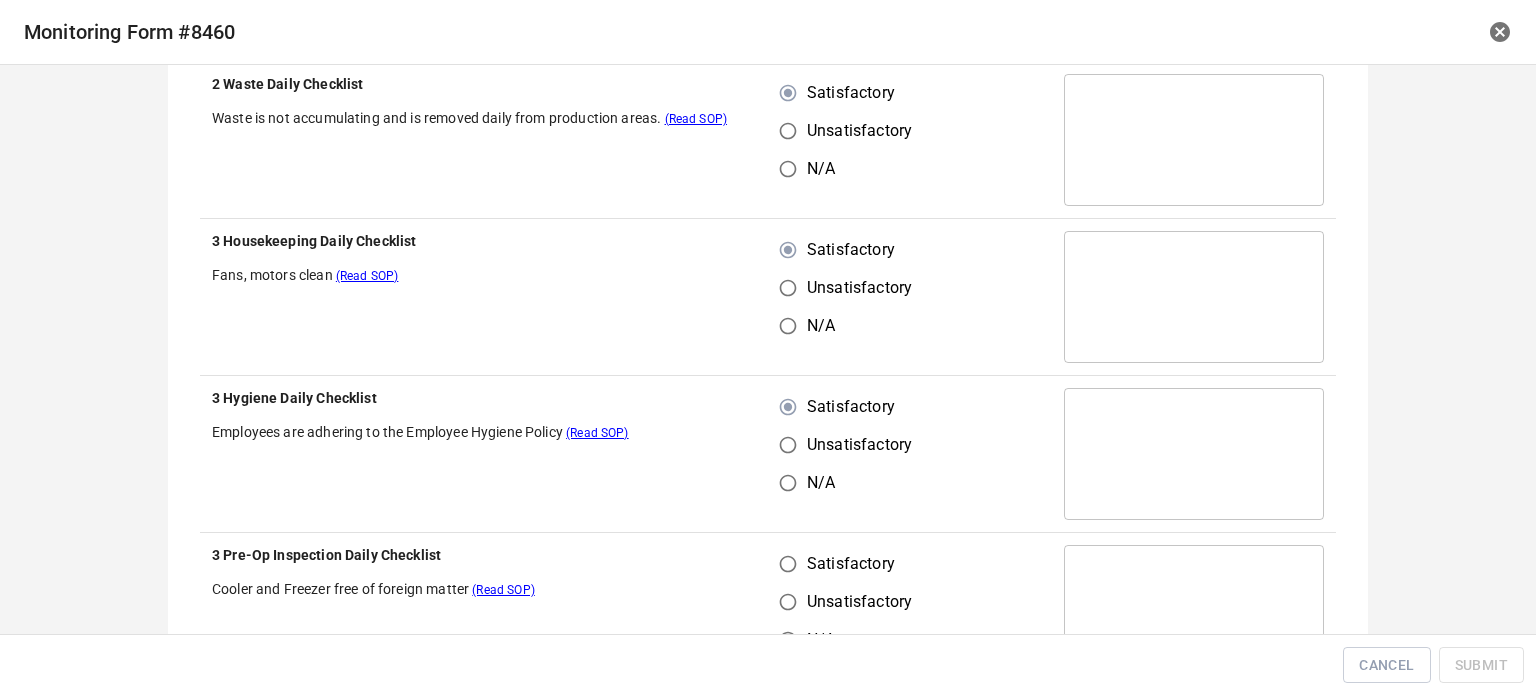 click on "Satisfactory" at bounding box center [840, 564] 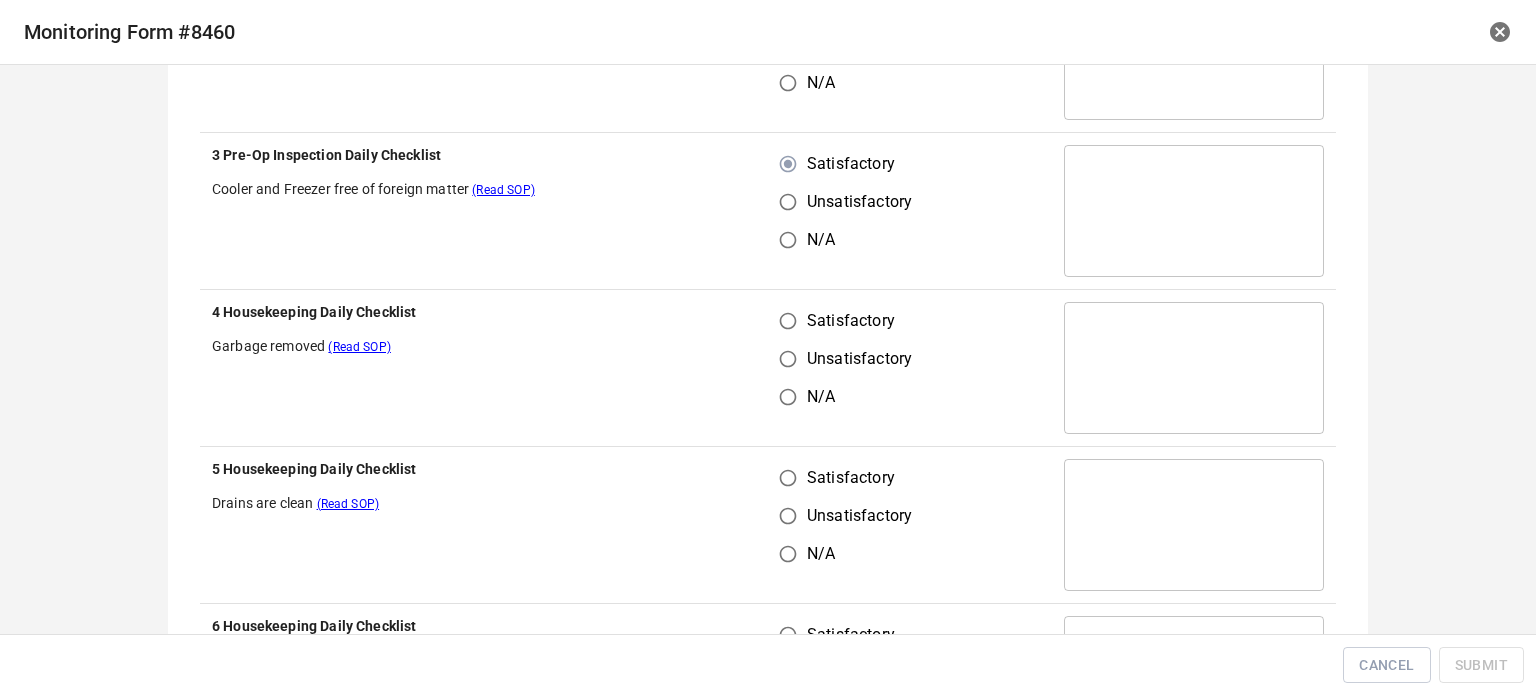 click on "Satisfactory" at bounding box center [788, 321] 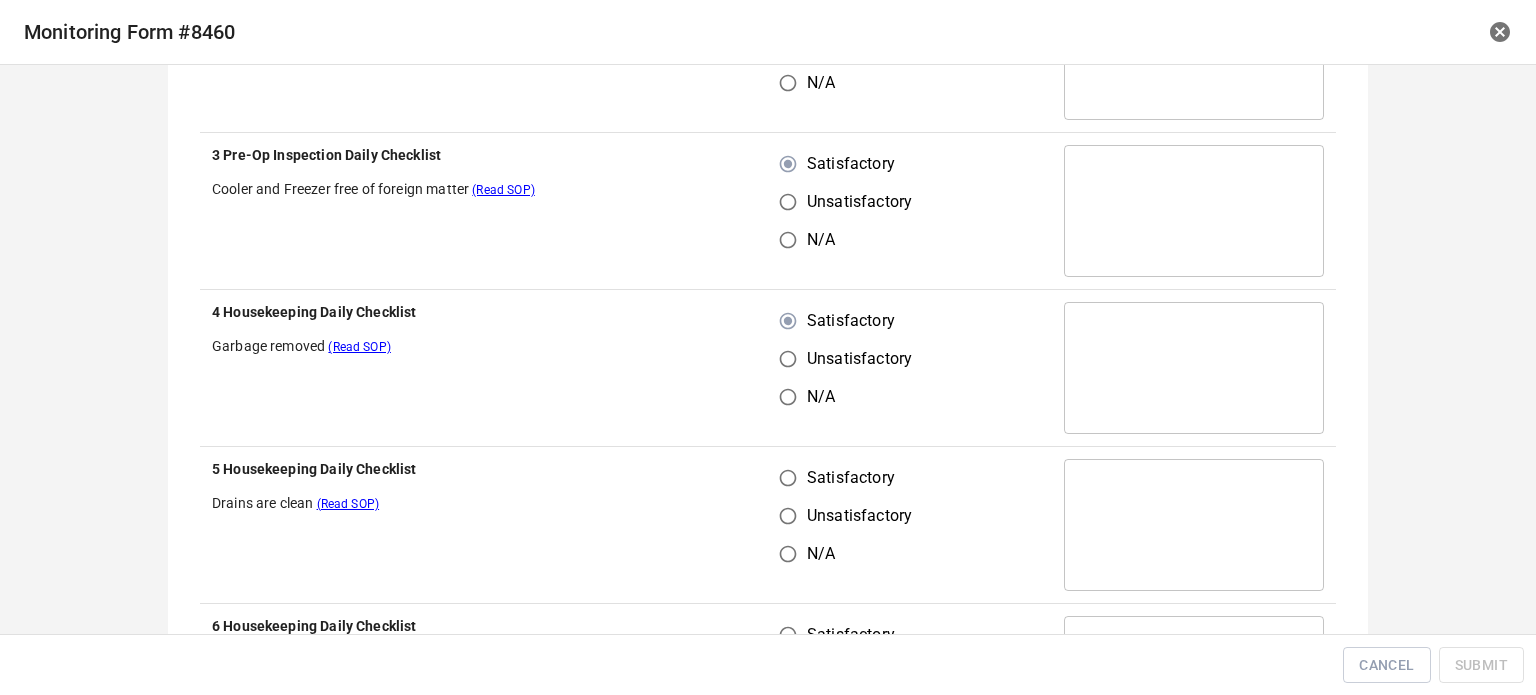 click on "Satisfactory" at bounding box center (788, 478) 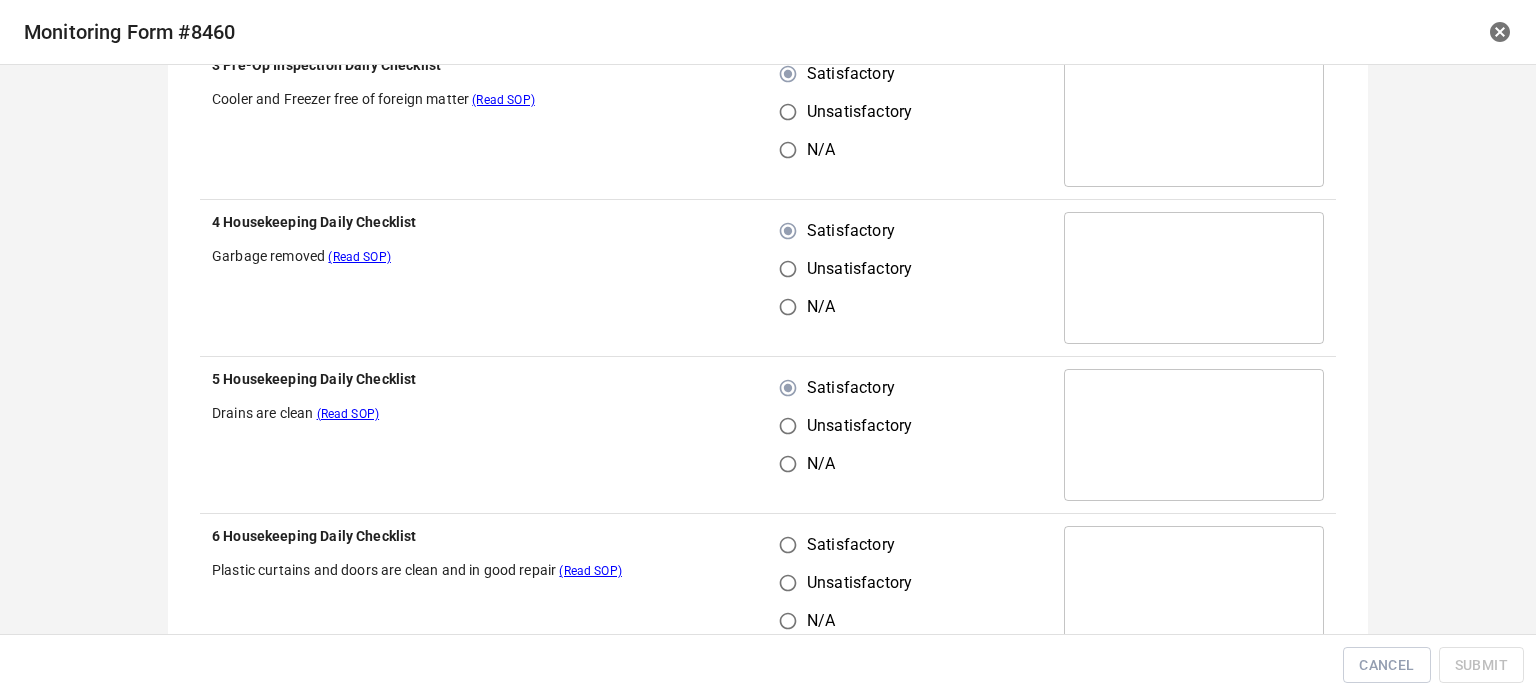 scroll, scrollTop: 2200, scrollLeft: 0, axis: vertical 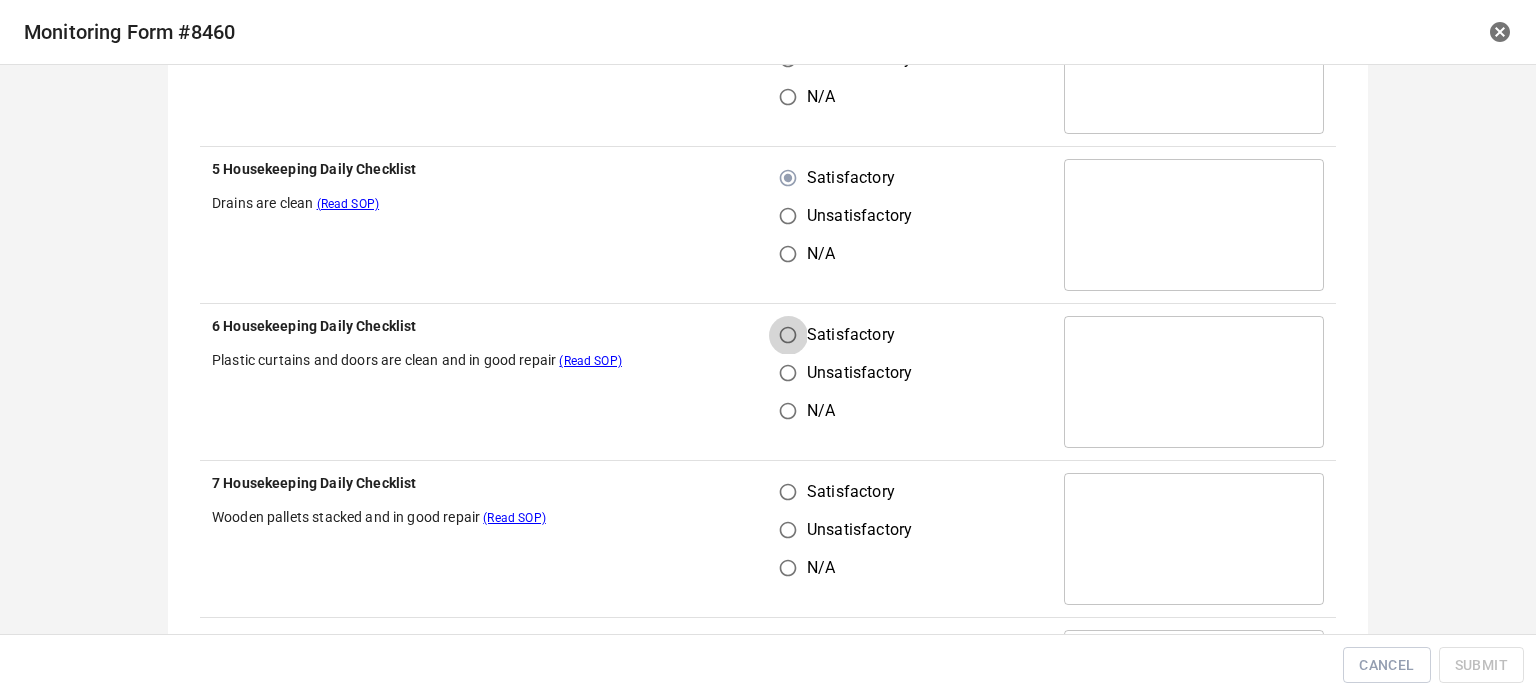 click on "Satisfactory" at bounding box center (788, 335) 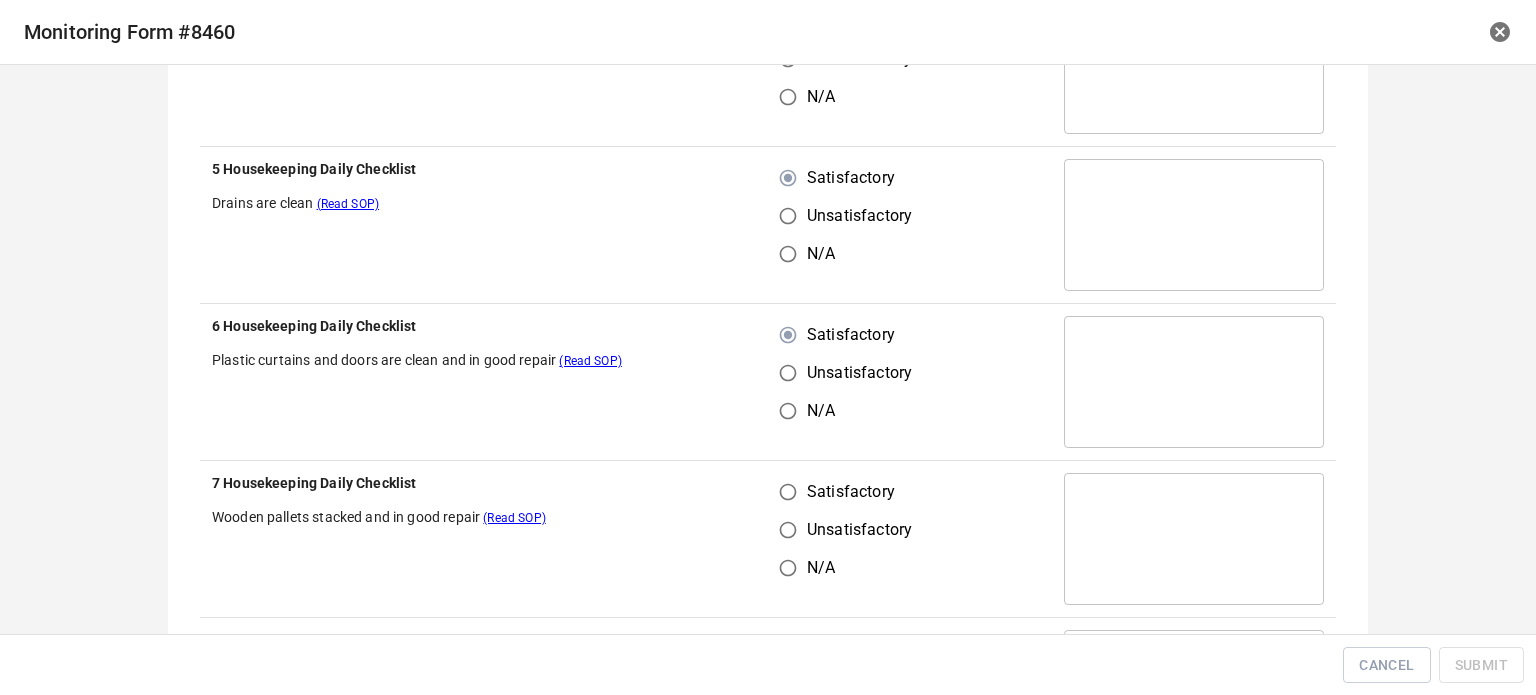 click on "Satisfactory" at bounding box center (788, 492) 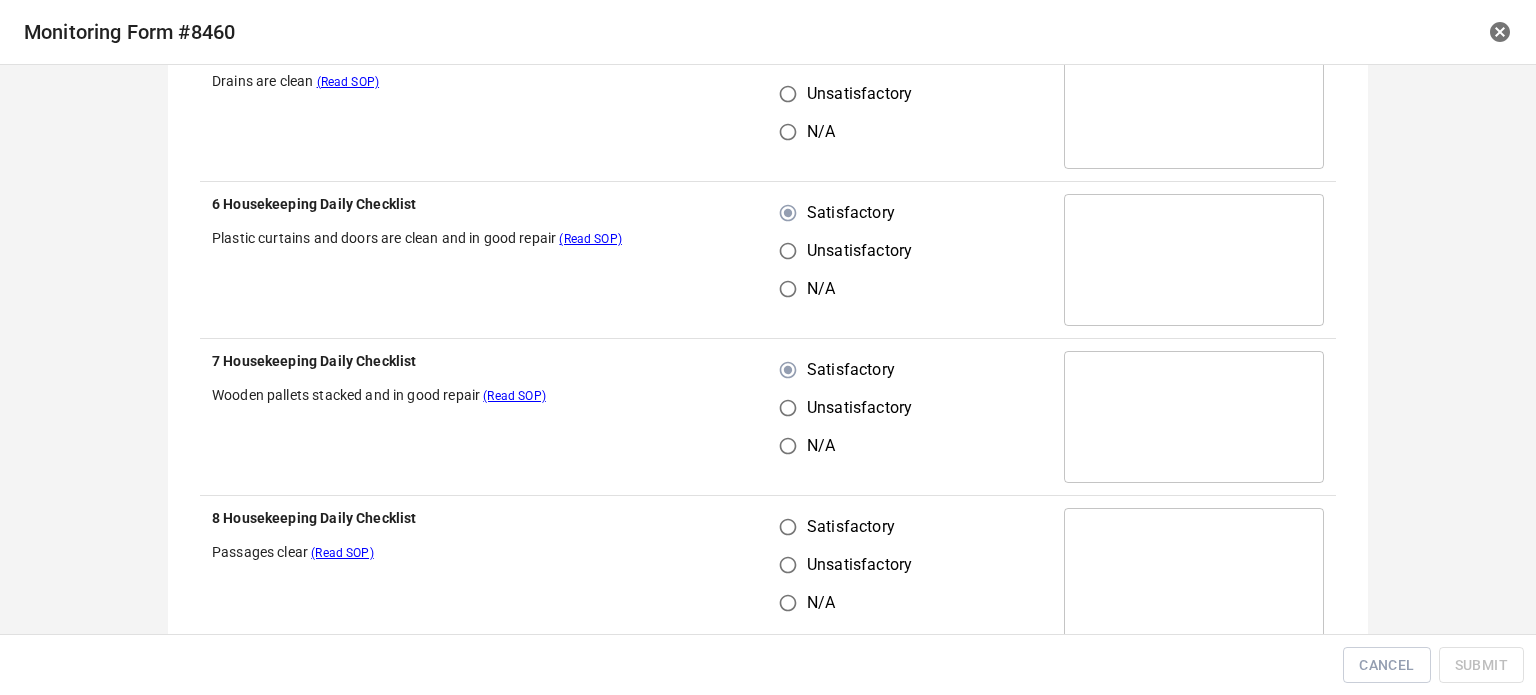 scroll, scrollTop: 2500, scrollLeft: 0, axis: vertical 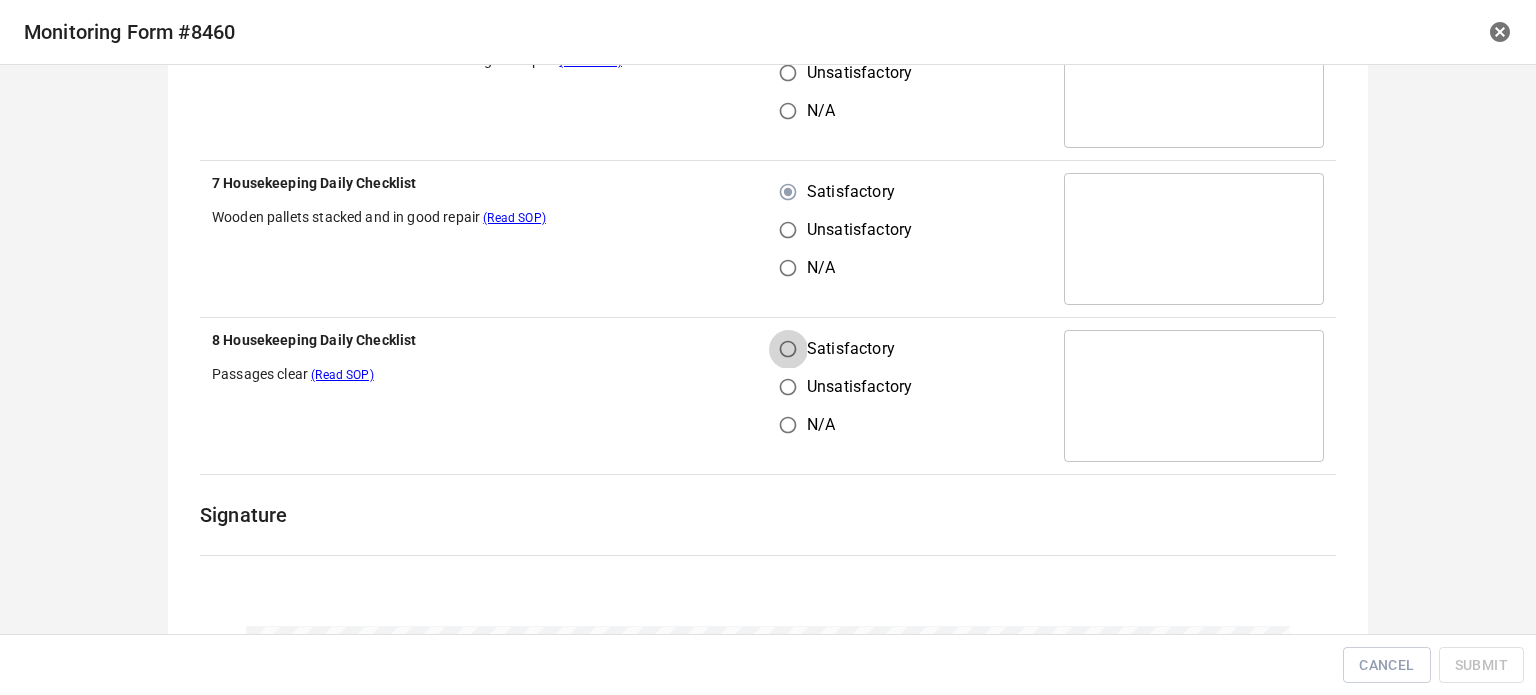 drag, startPoint x: 763, startPoint y: 346, endPoint x: 778, endPoint y: 347, distance: 15.033297 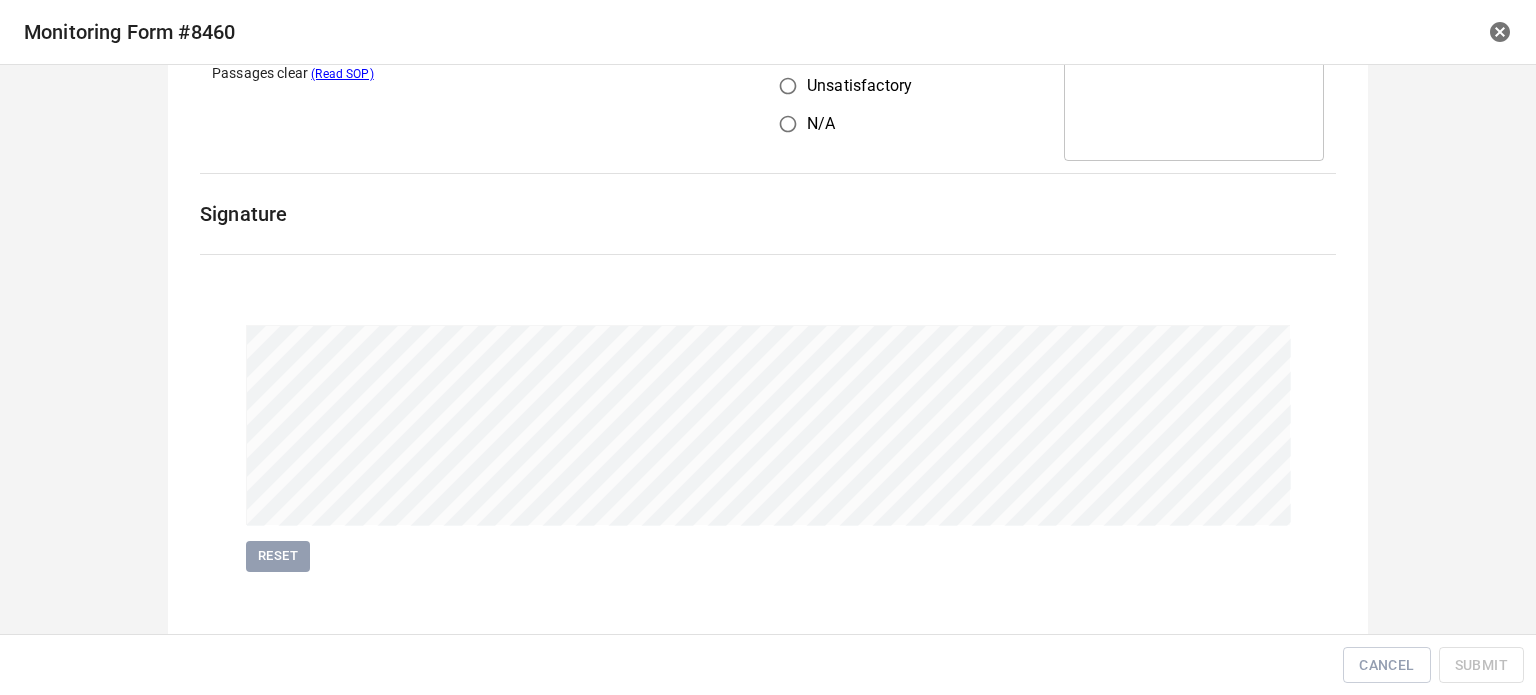 scroll, scrollTop: 2813, scrollLeft: 0, axis: vertical 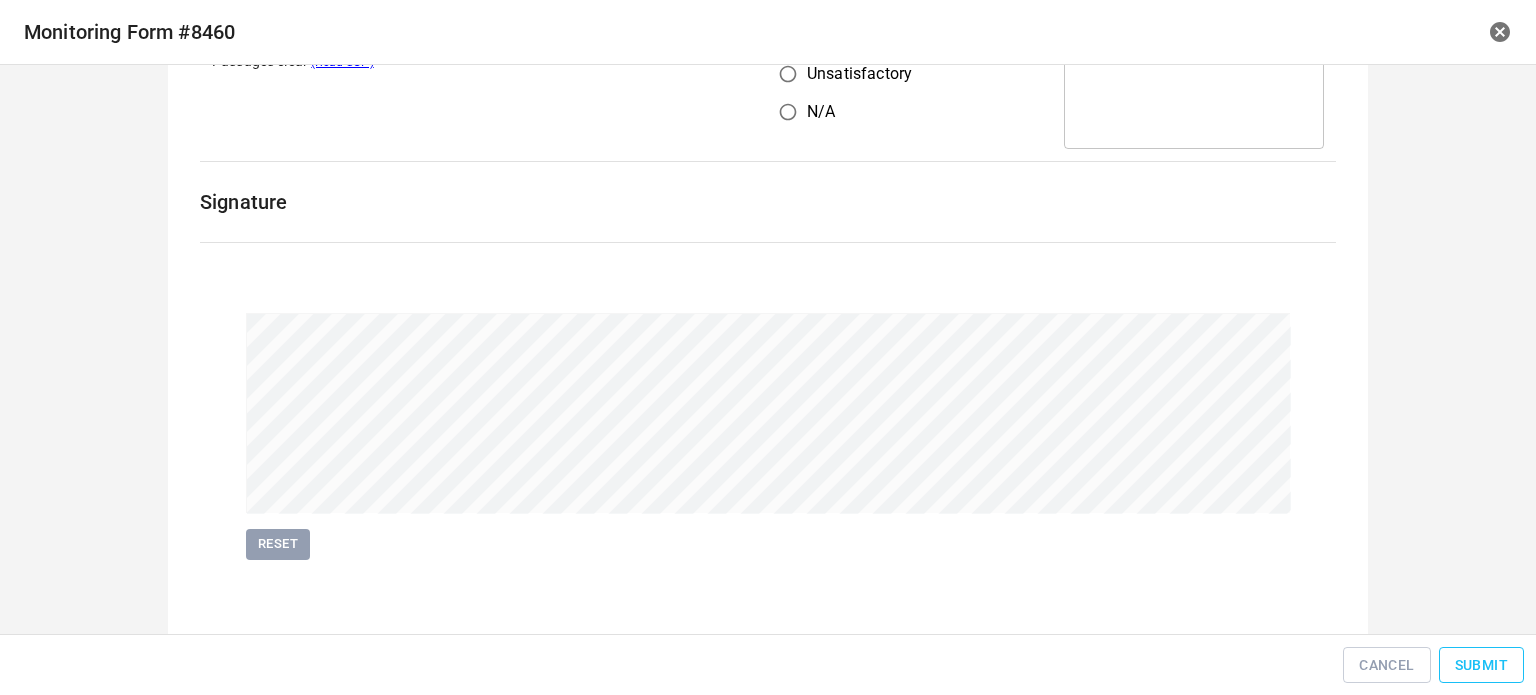 click on "Submit" at bounding box center [1481, 665] 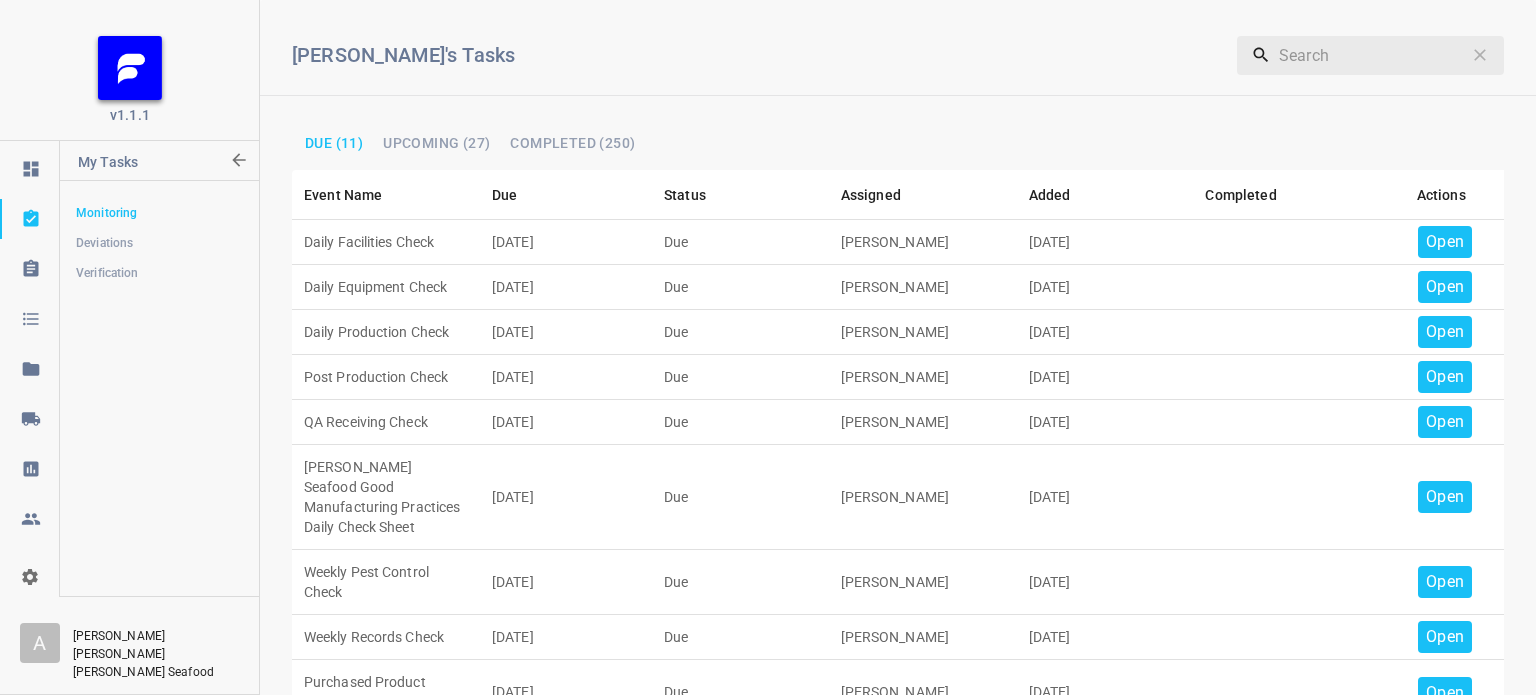 click on "Open" at bounding box center (1445, 242) 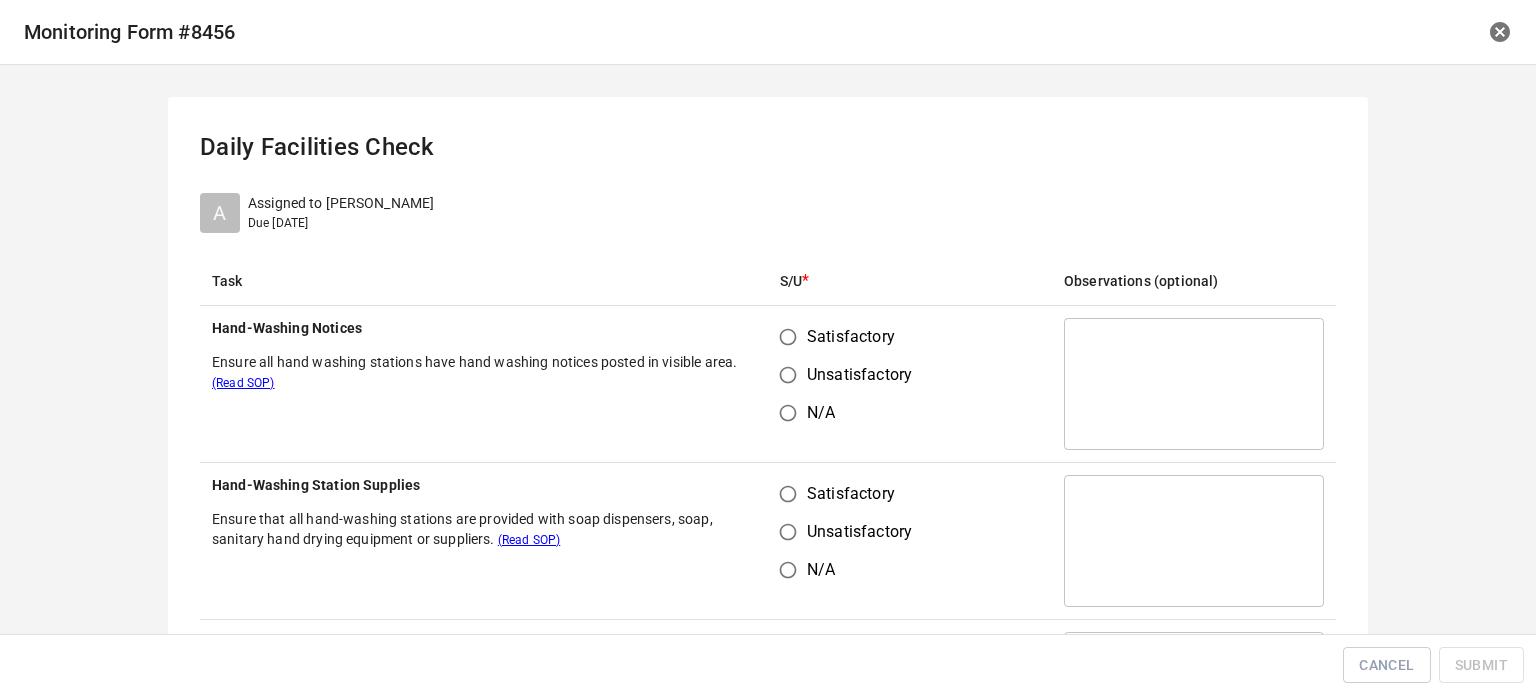 click on "Satisfactory" at bounding box center (788, 337) 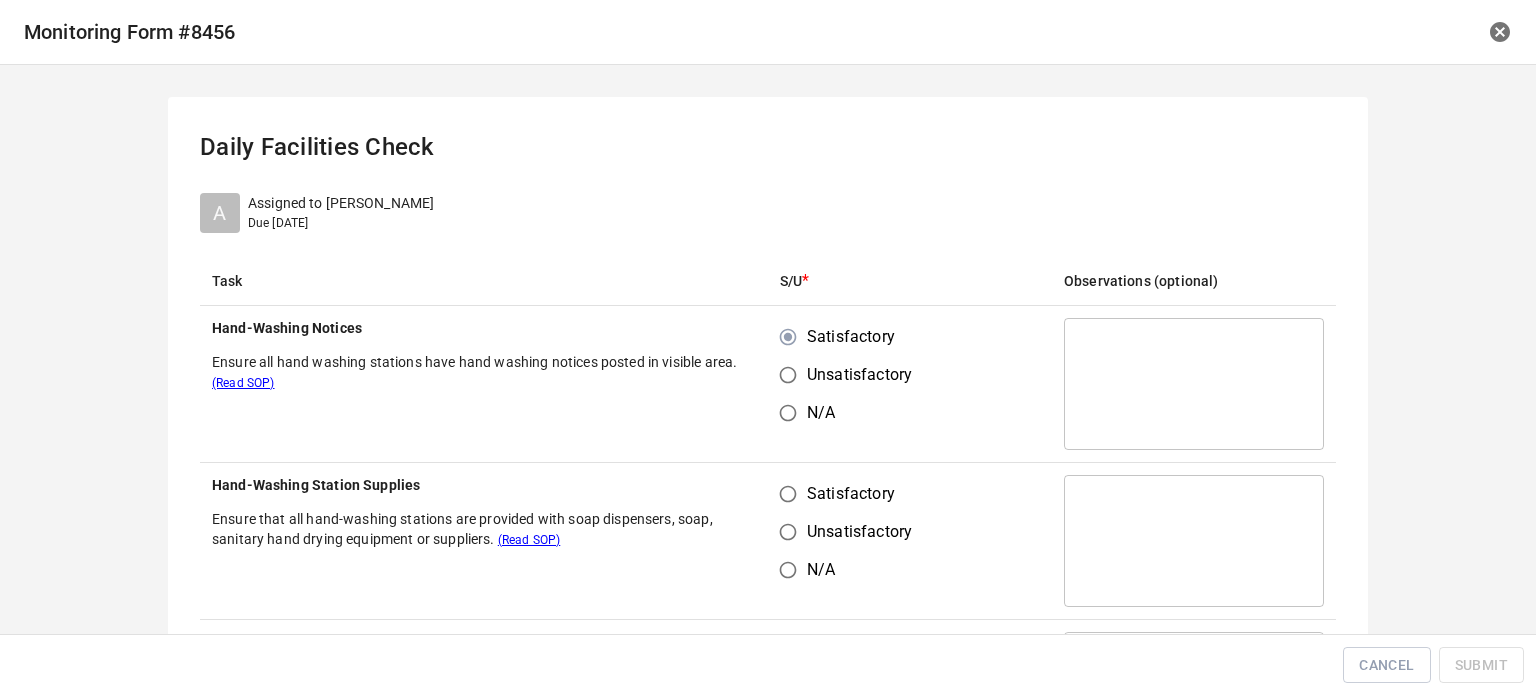 drag, startPoint x: 794, startPoint y: 515, endPoint x: 796, endPoint y: 499, distance: 16.124516 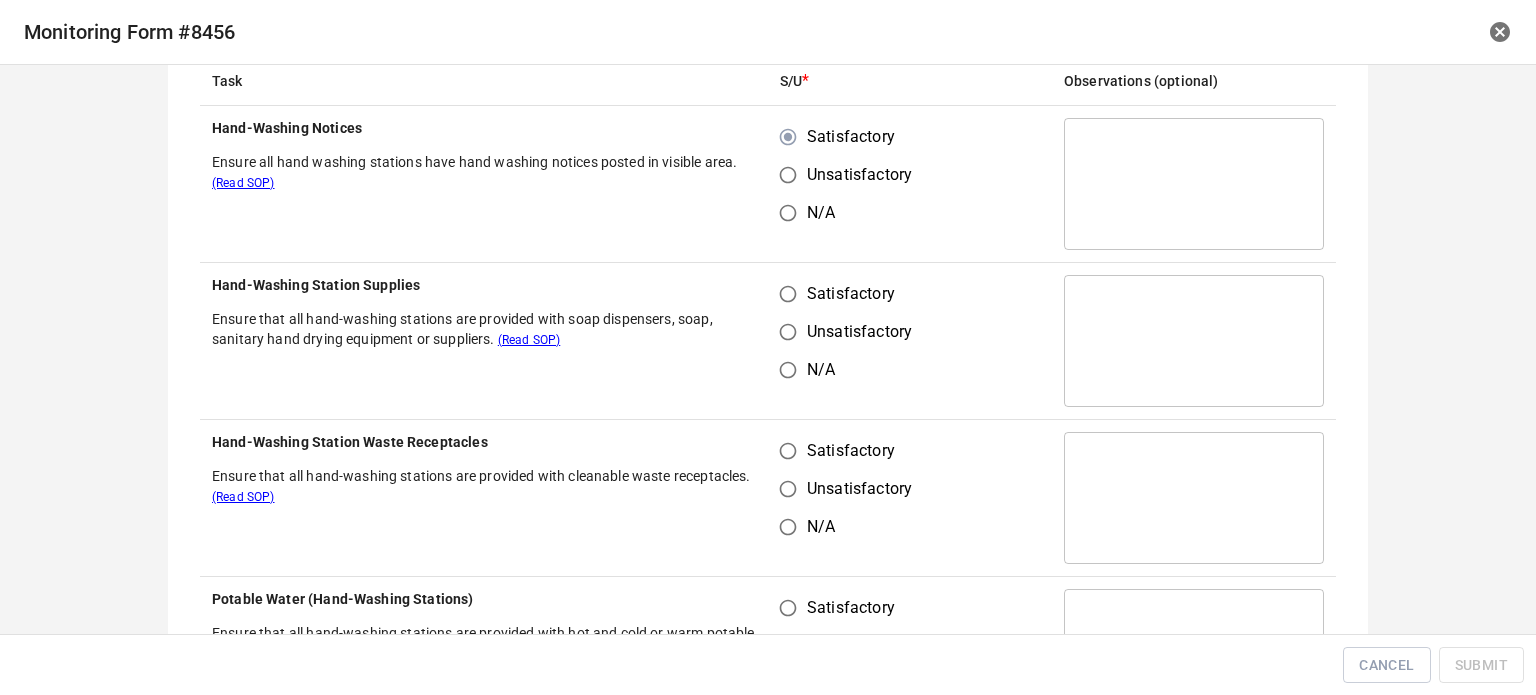 scroll, scrollTop: 100, scrollLeft: 0, axis: vertical 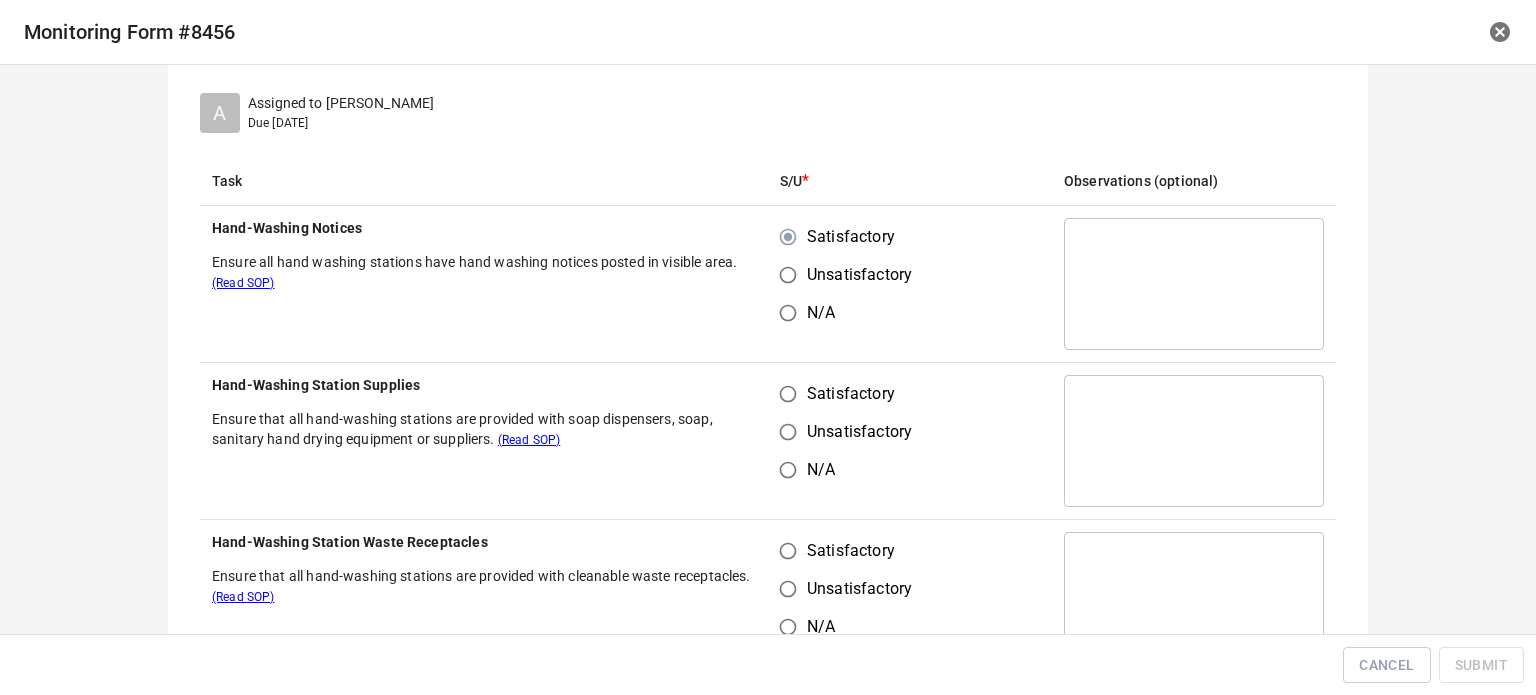 click on "Satisfactory" at bounding box center [788, 394] 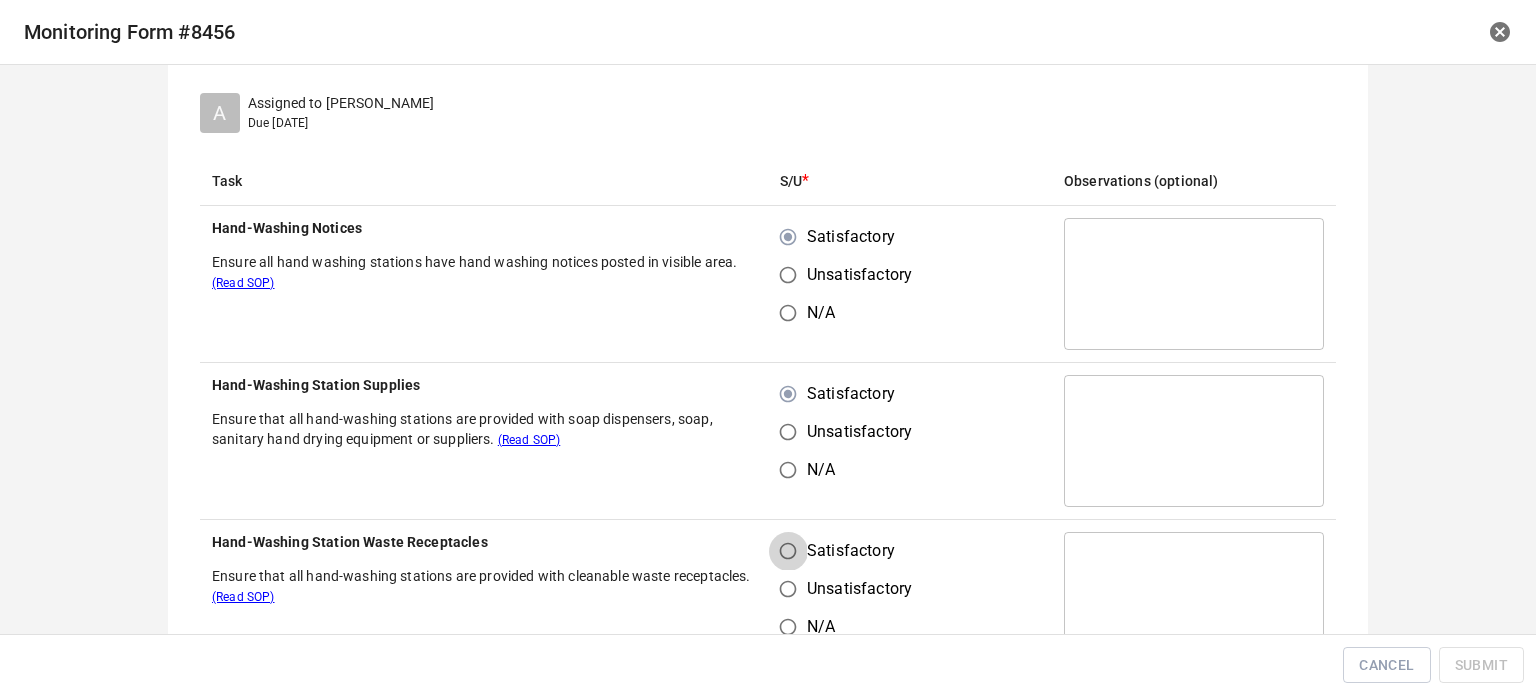 click on "Satisfactory" at bounding box center [788, 551] 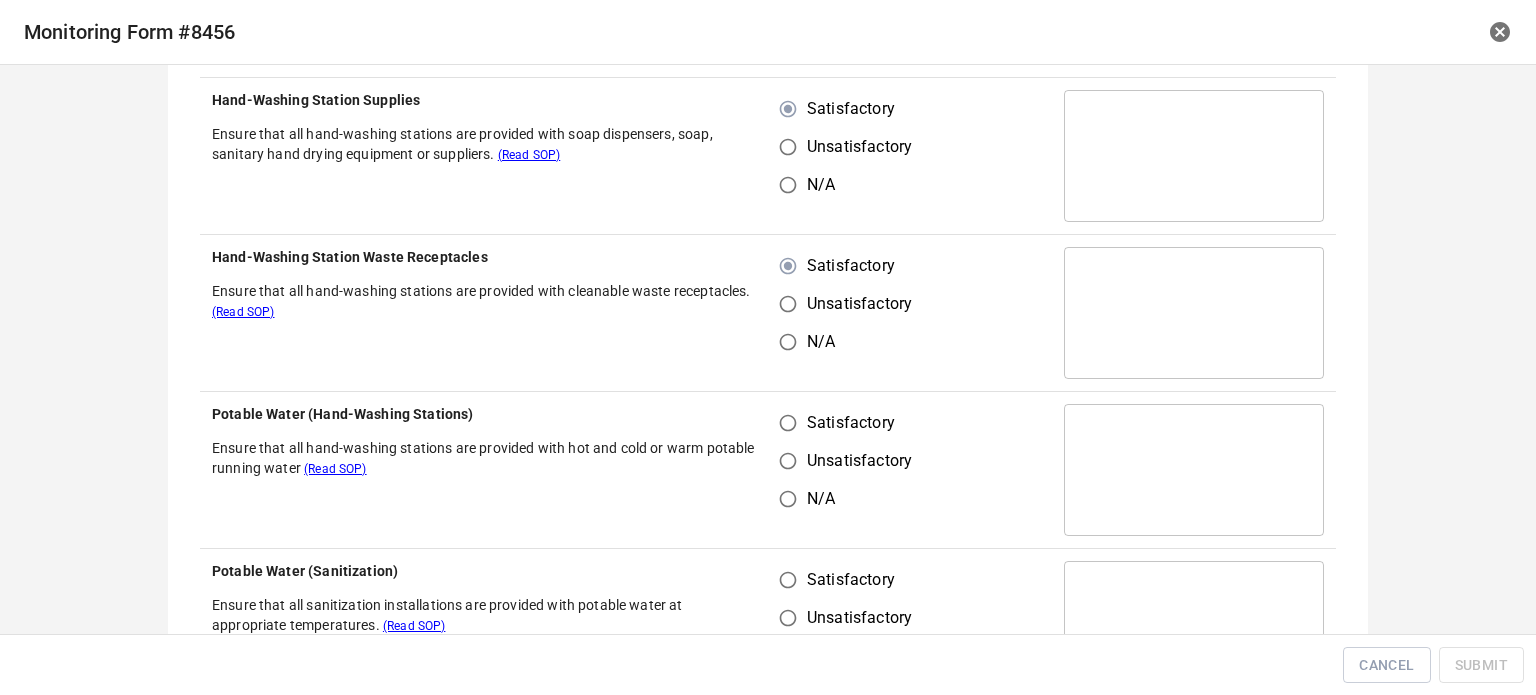 scroll, scrollTop: 400, scrollLeft: 0, axis: vertical 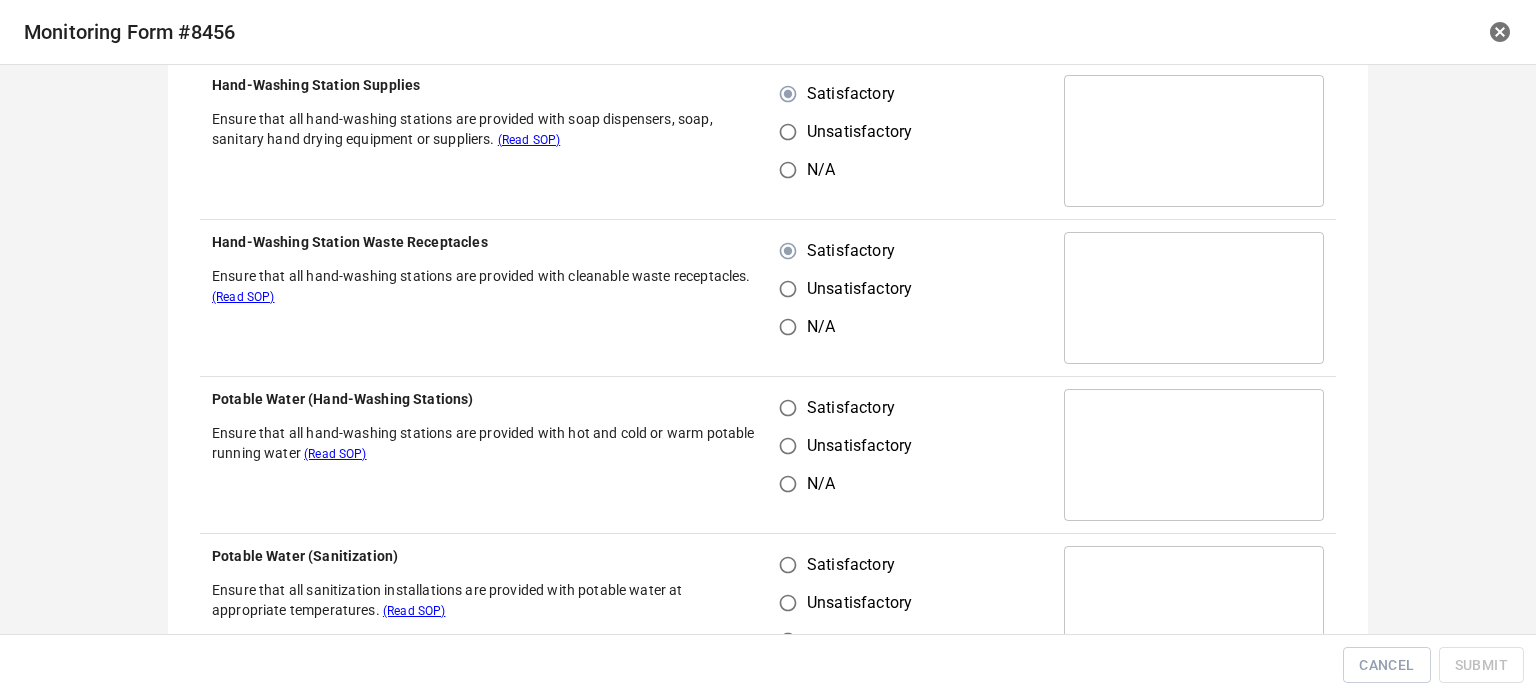 click on "Satisfactory" at bounding box center [788, 408] 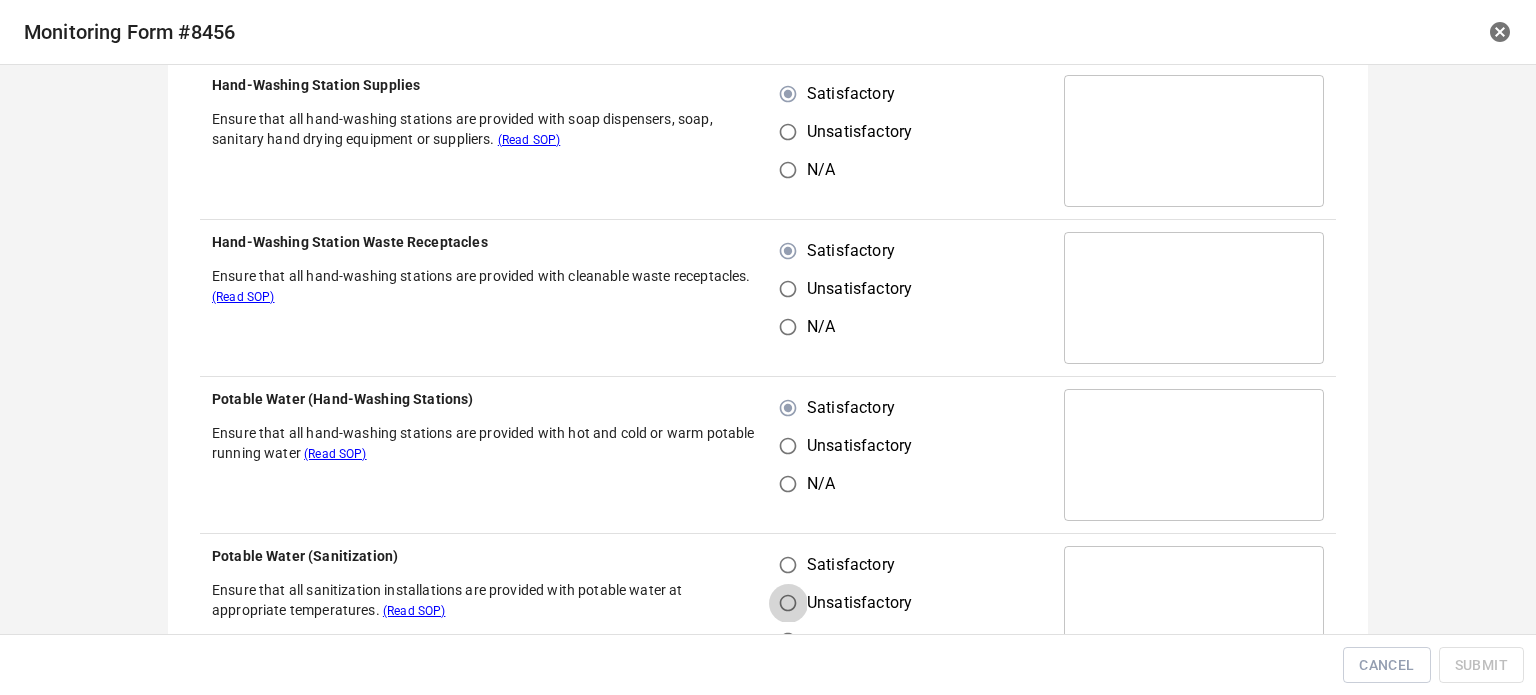 drag, startPoint x: 784, startPoint y: 610, endPoint x: 779, endPoint y: 576, distance: 34.36568 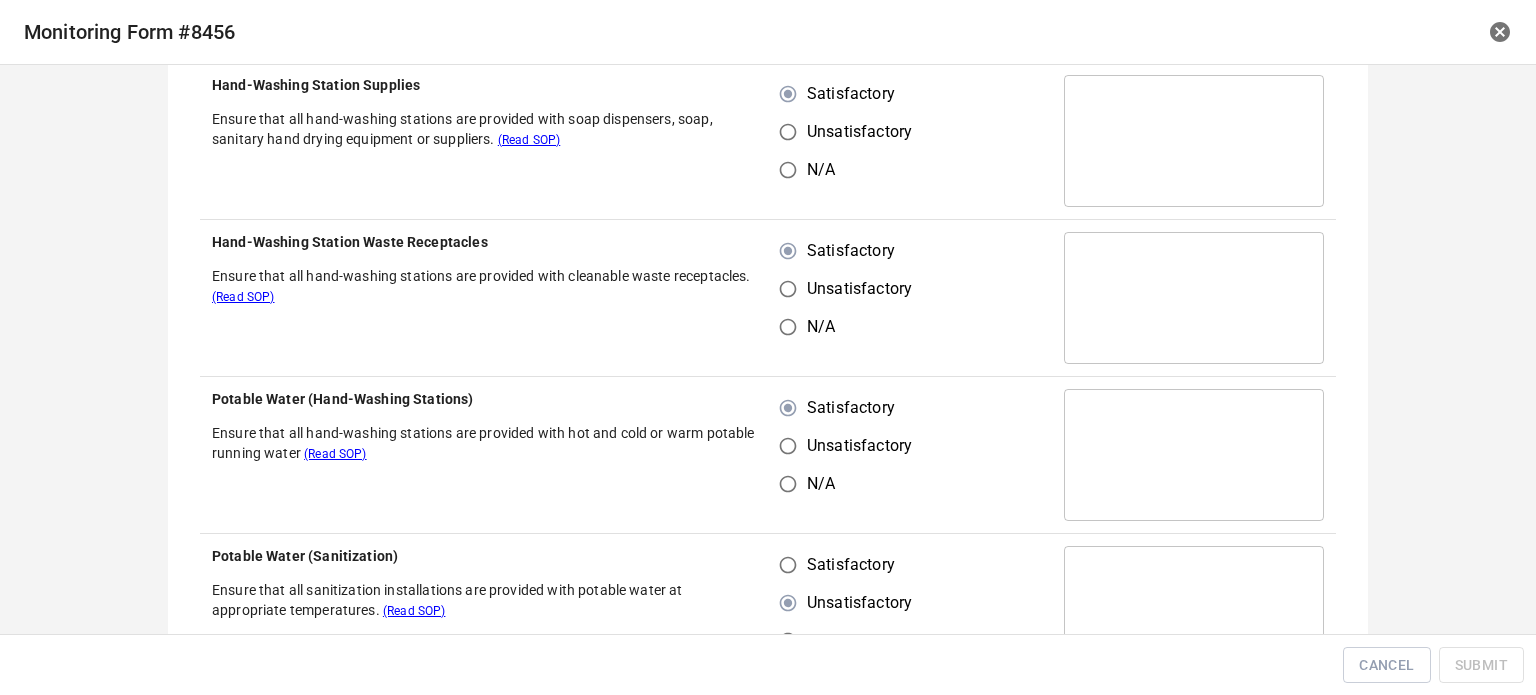 click on "Satisfactory" at bounding box center [788, 565] 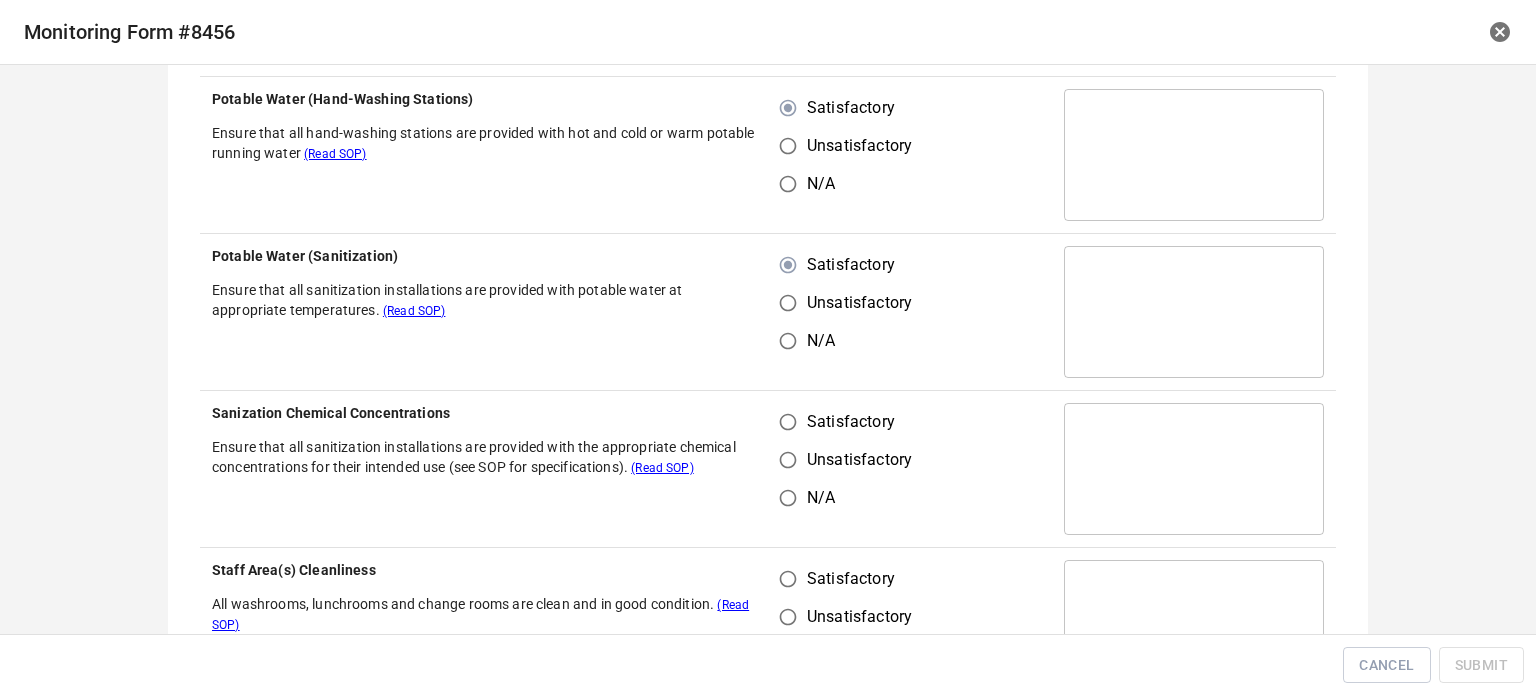 click on "Satisfactory" at bounding box center (788, 422) 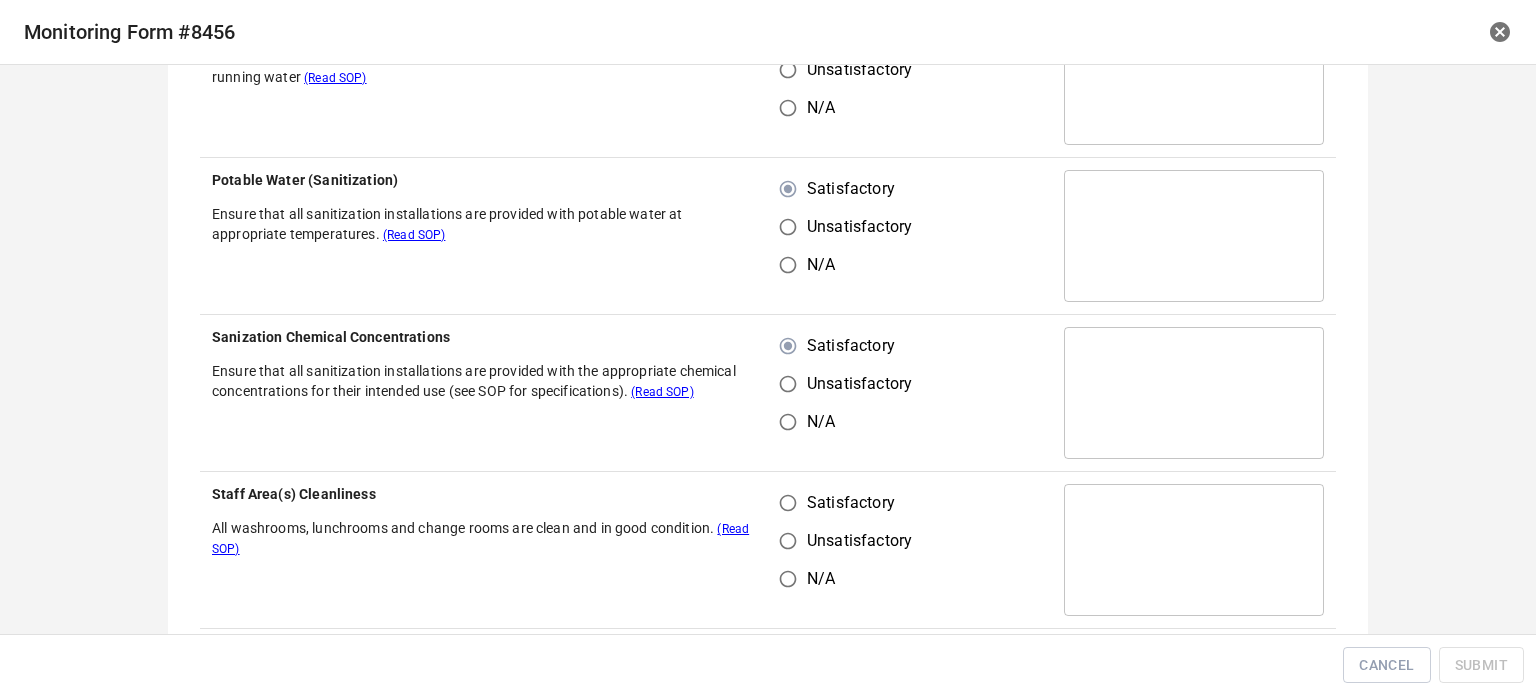 scroll, scrollTop: 900, scrollLeft: 0, axis: vertical 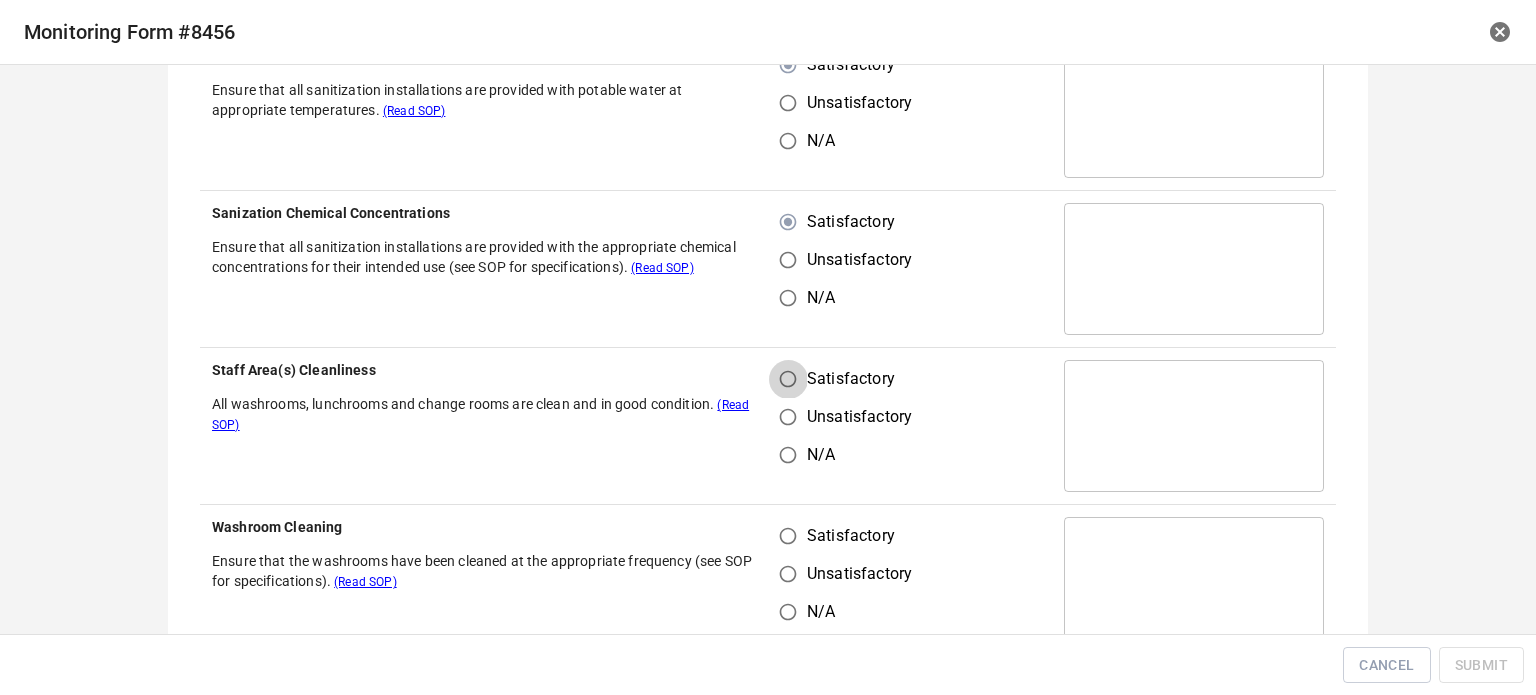 click on "Satisfactory" at bounding box center [788, 379] 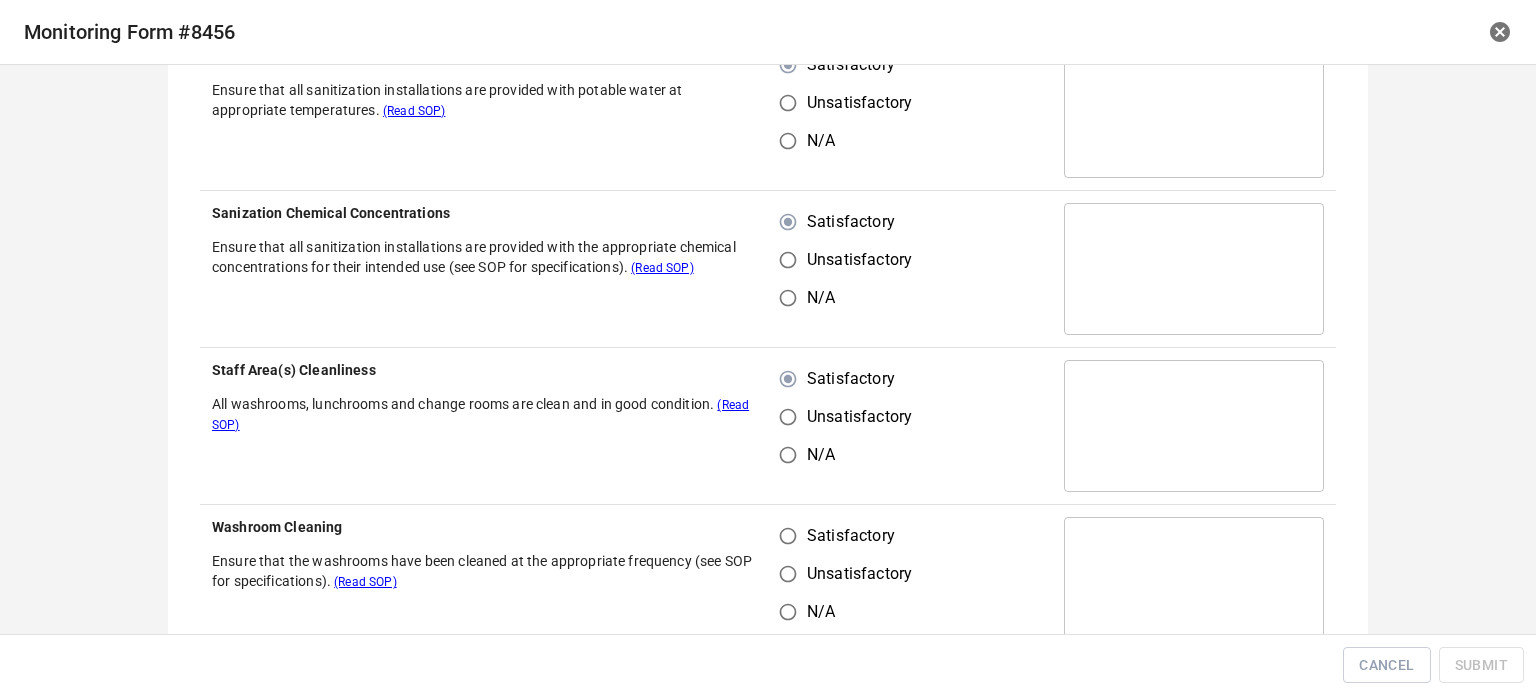 drag, startPoint x: 780, startPoint y: 539, endPoint x: 848, endPoint y: 511, distance: 73.53911 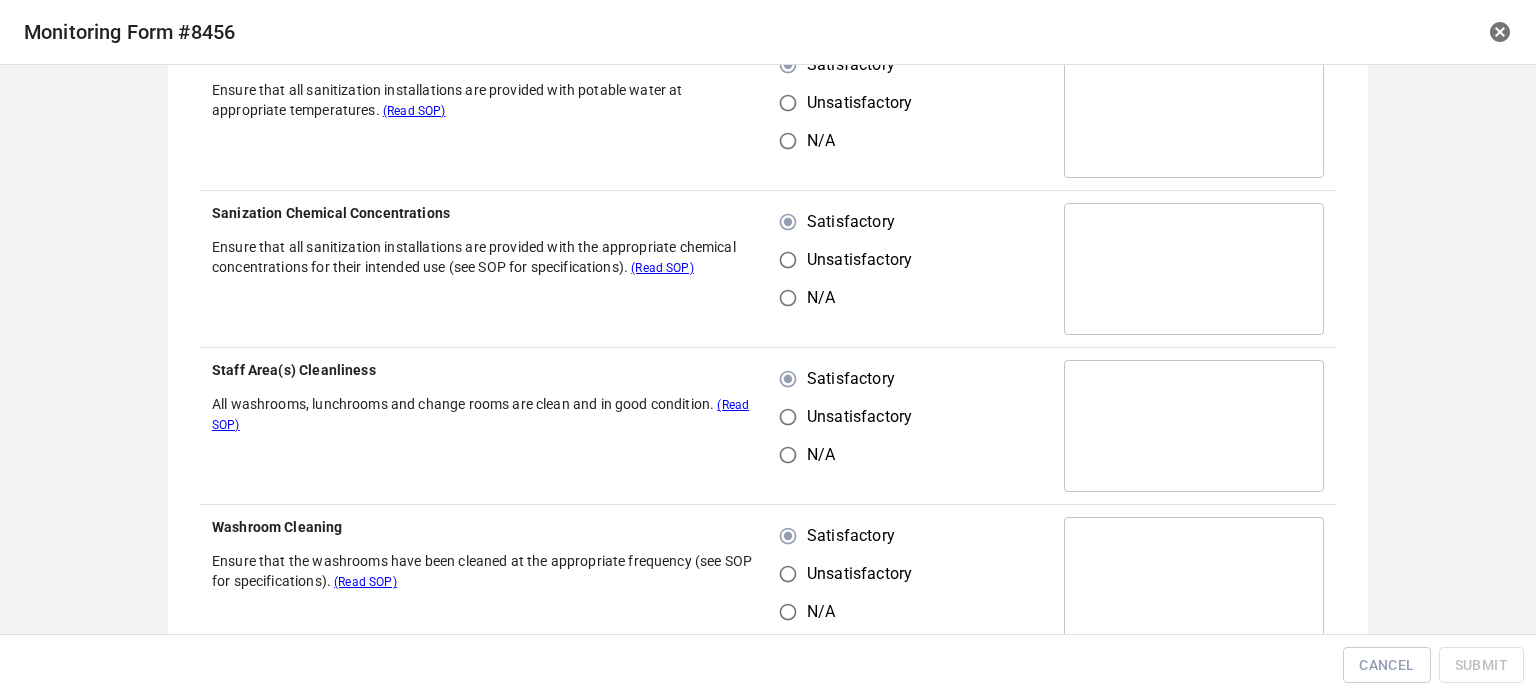 scroll, scrollTop: 1200, scrollLeft: 0, axis: vertical 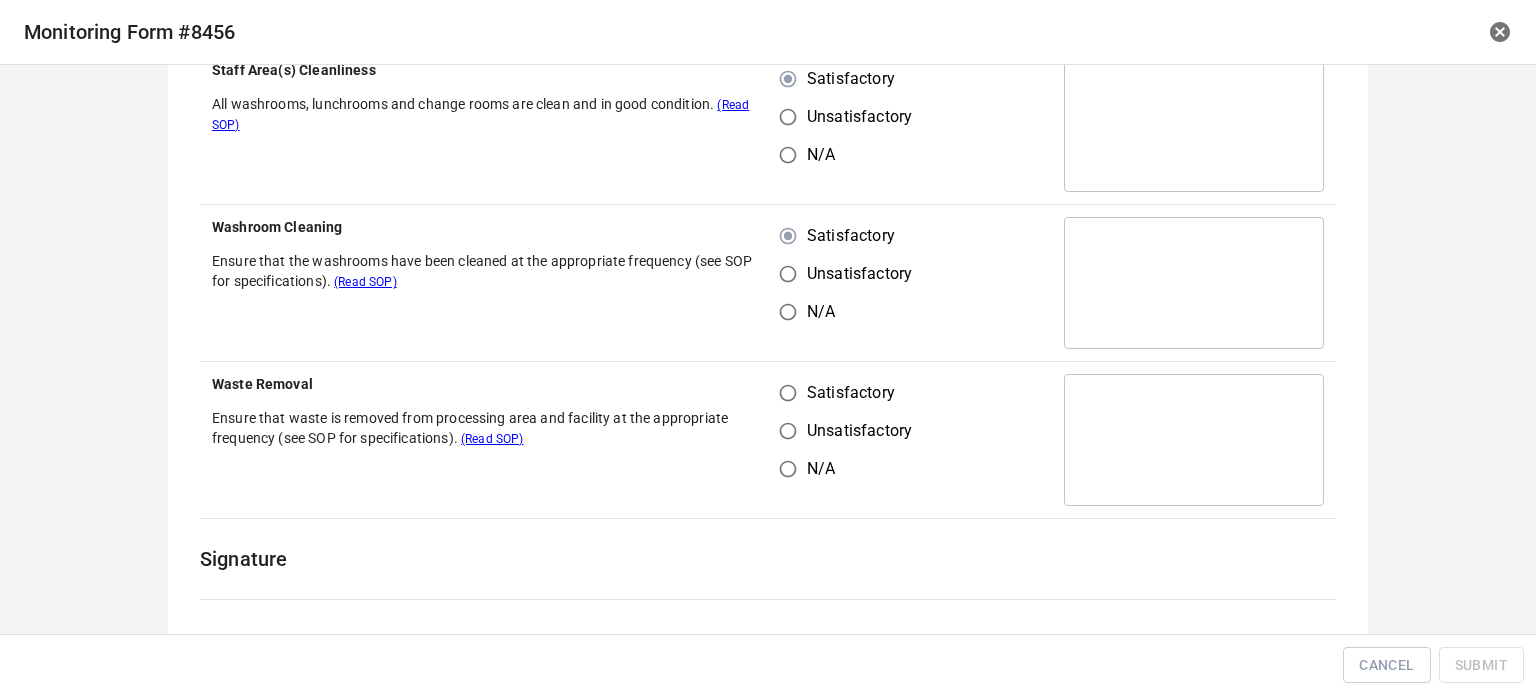 drag, startPoint x: 780, startPoint y: 415, endPoint x: 780, endPoint y: 394, distance: 21 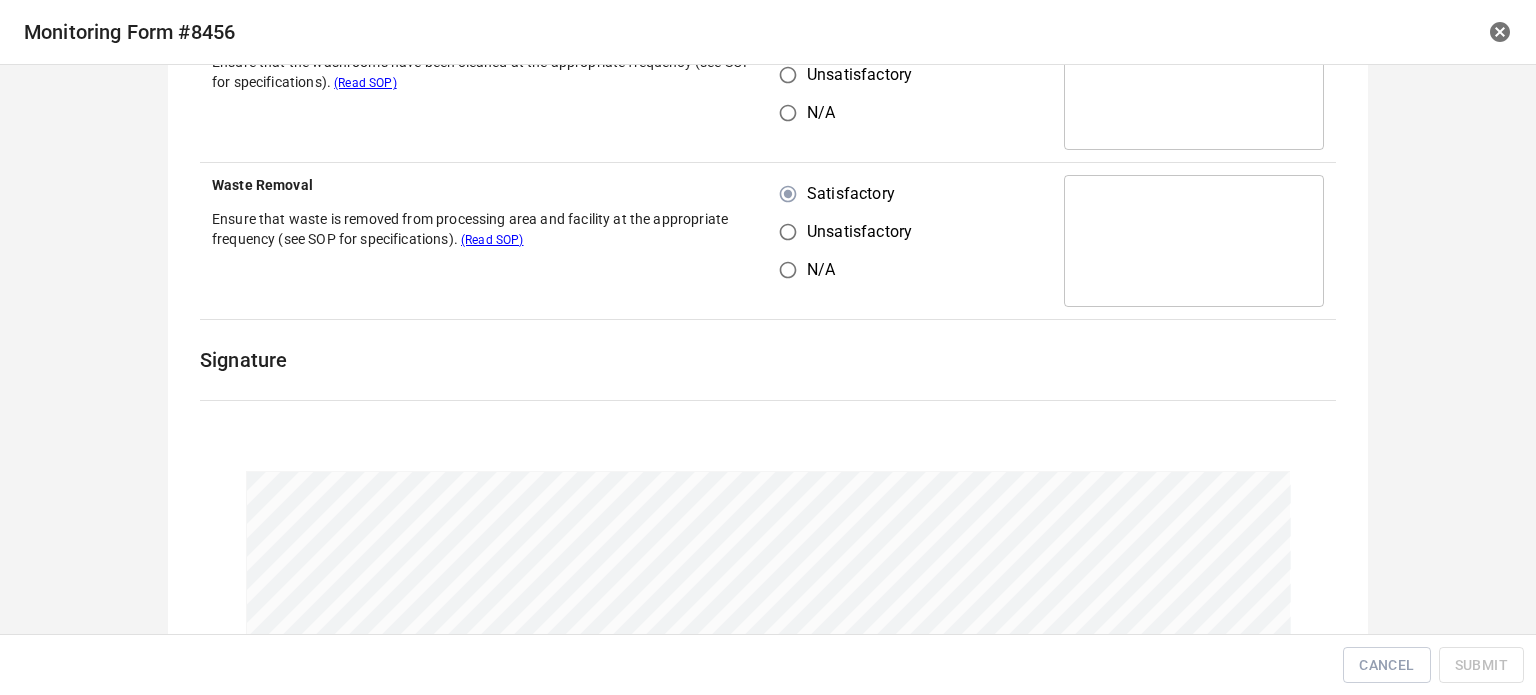 scroll, scrollTop: 1559, scrollLeft: 0, axis: vertical 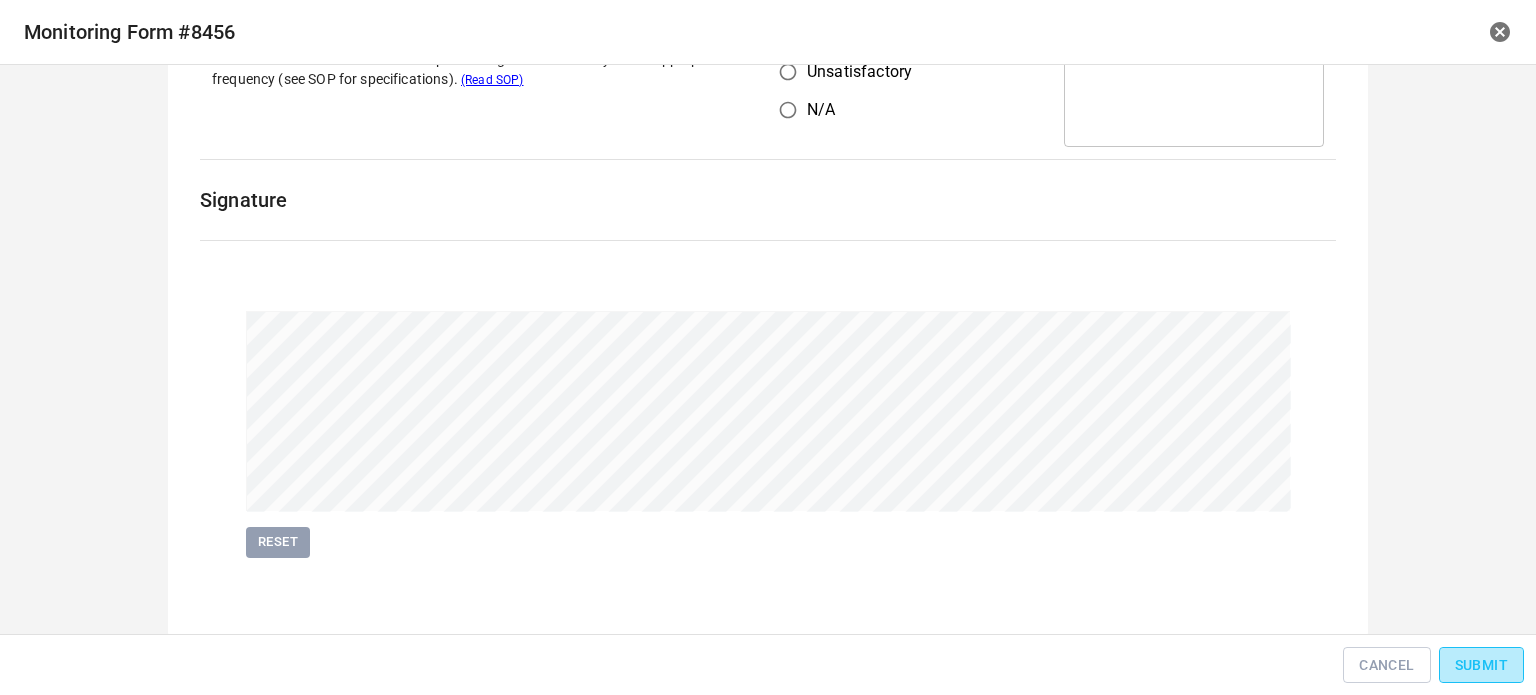 click on "Submit" at bounding box center (1481, 665) 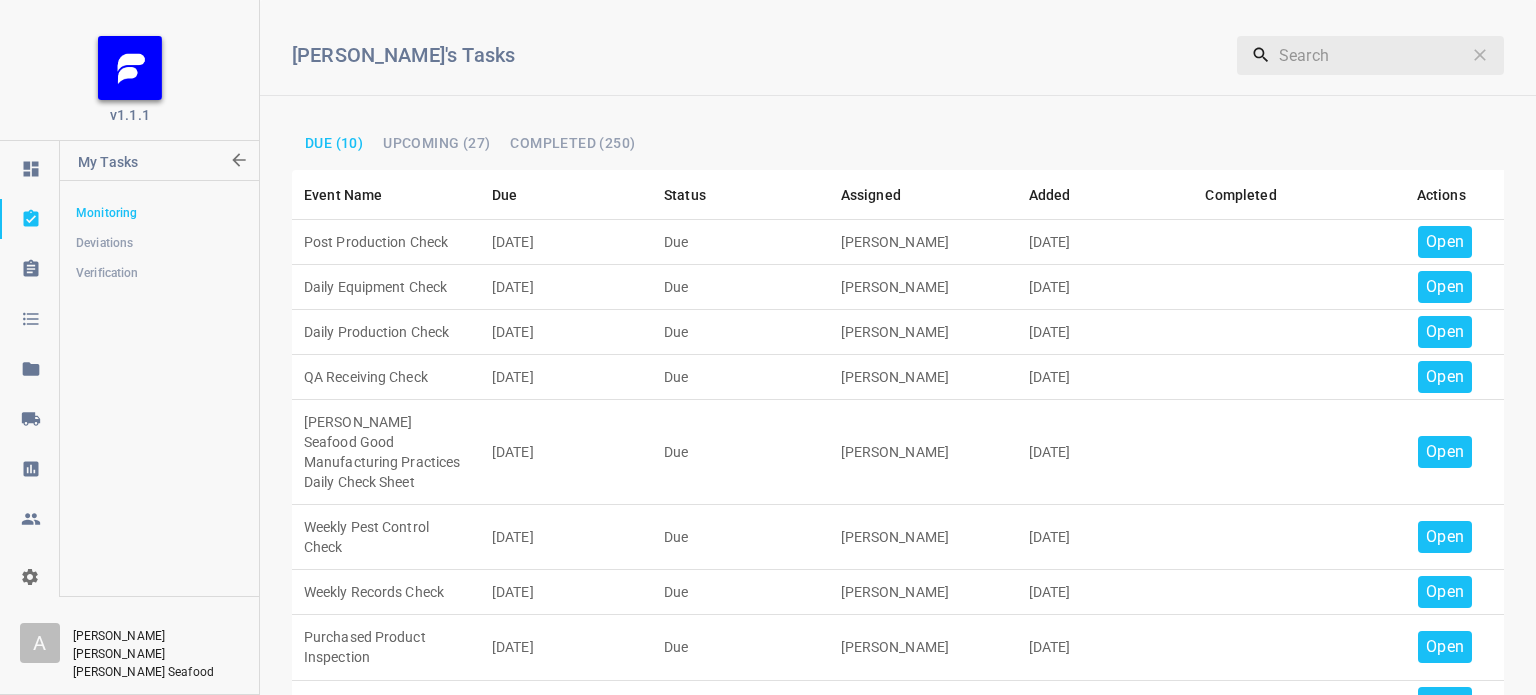 click on "Open" at bounding box center (1445, 242) 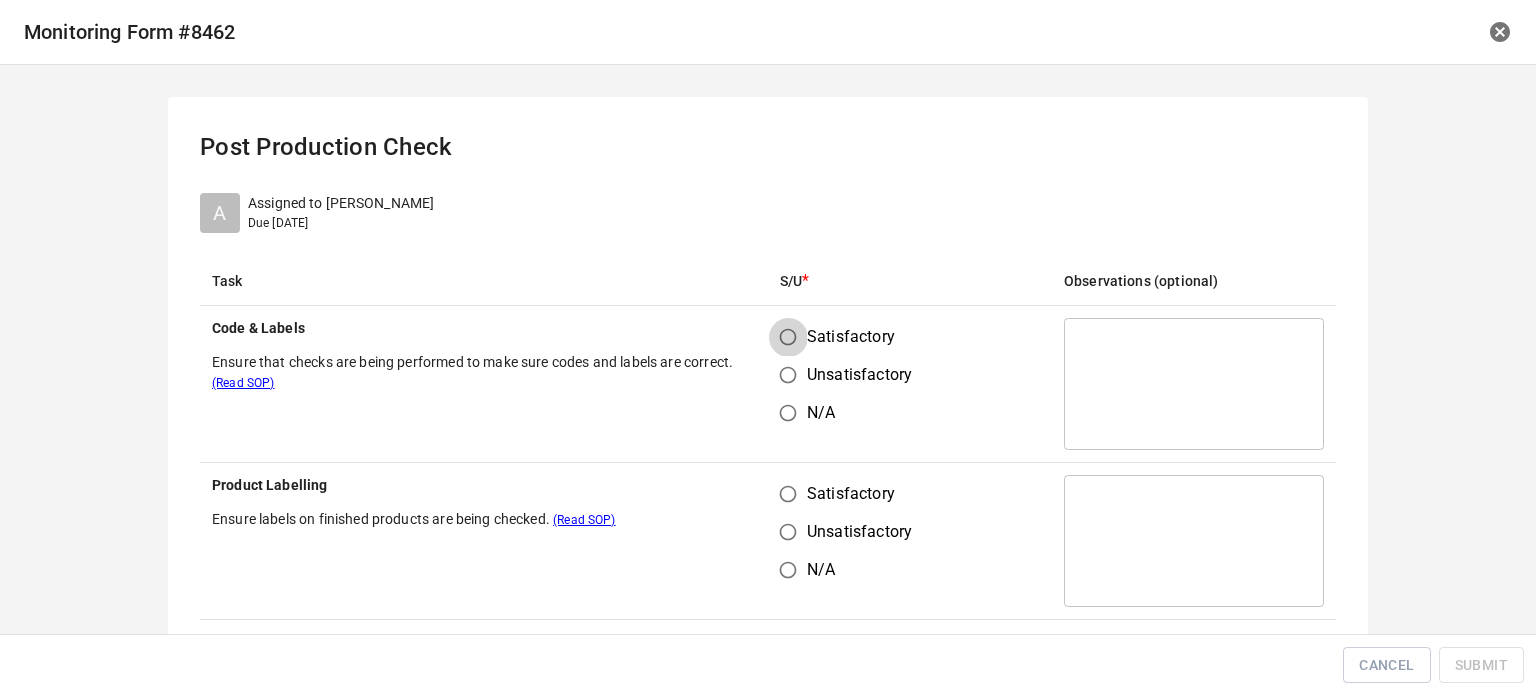 click on "Satisfactory" at bounding box center (788, 337) 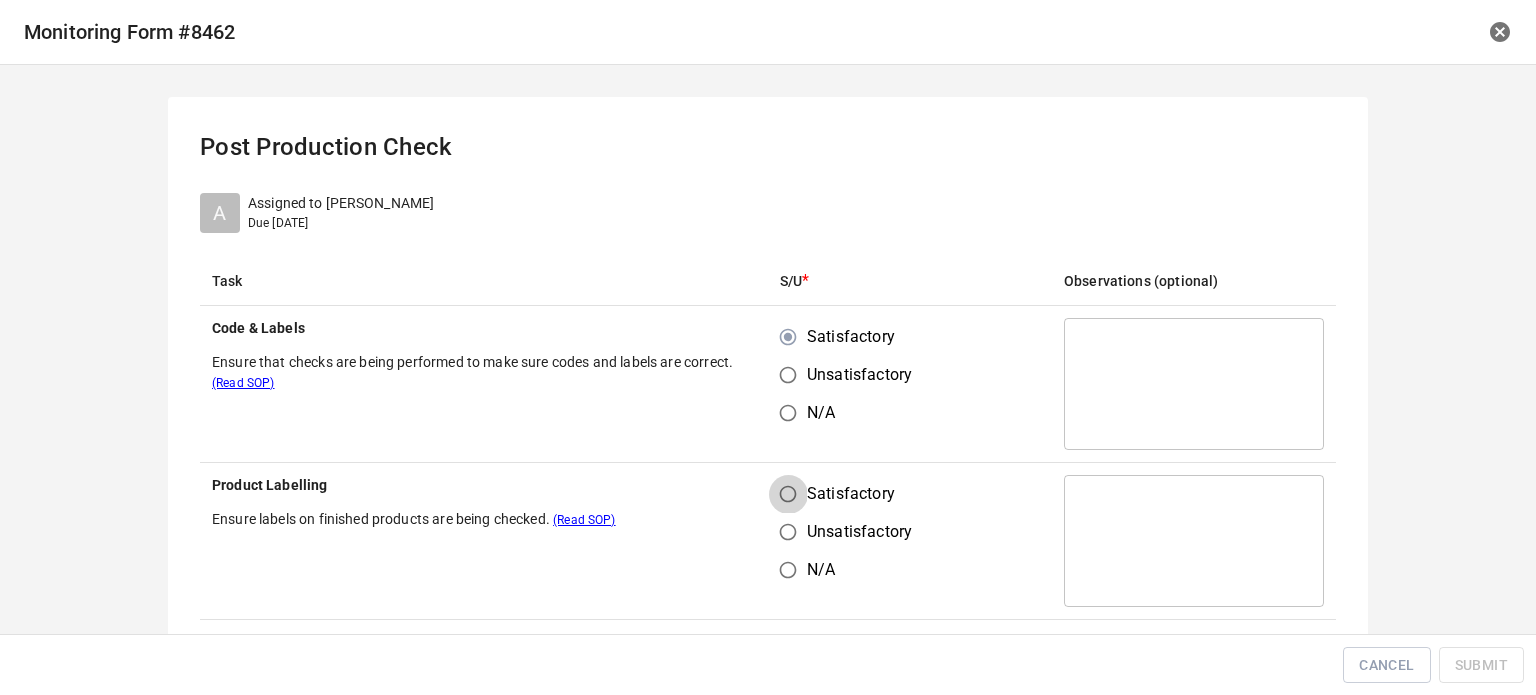 drag, startPoint x: 786, startPoint y: 491, endPoint x: 861, endPoint y: 443, distance: 89.04493 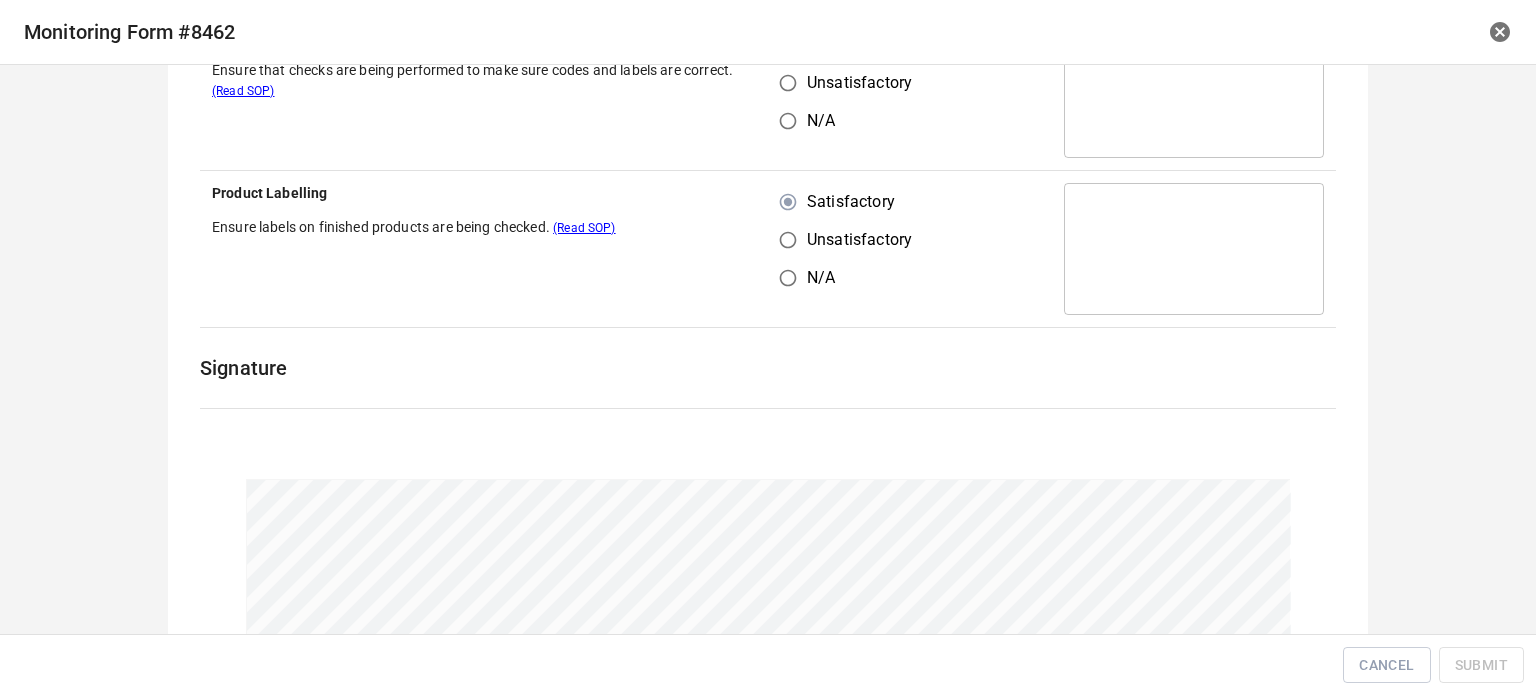 scroll, scrollTop: 461, scrollLeft: 0, axis: vertical 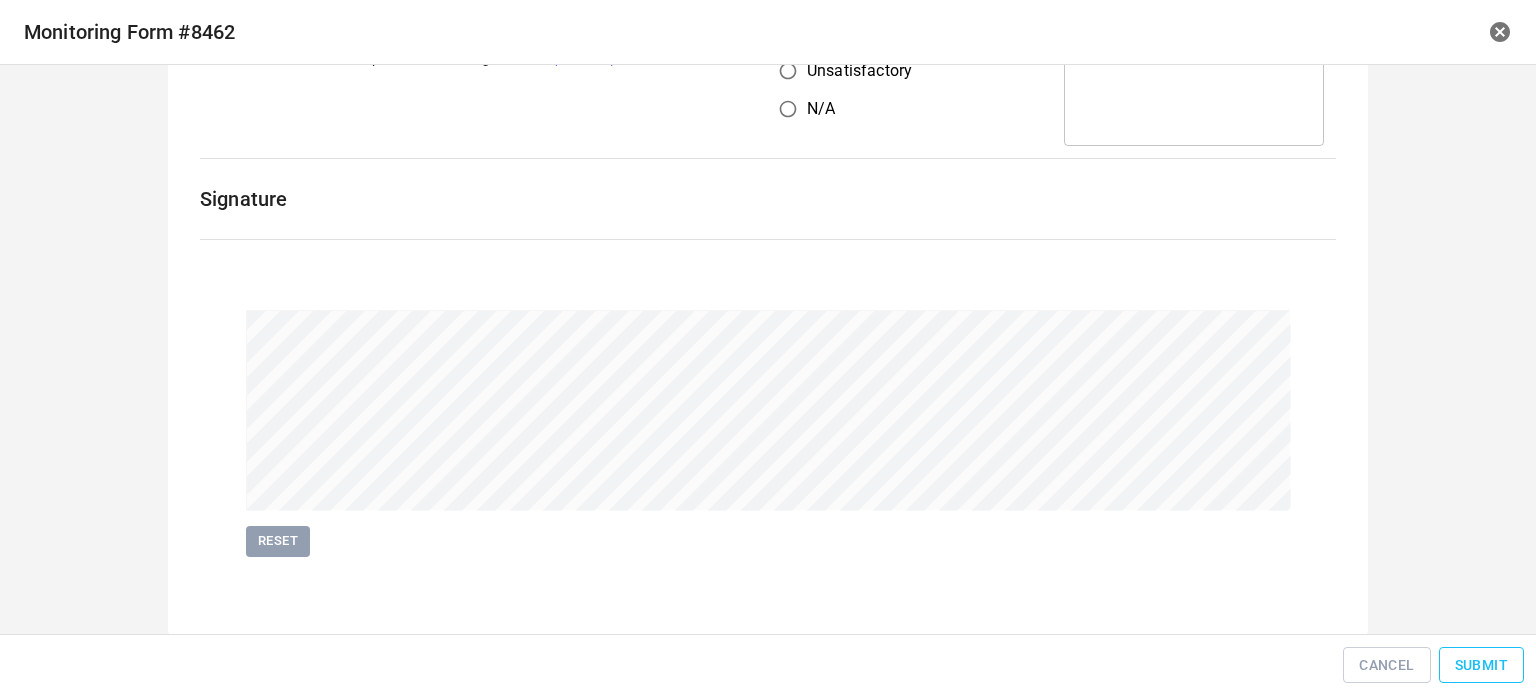 click on "Submit" at bounding box center [1481, 665] 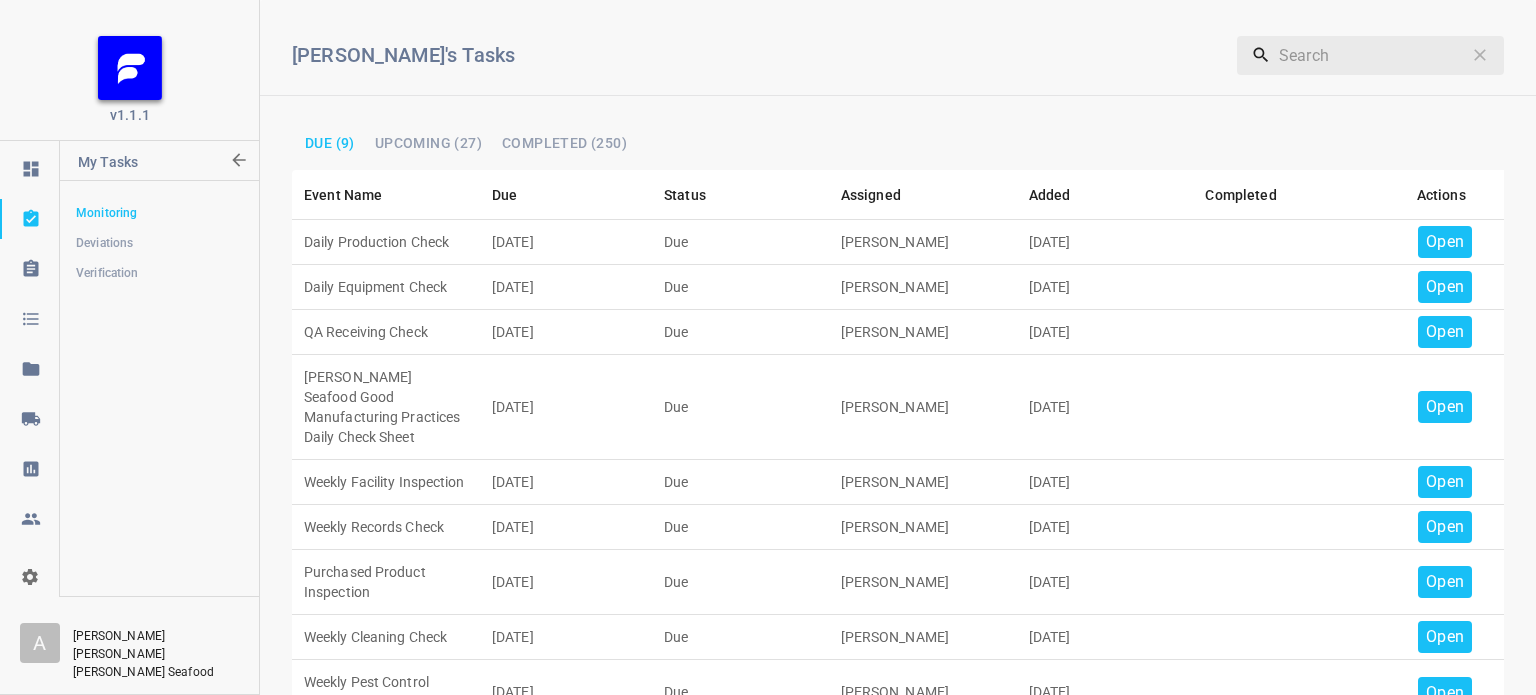 click on "Open" at bounding box center (1445, 242) 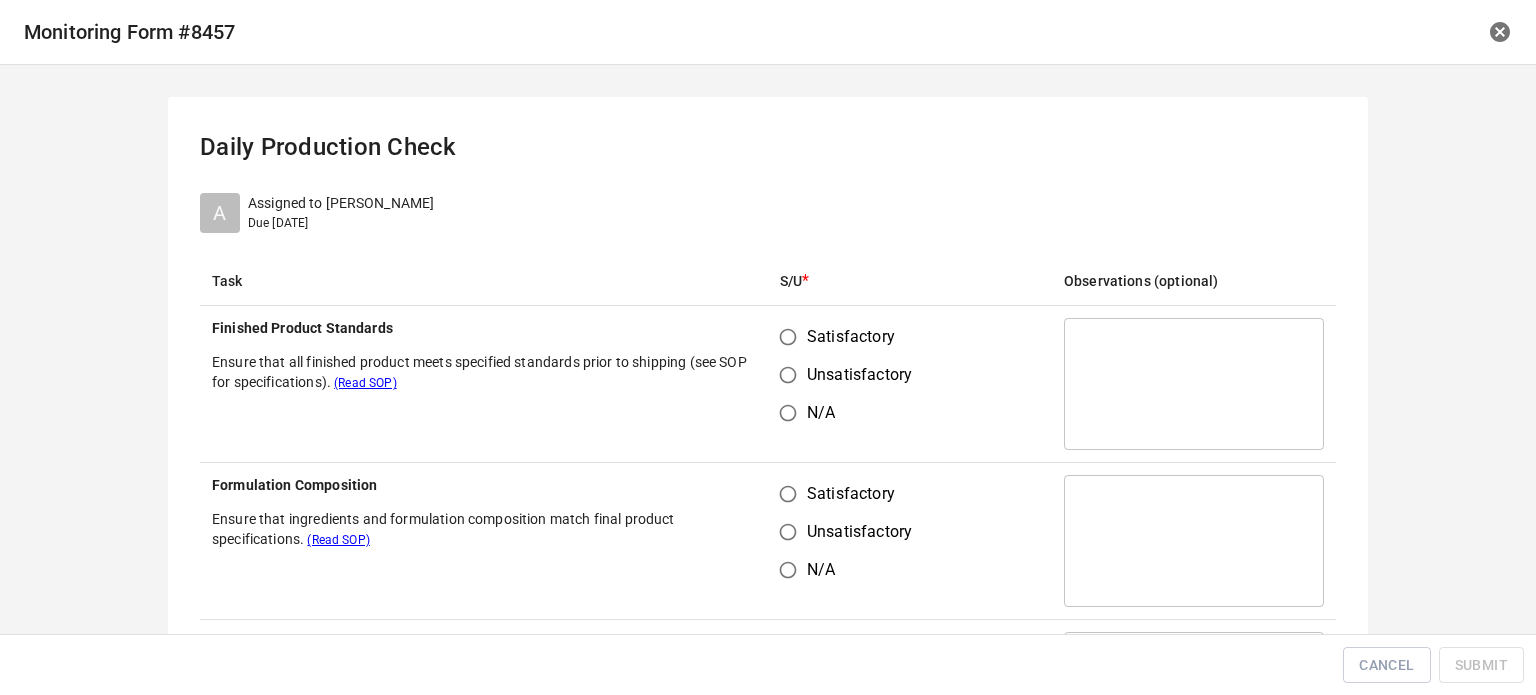 click on "Satisfactory" at bounding box center (788, 337) 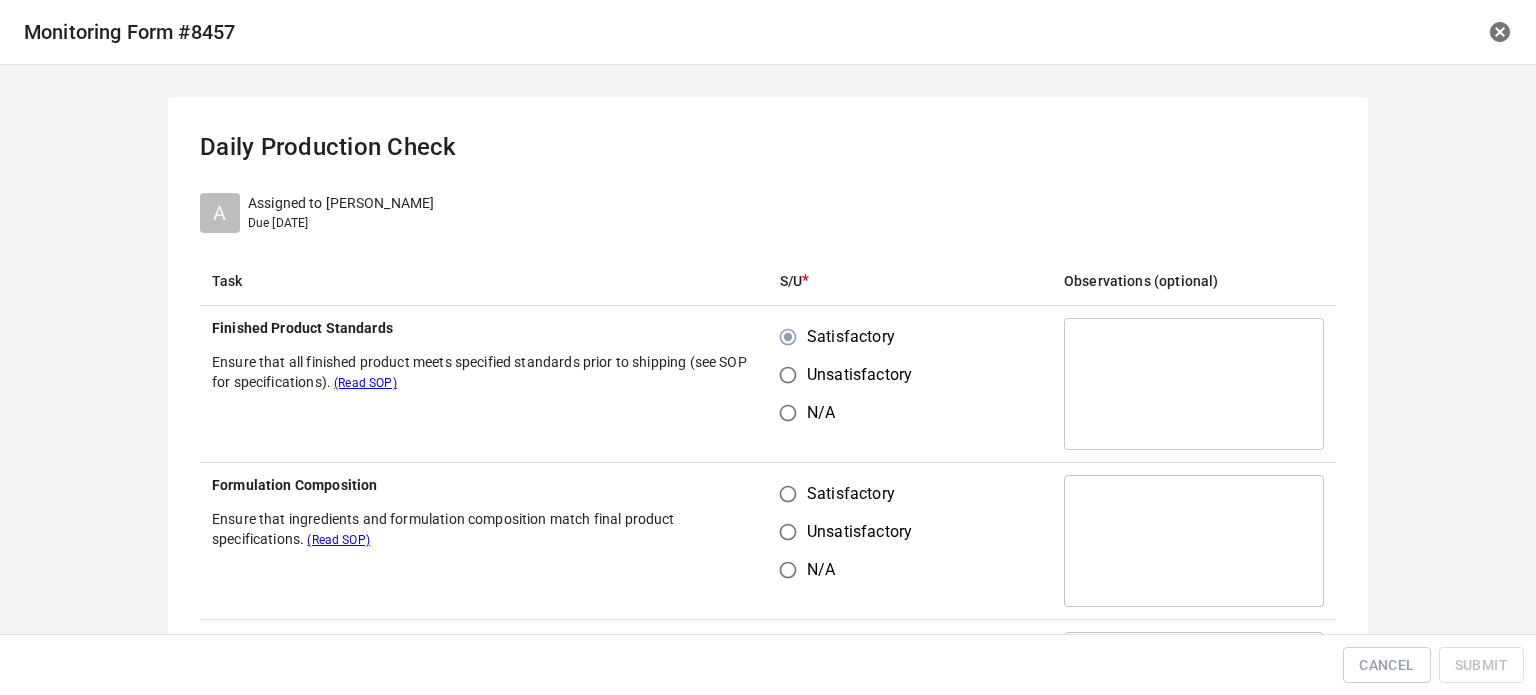click on "Satisfactory" at bounding box center (788, 494) 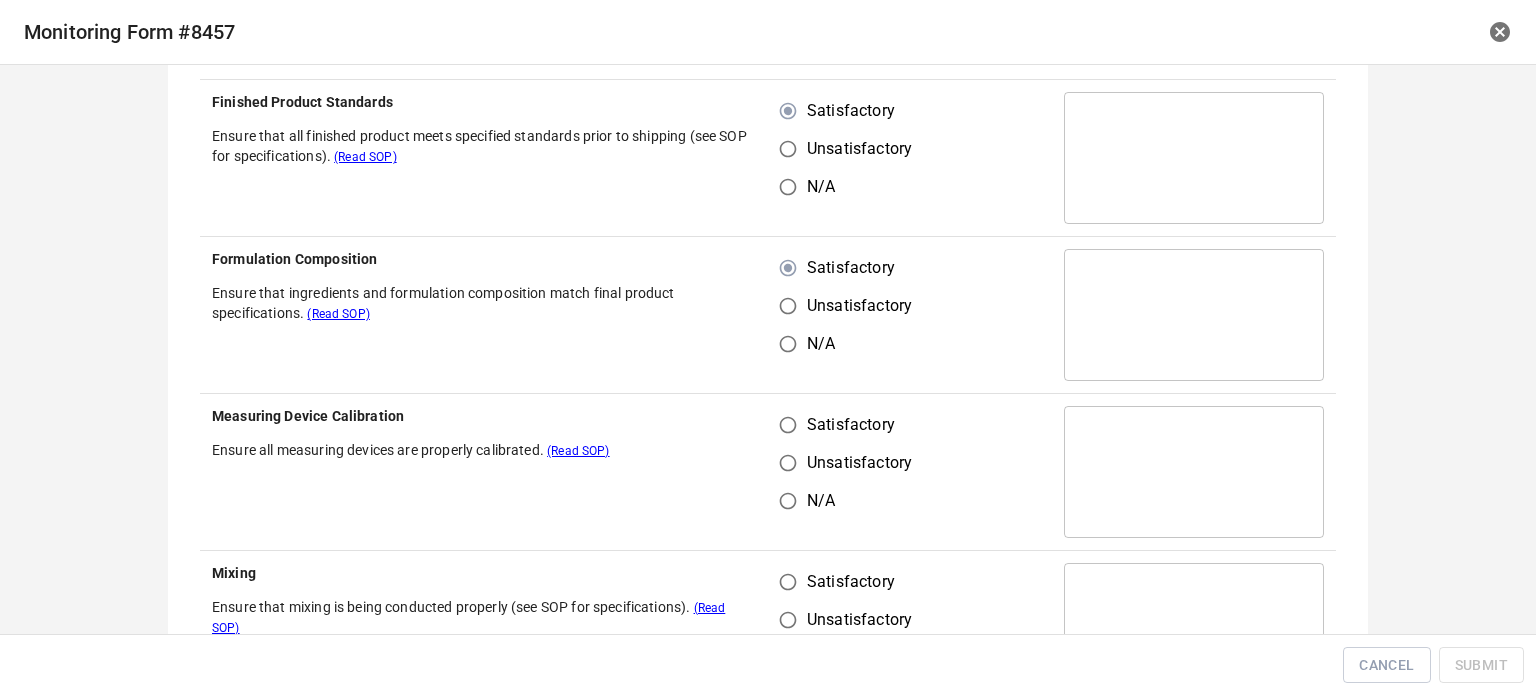 scroll, scrollTop: 500, scrollLeft: 0, axis: vertical 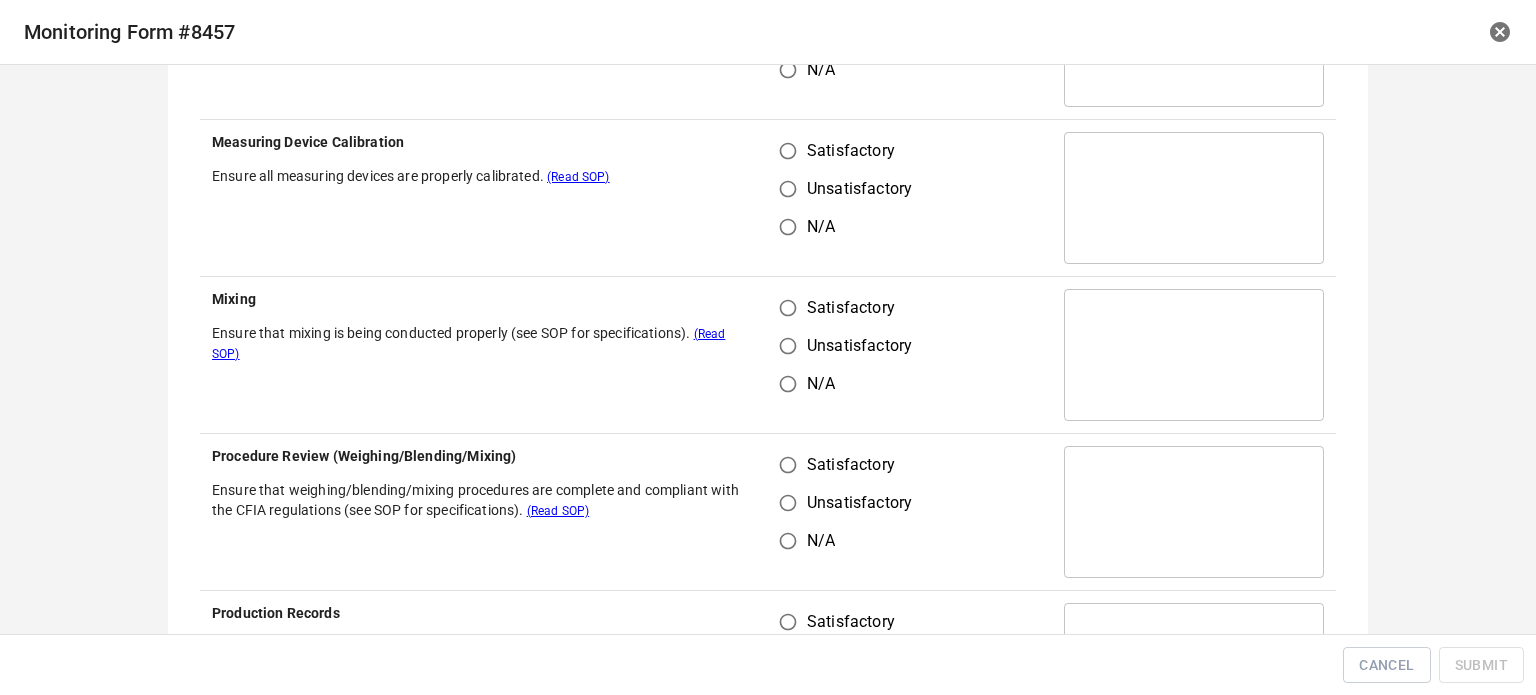 click on "Satisfactory" at bounding box center [788, 151] 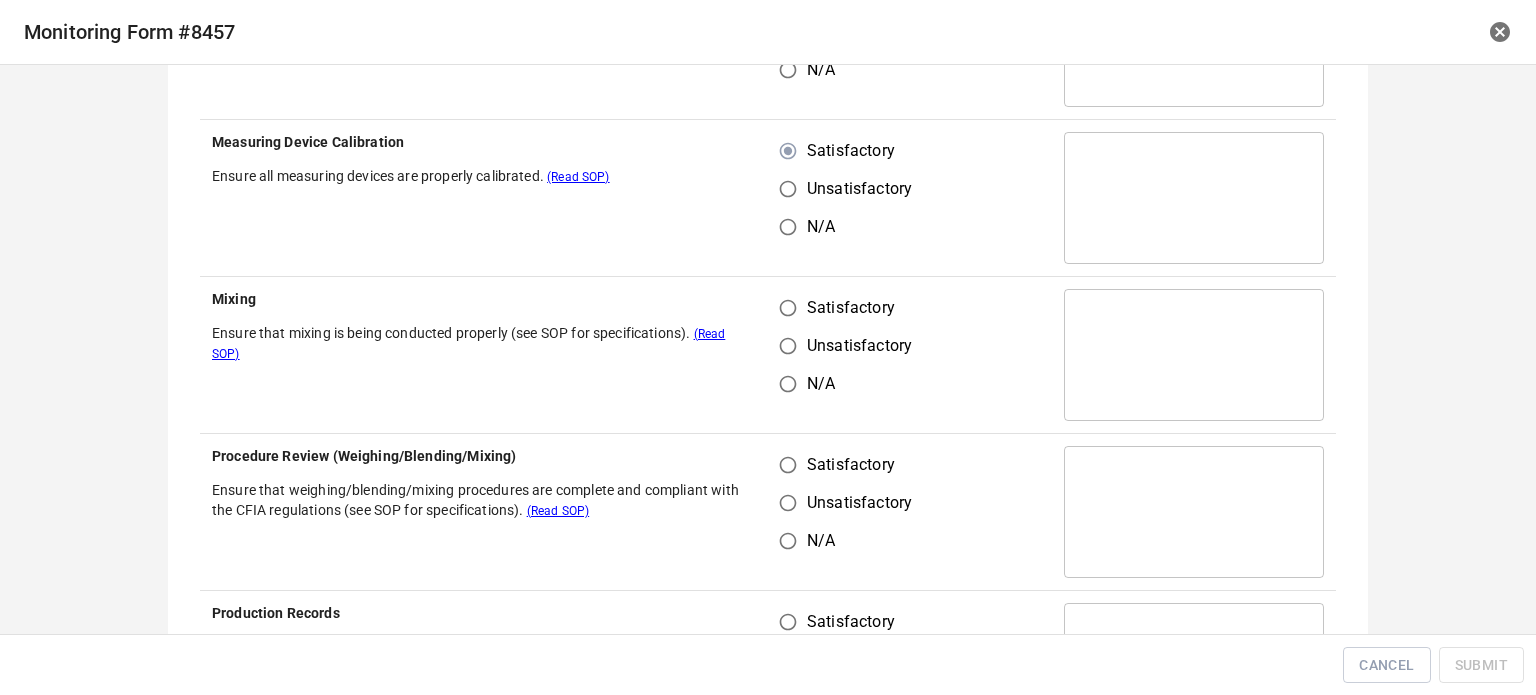 click on "Satisfactory" at bounding box center (788, 308) 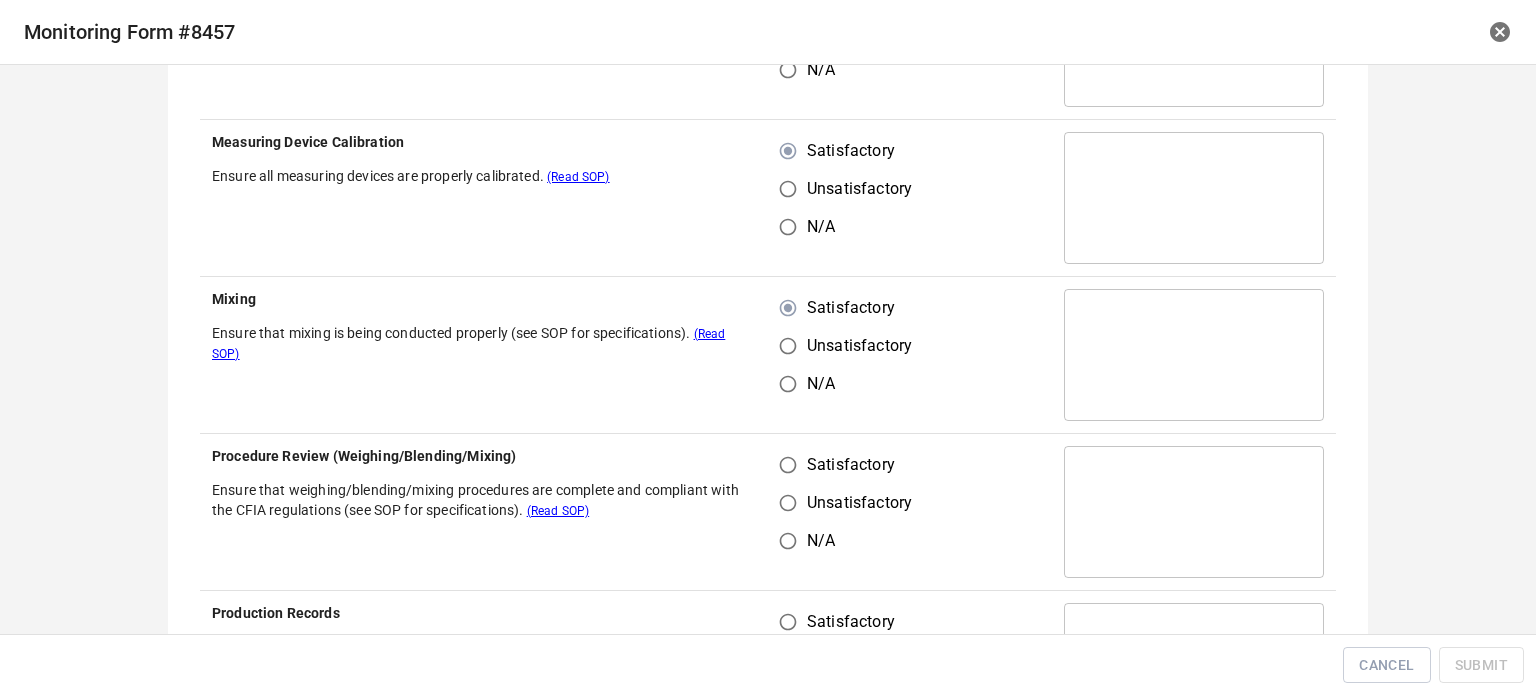 click on "Satisfactory" at bounding box center [788, 465] 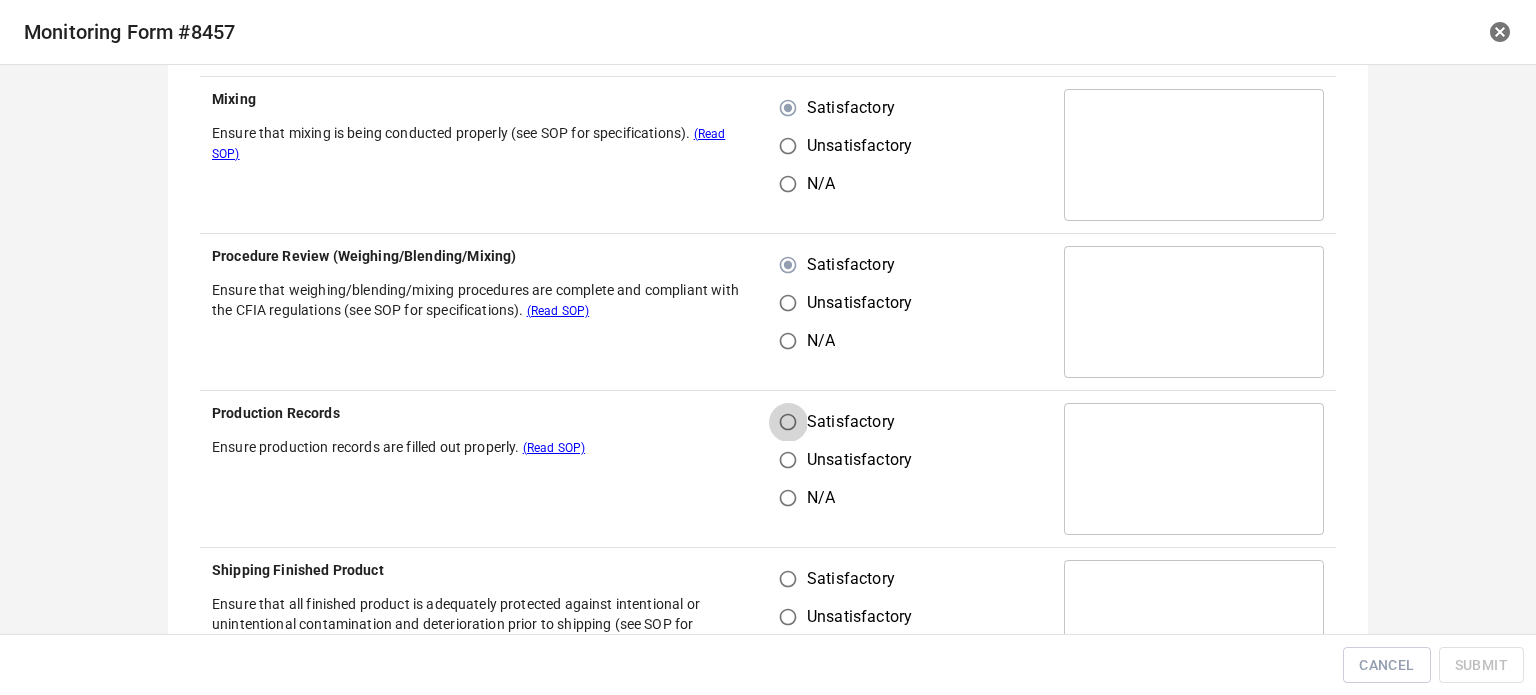drag, startPoint x: 784, startPoint y: 404, endPoint x: 790, endPoint y: 416, distance: 13.416408 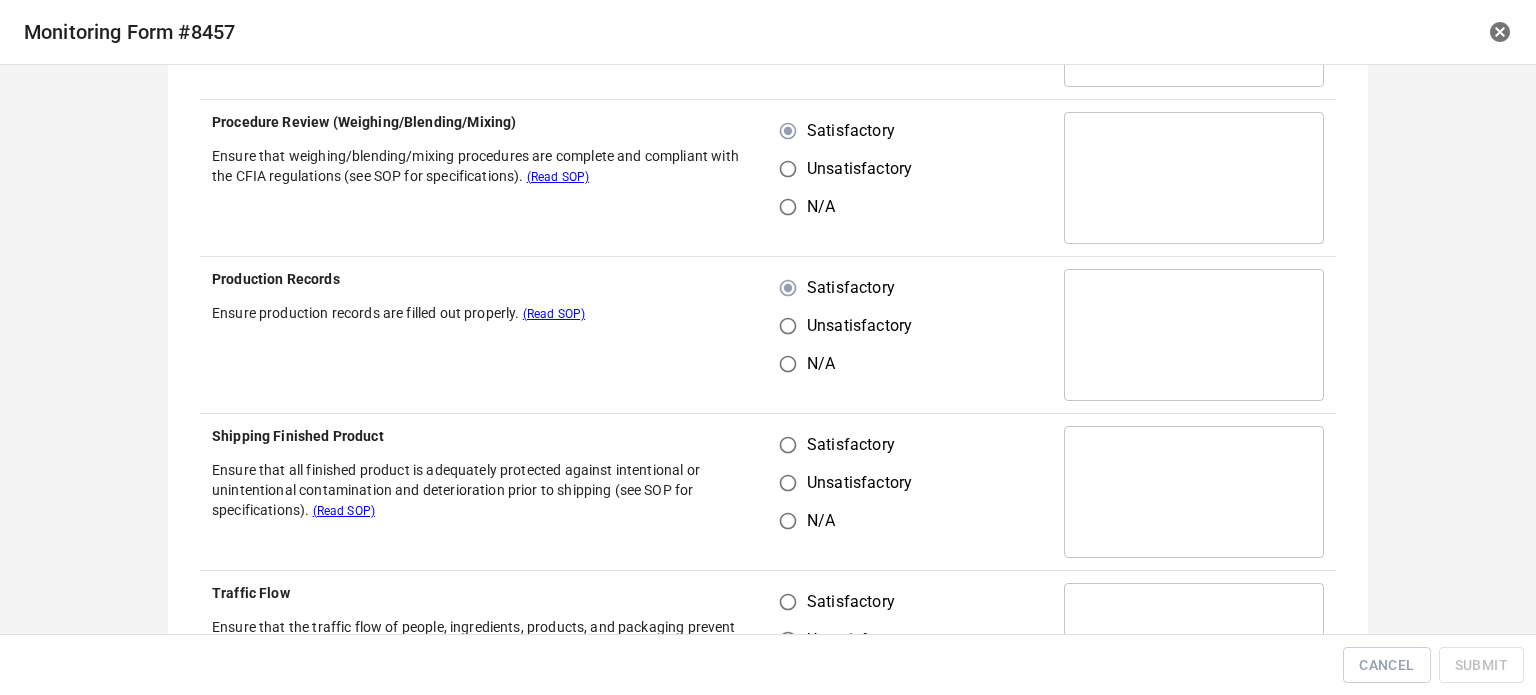 scroll, scrollTop: 1100, scrollLeft: 0, axis: vertical 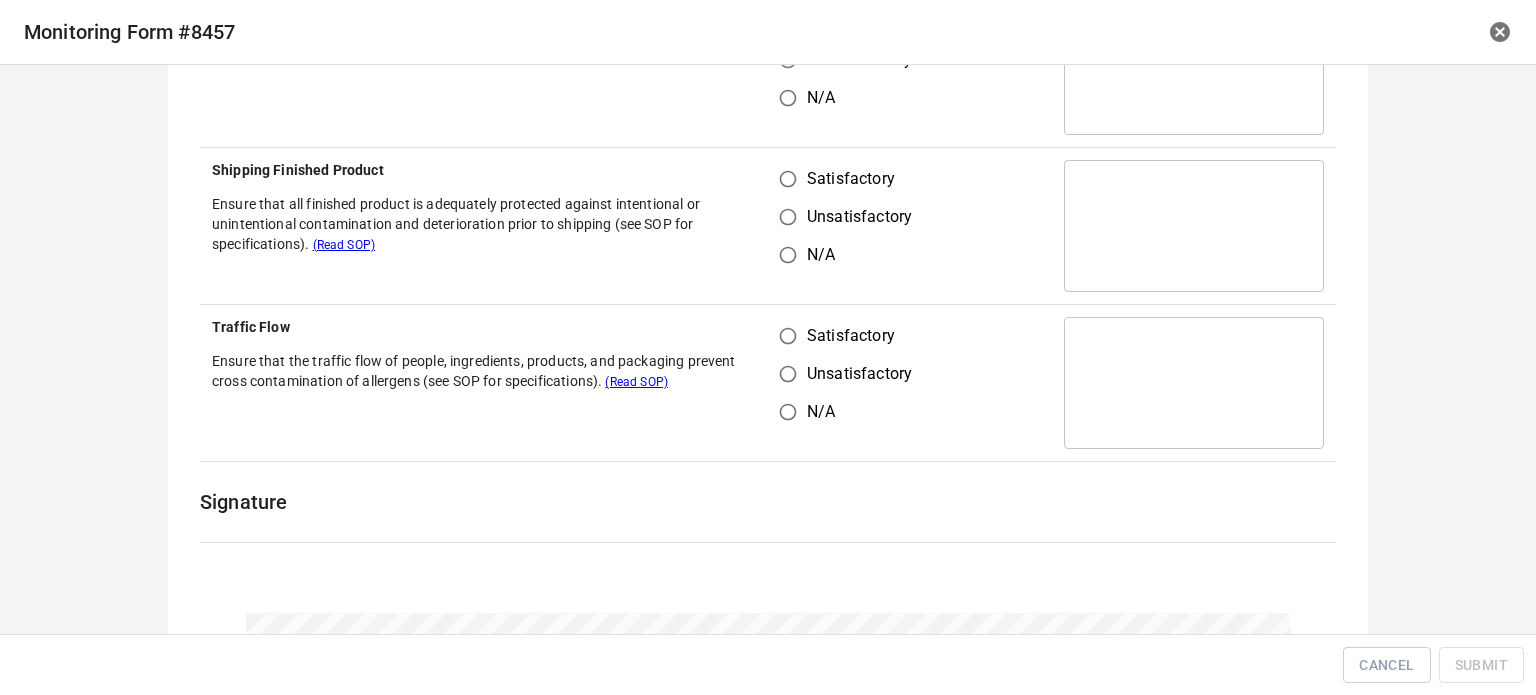drag, startPoint x: 787, startPoint y: 187, endPoint x: 785, endPoint y: 247, distance: 60.033325 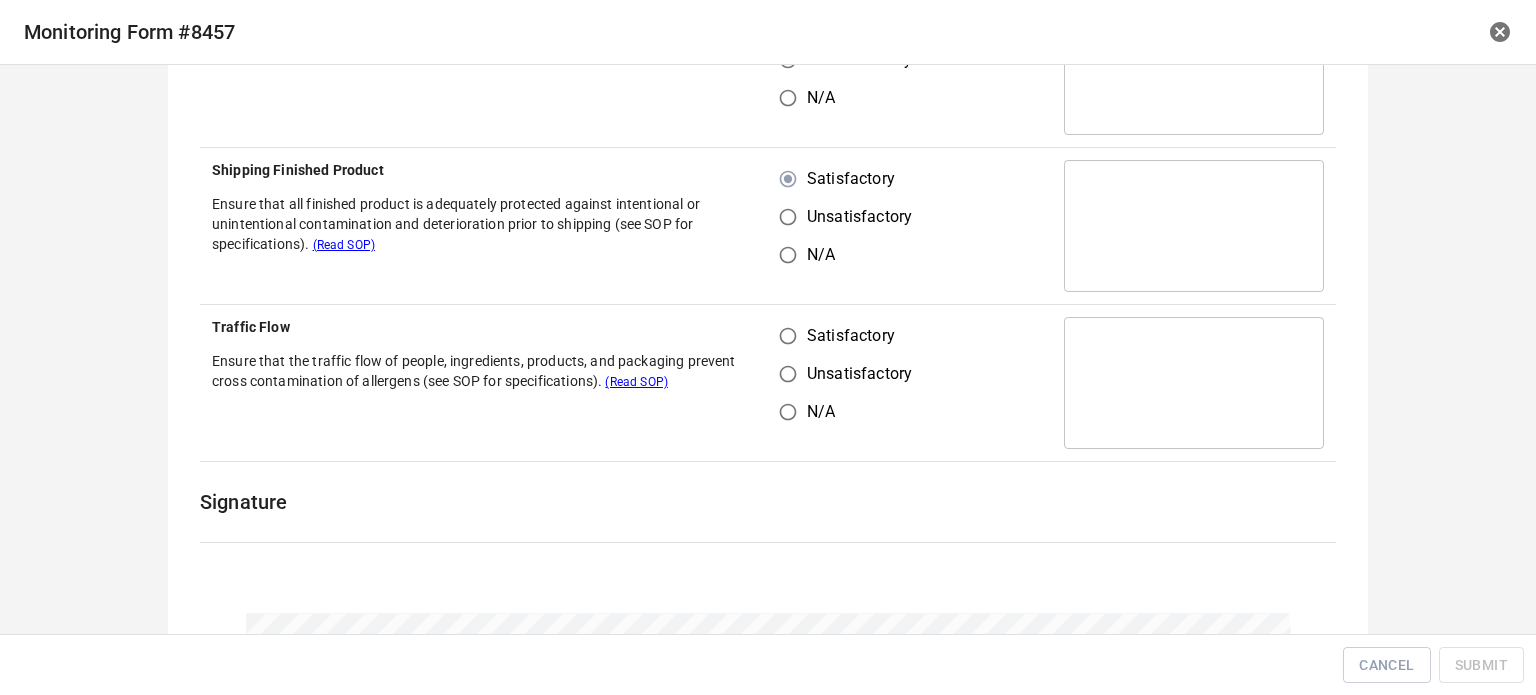 click on "Satisfactory" at bounding box center [788, 336] 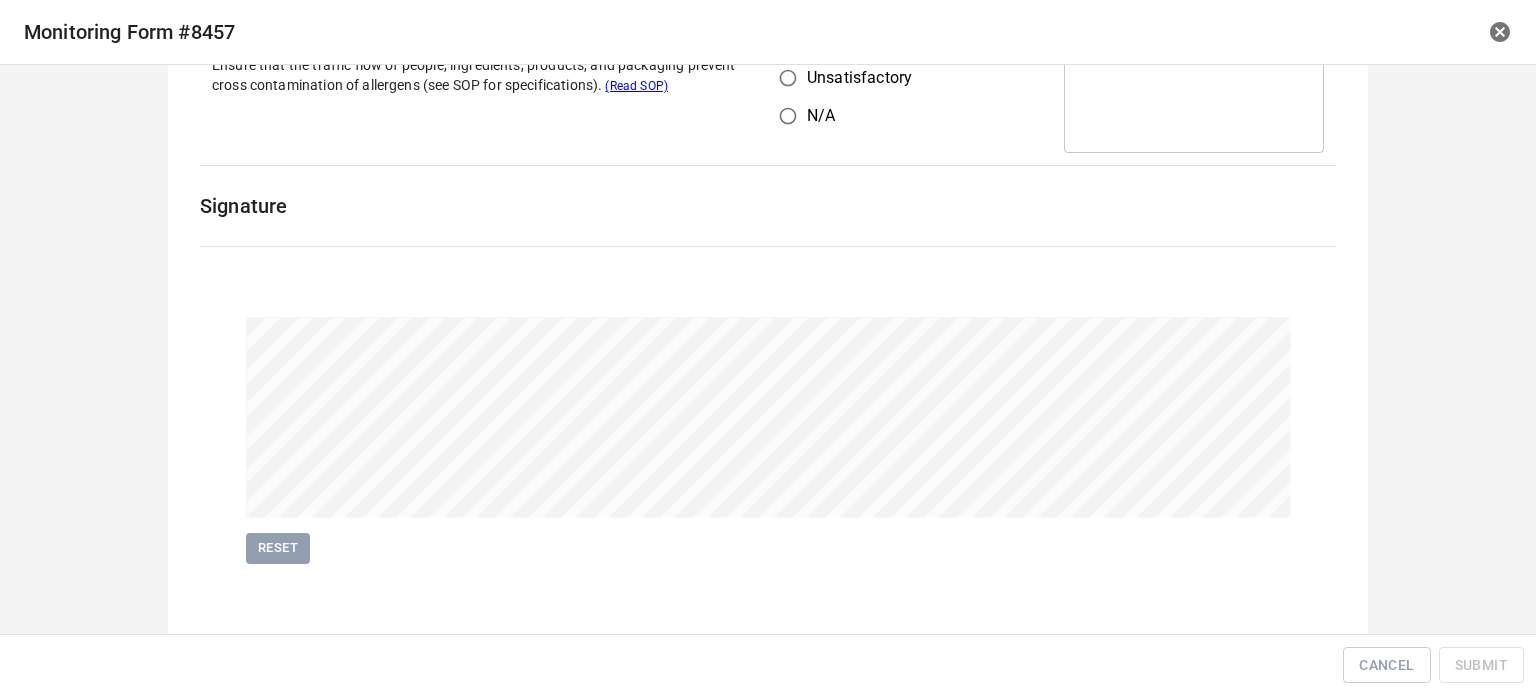 scroll, scrollTop: 1400, scrollLeft: 0, axis: vertical 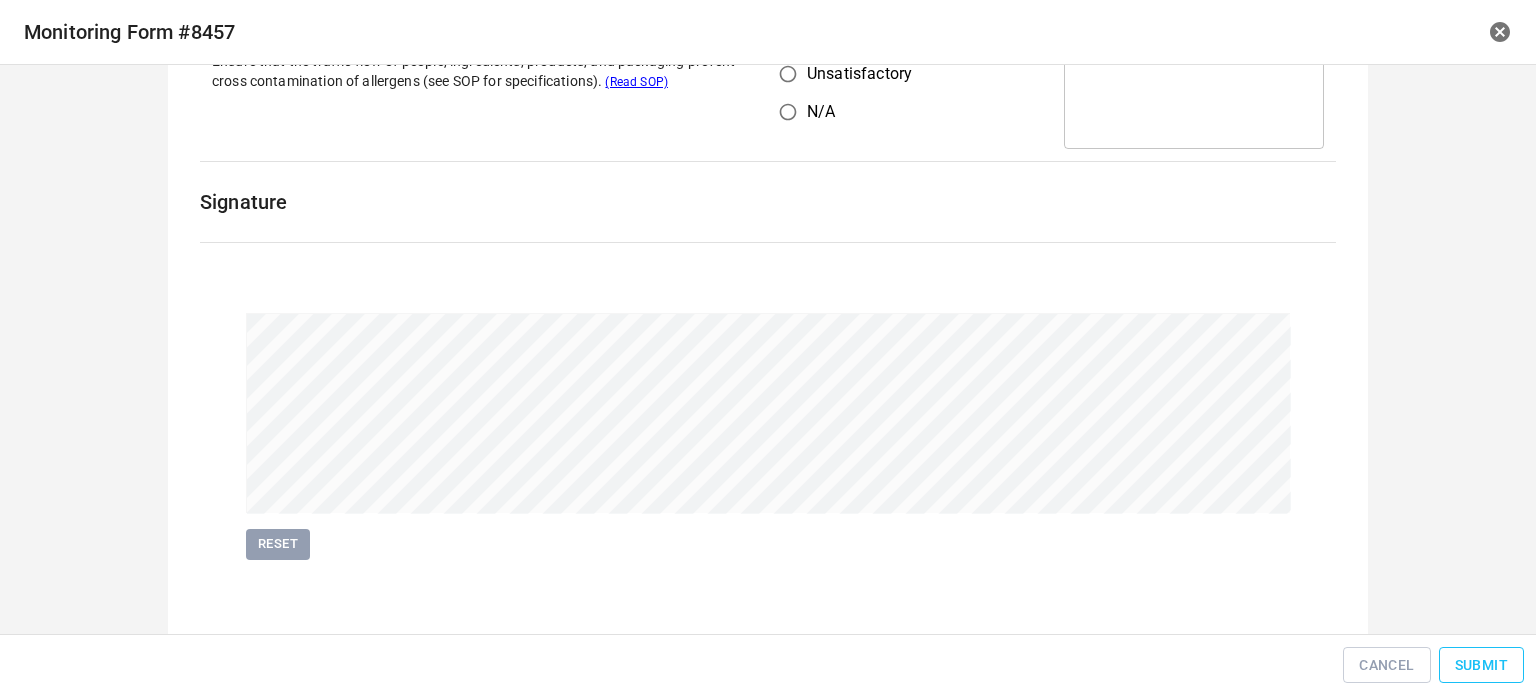 click on "Submit" at bounding box center [1481, 665] 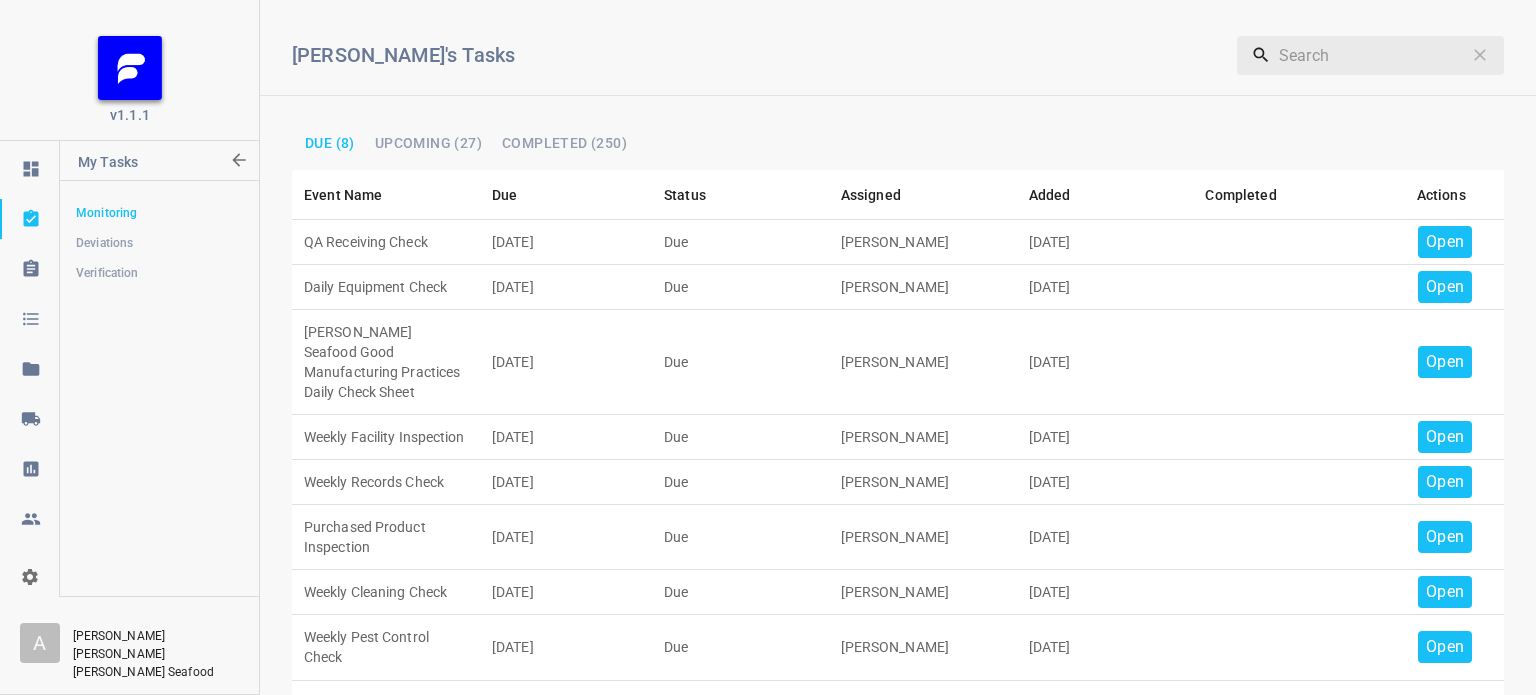 click on "Open" at bounding box center (1445, 242) 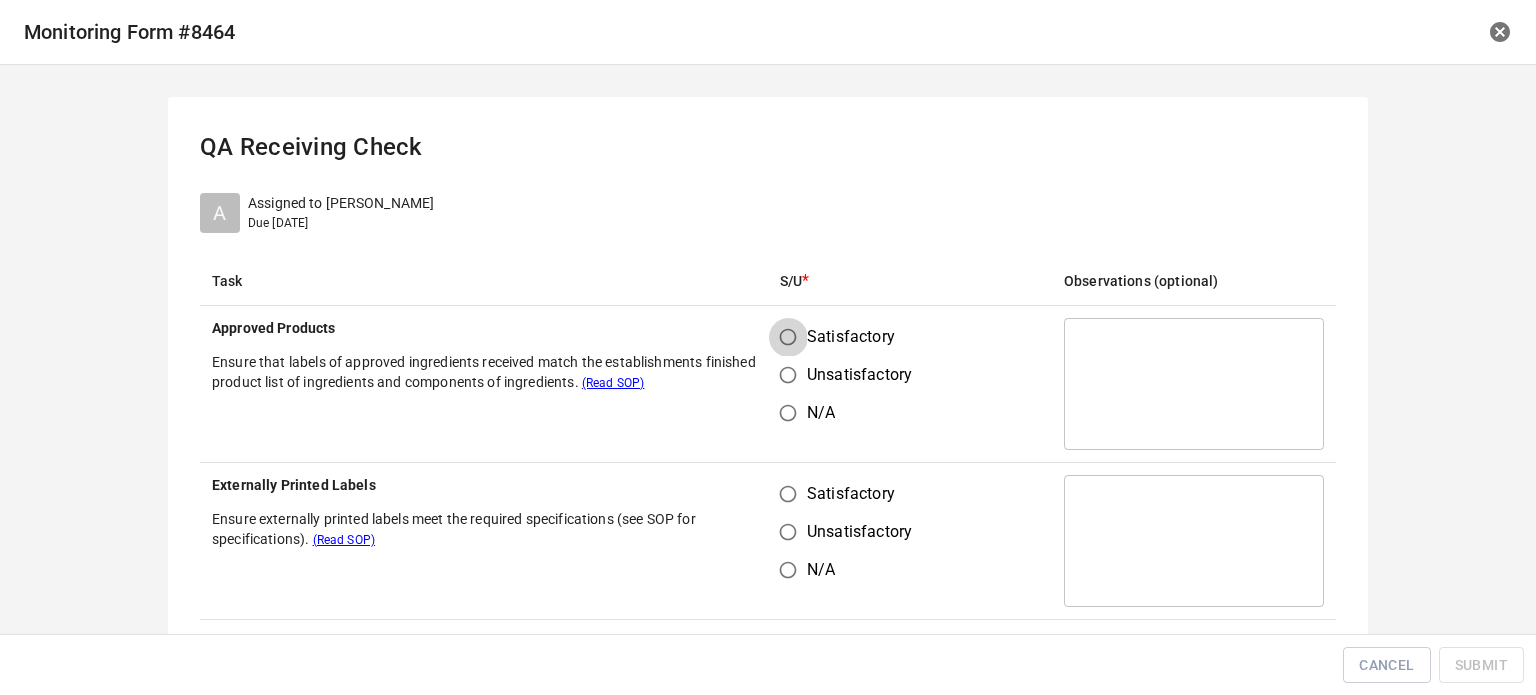 drag, startPoint x: 780, startPoint y: 336, endPoint x: 797, endPoint y: 475, distance: 140.0357 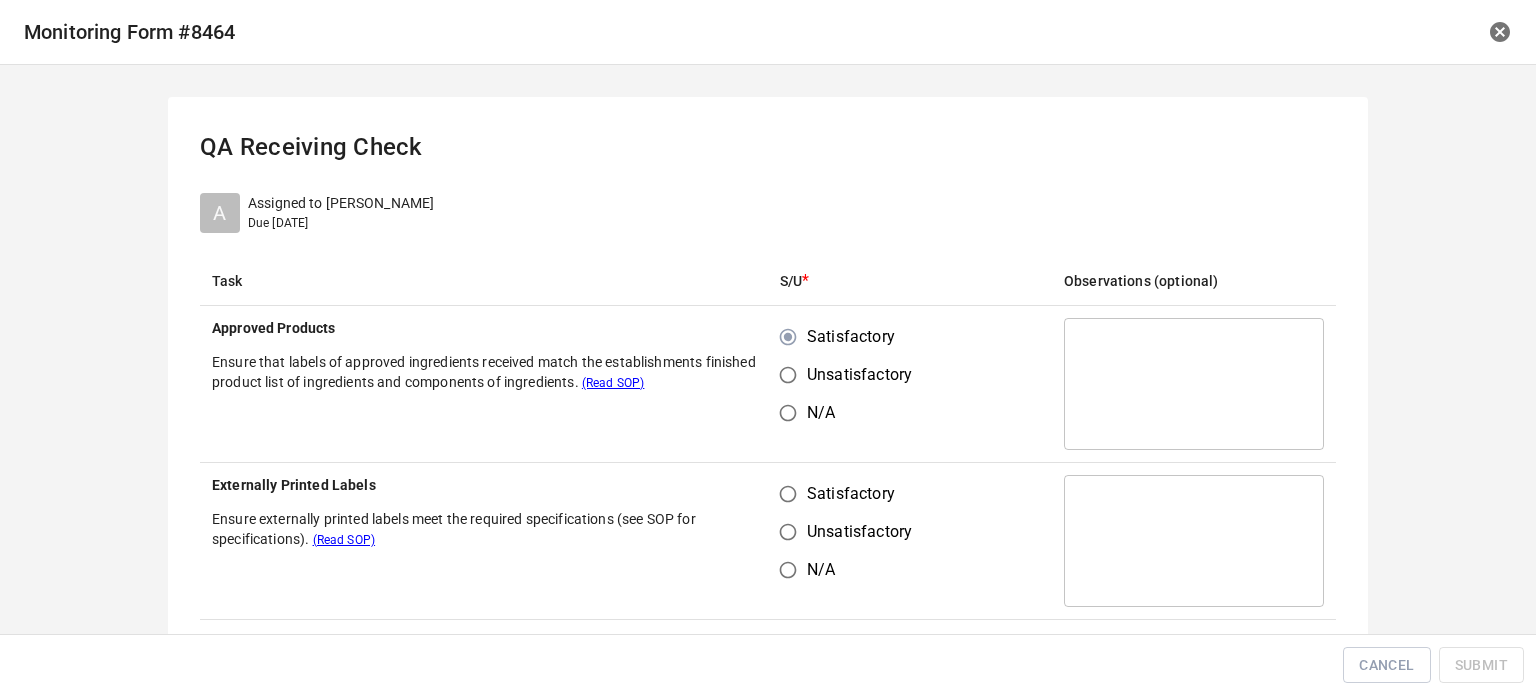 click on "Satisfactory" at bounding box center [788, 494] 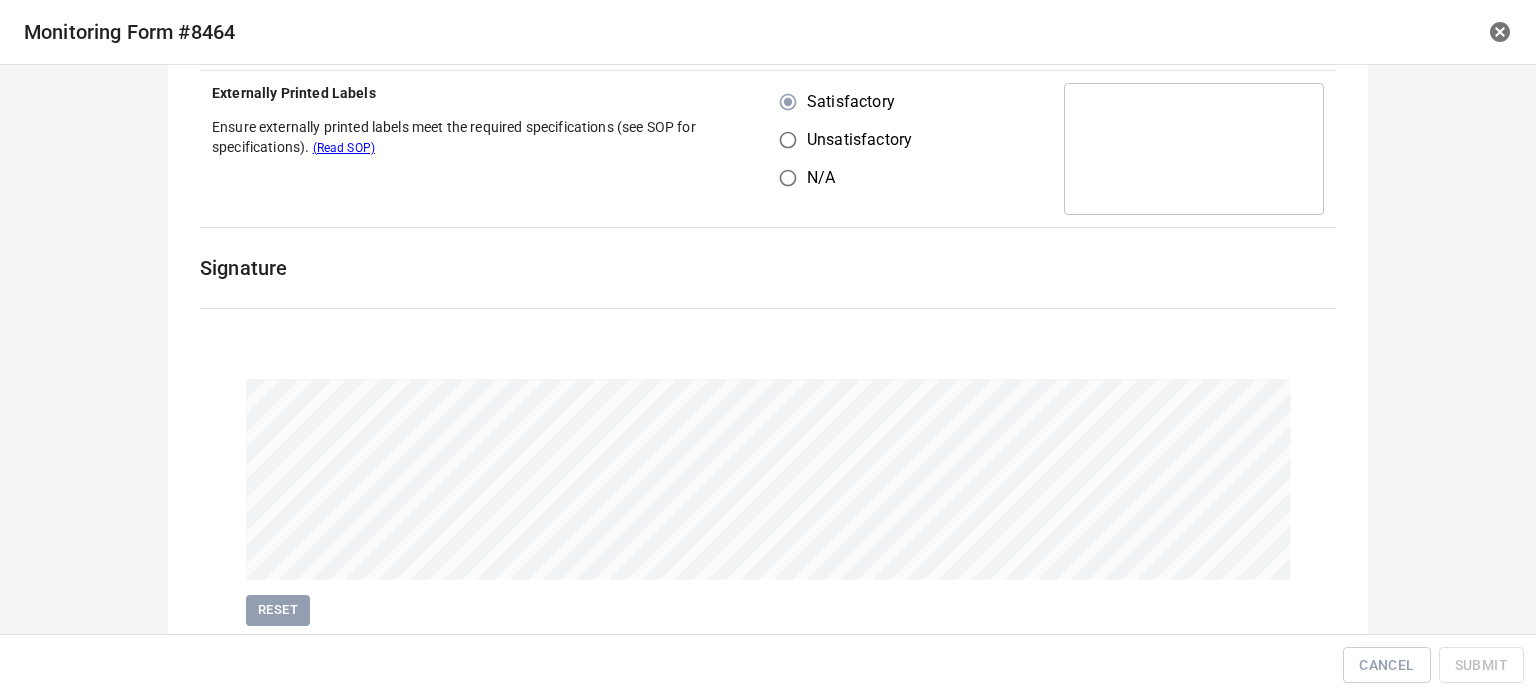 scroll, scrollTop: 461, scrollLeft: 0, axis: vertical 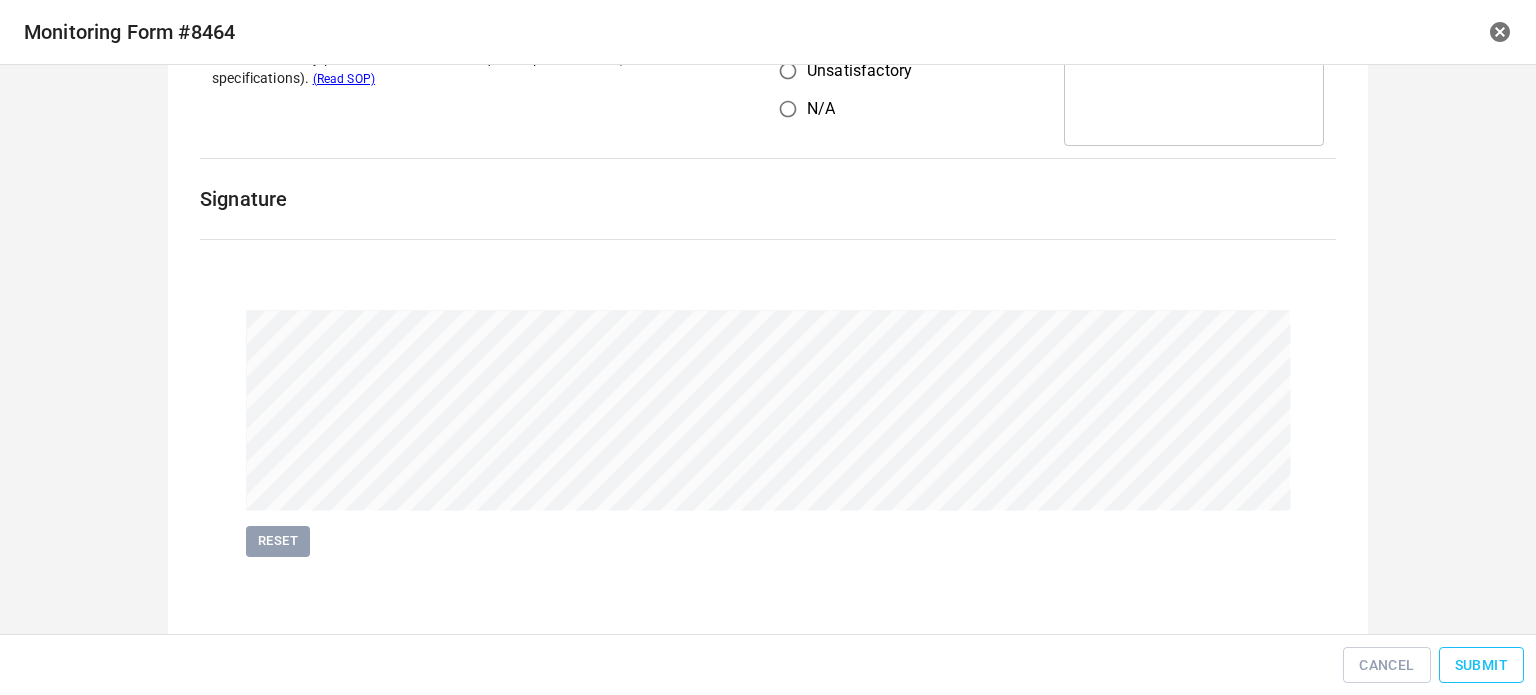 click on "Submit" at bounding box center [1481, 665] 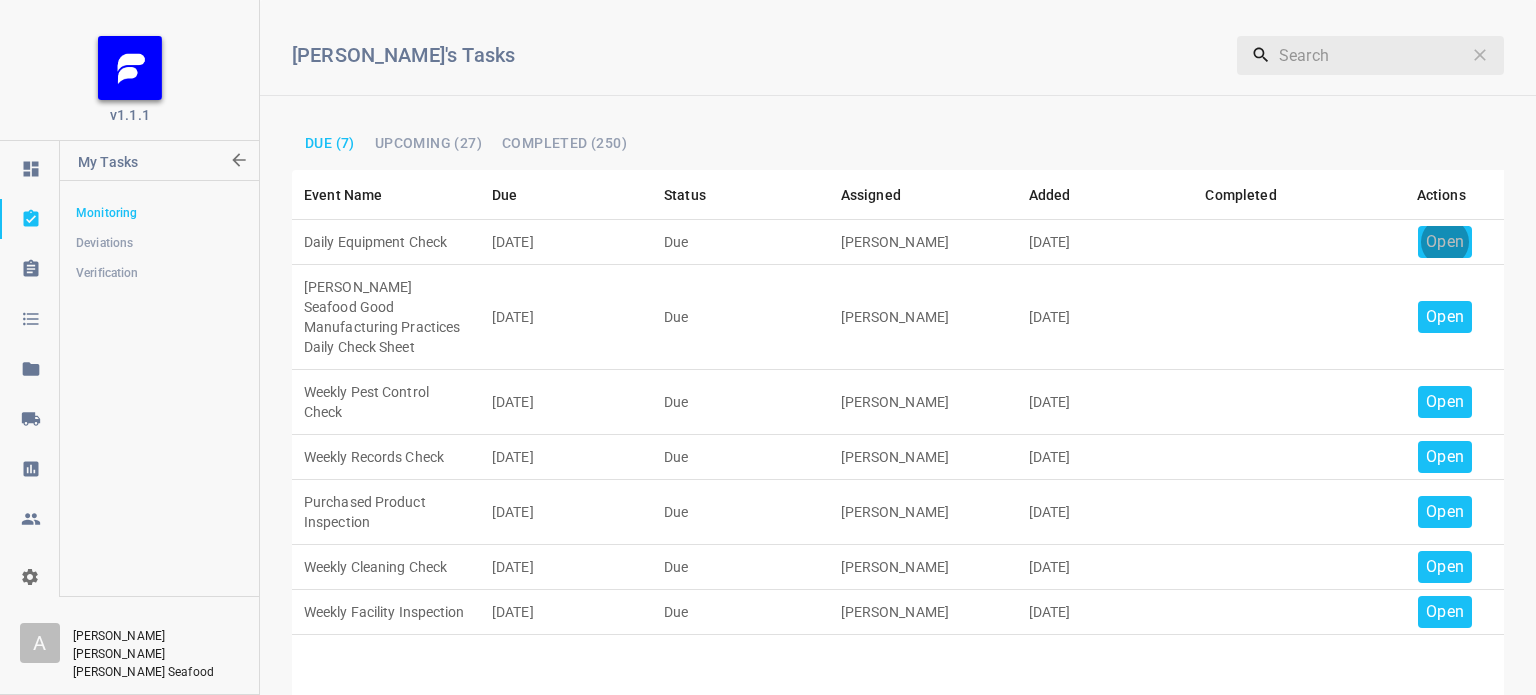 click on "Open" at bounding box center [1445, 242] 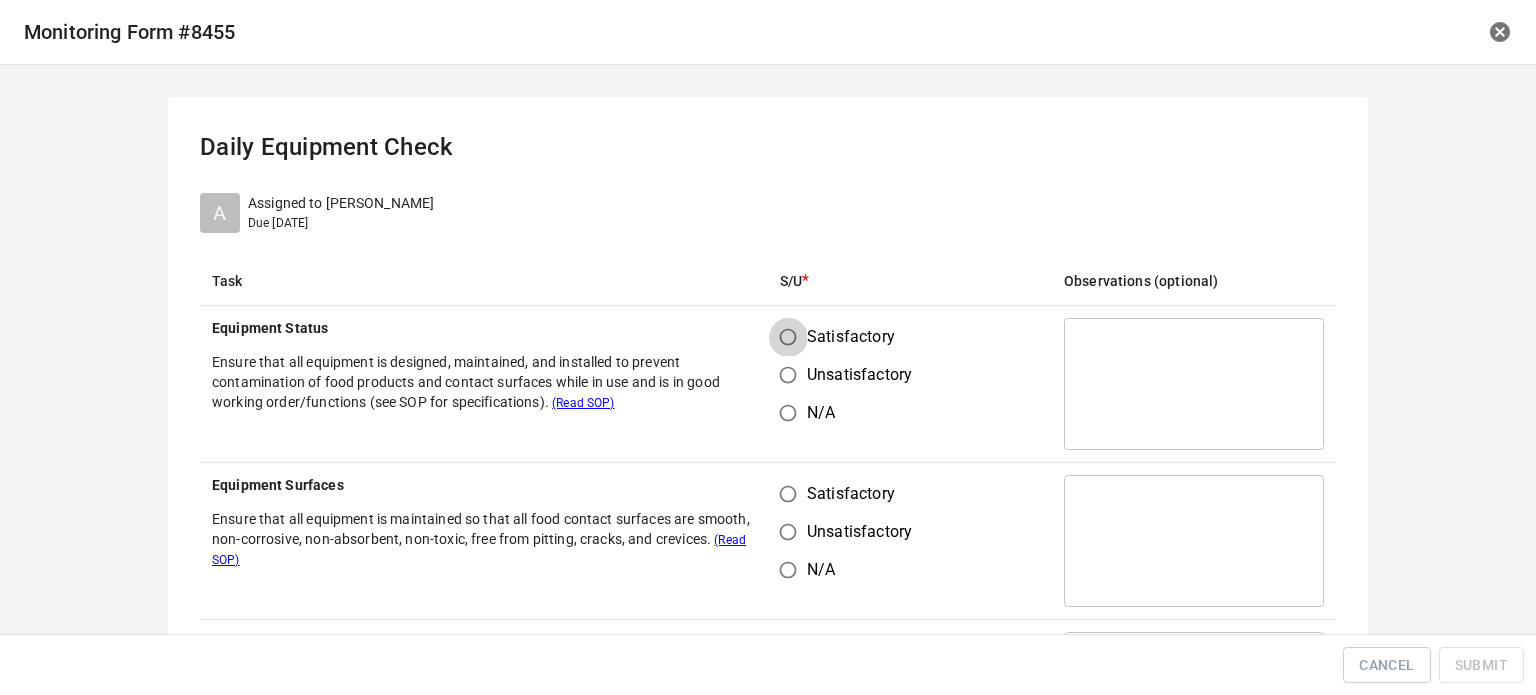 drag, startPoint x: 785, startPoint y: 333, endPoint x: 792, endPoint y: 374, distance: 41.59327 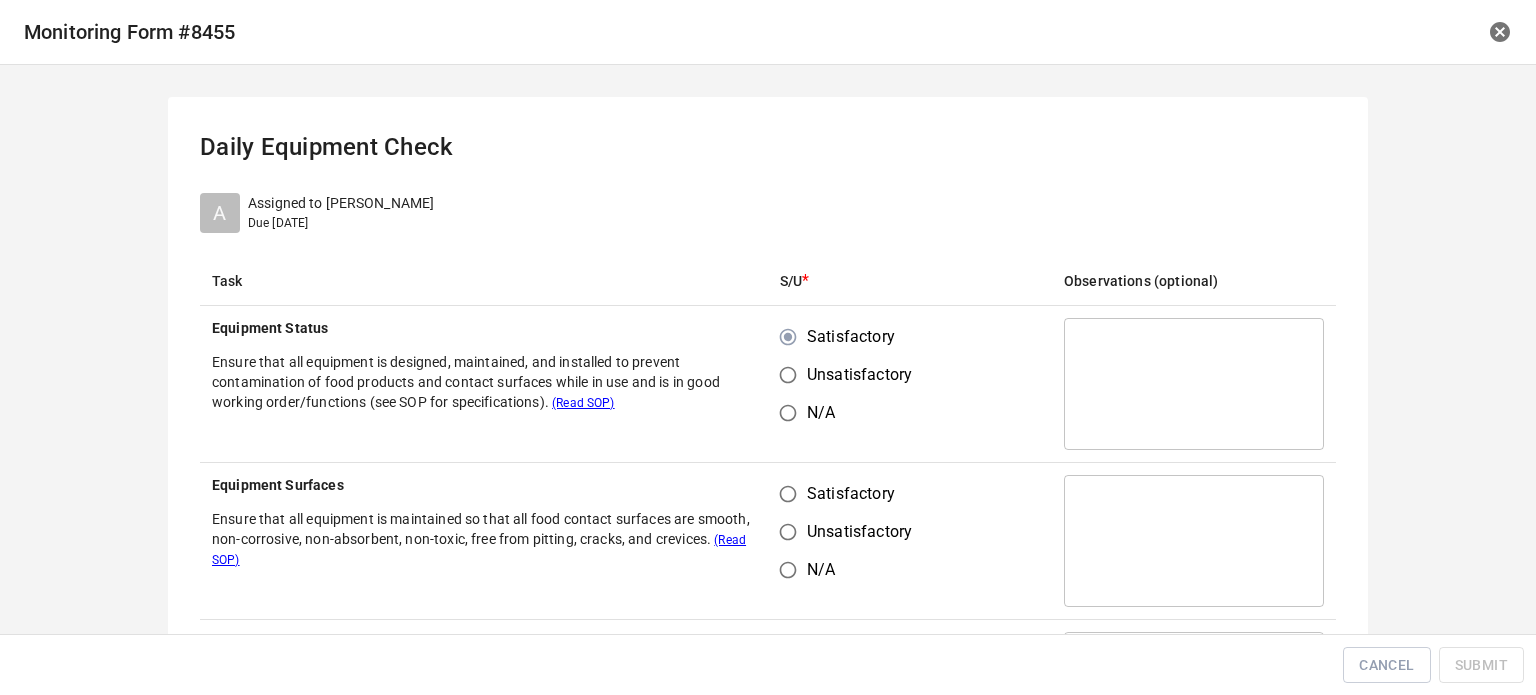 click on "Satisfactory" at bounding box center (788, 494) 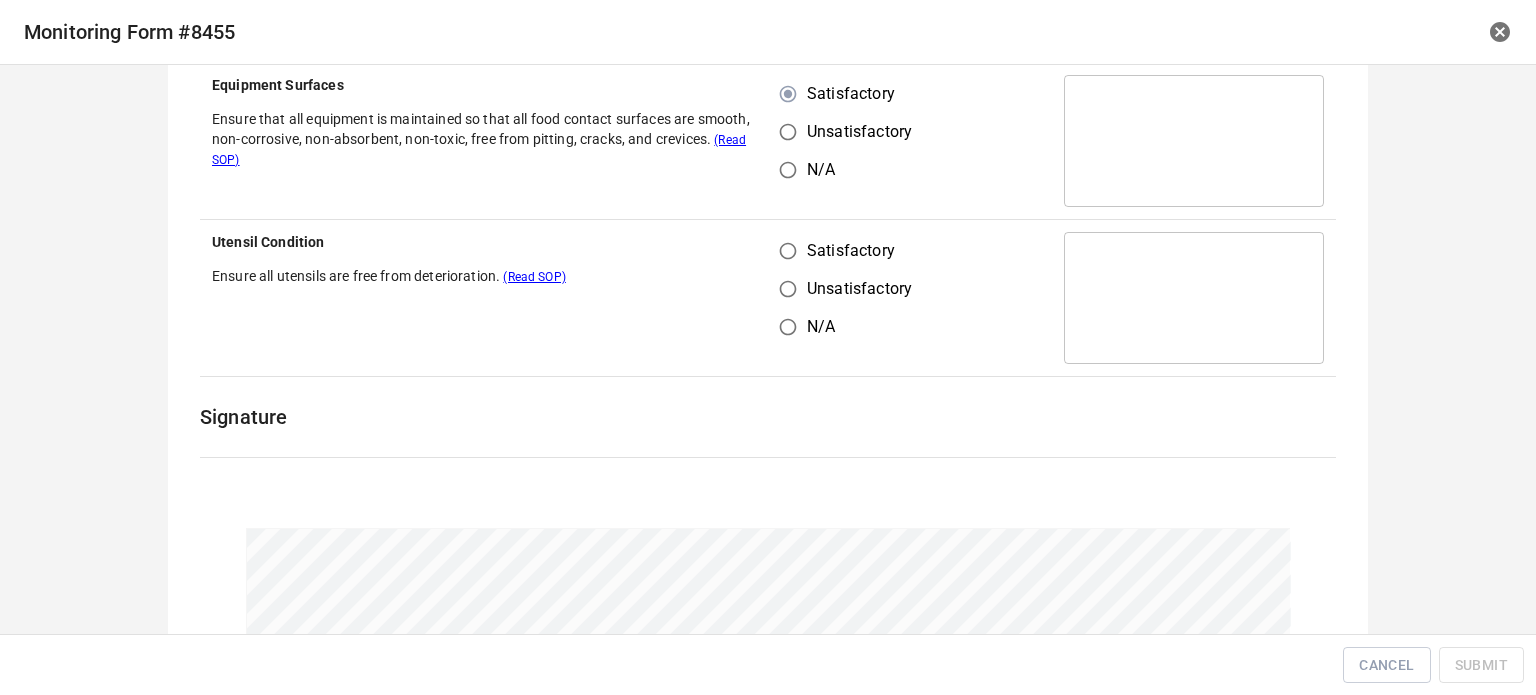click on "Satisfactory" at bounding box center [788, 251] 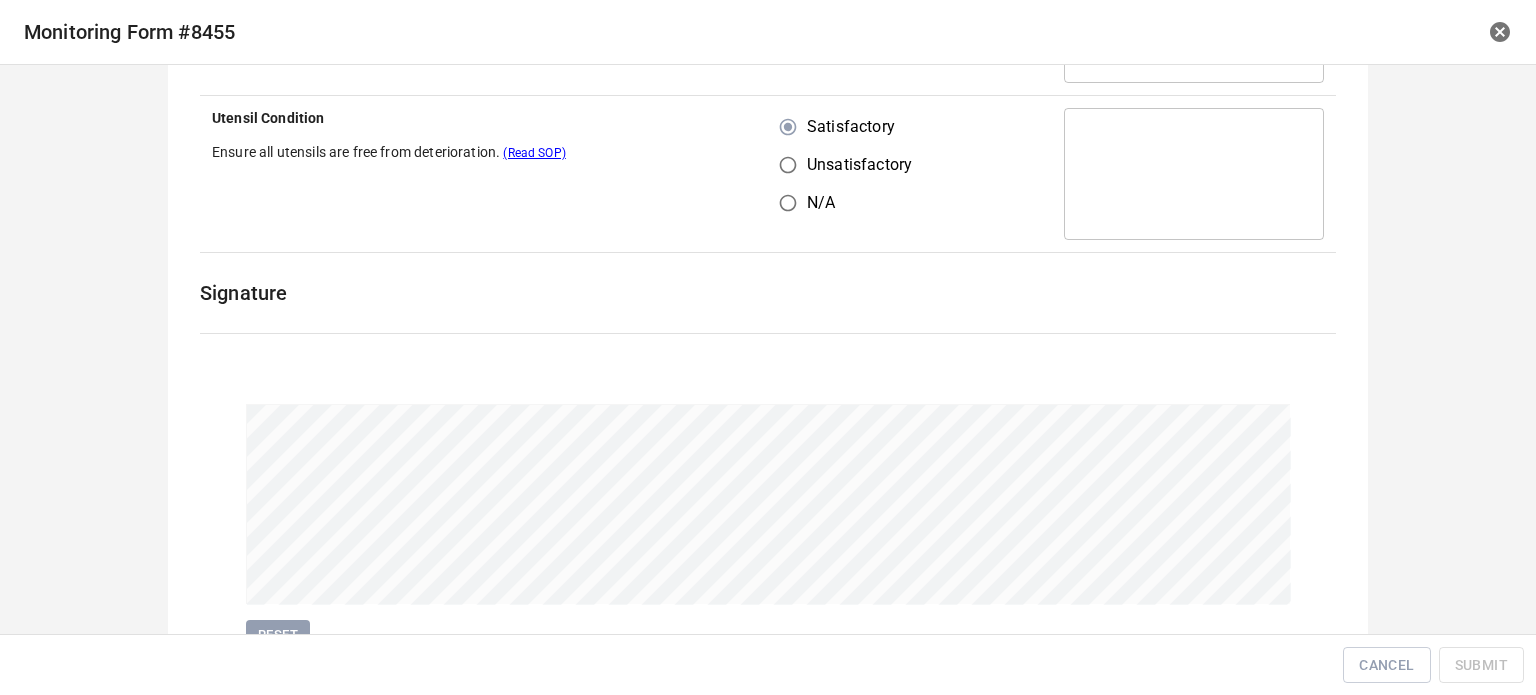 scroll, scrollTop: 618, scrollLeft: 0, axis: vertical 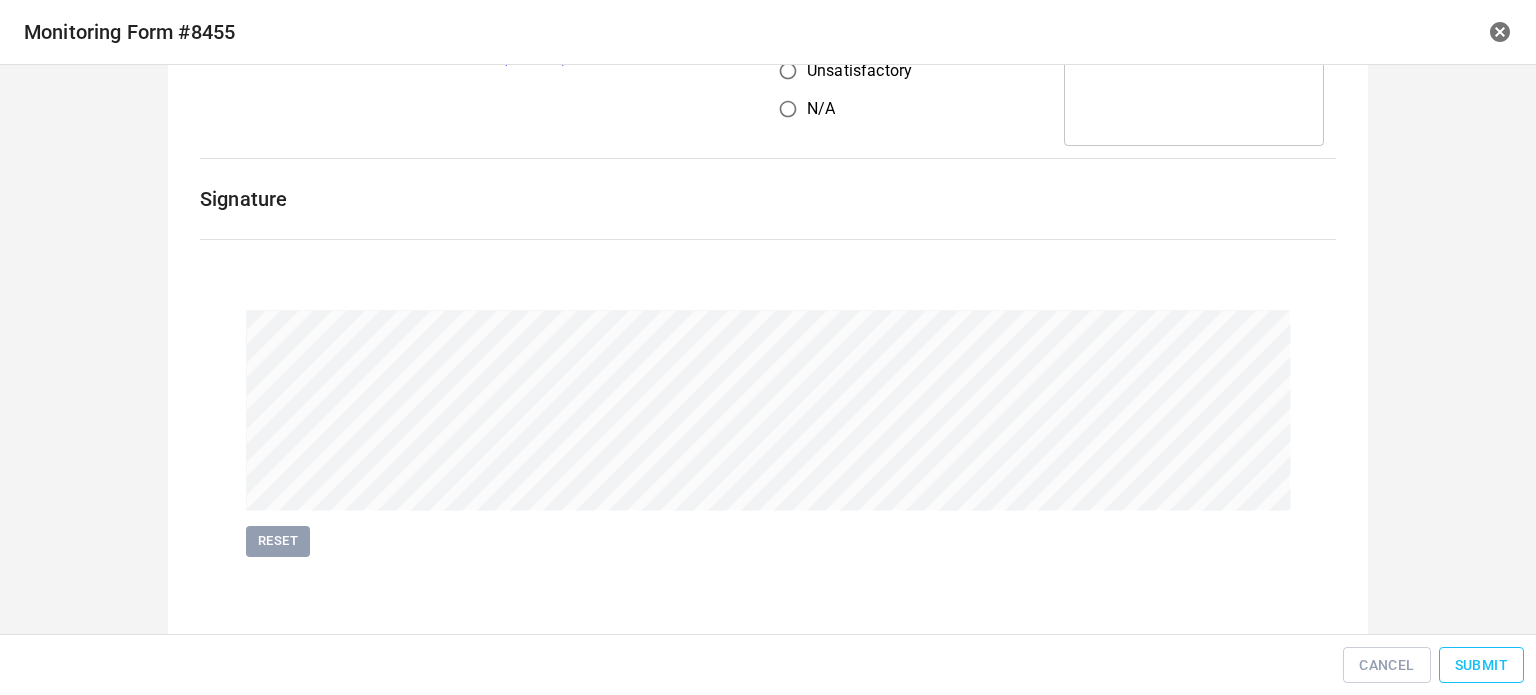click on "Submit" at bounding box center (1481, 665) 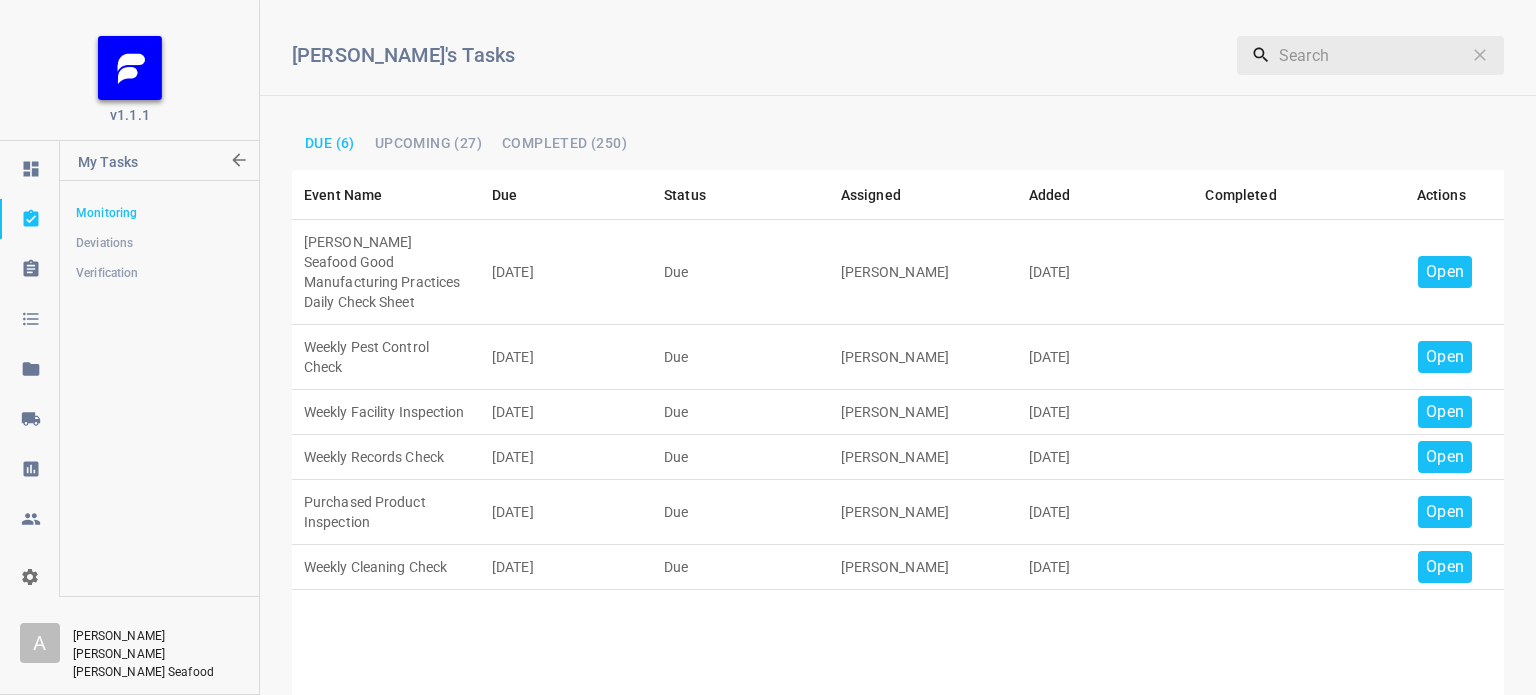 click on "Open" at bounding box center [1445, 272] 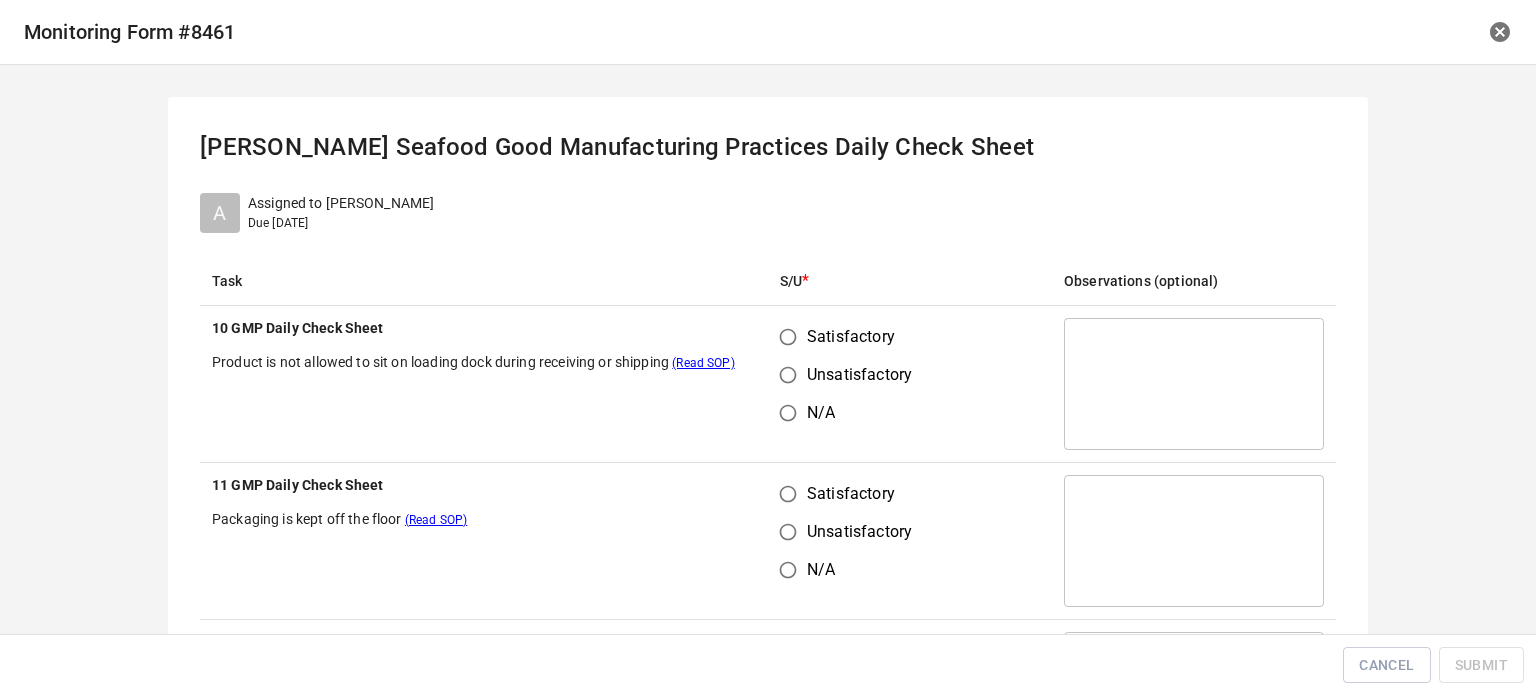 click on "Satisfactory" at bounding box center (788, 337) 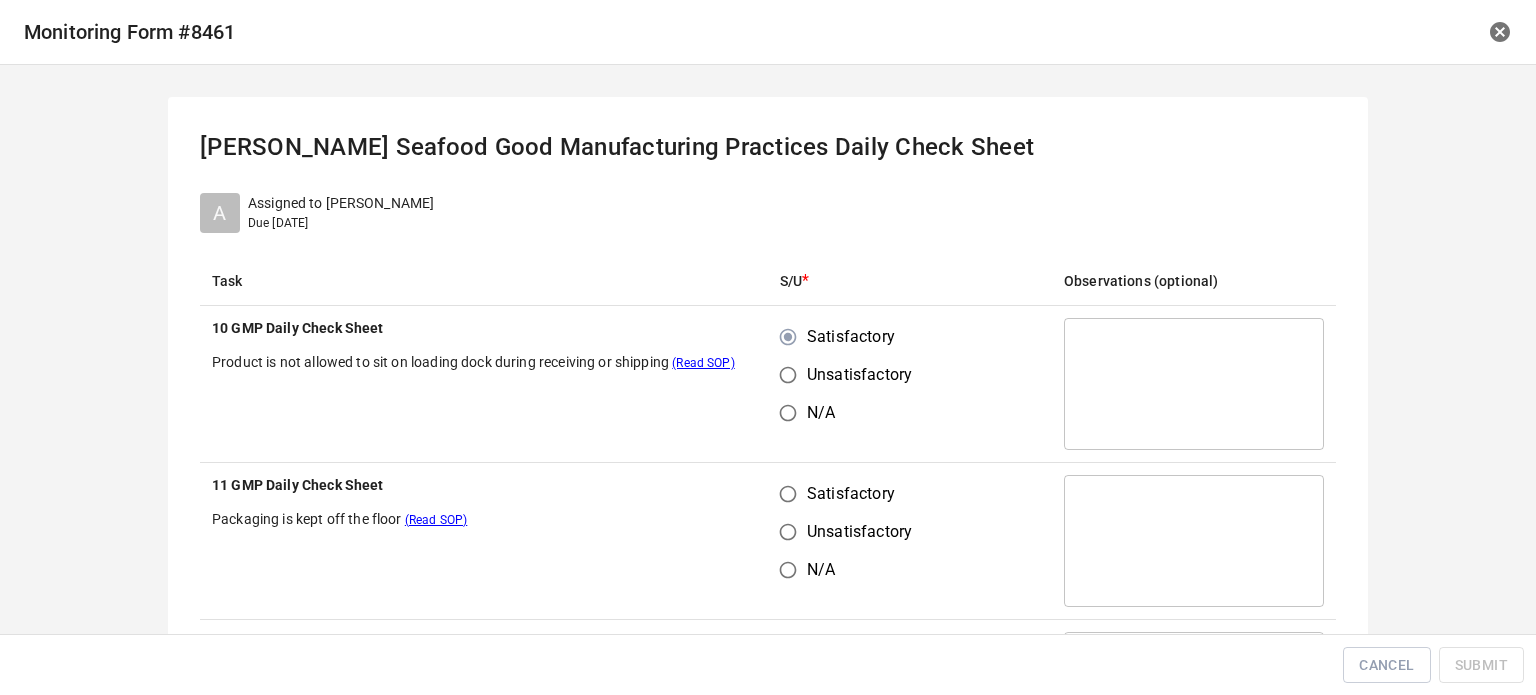 click on "Satisfactory" at bounding box center [788, 494] 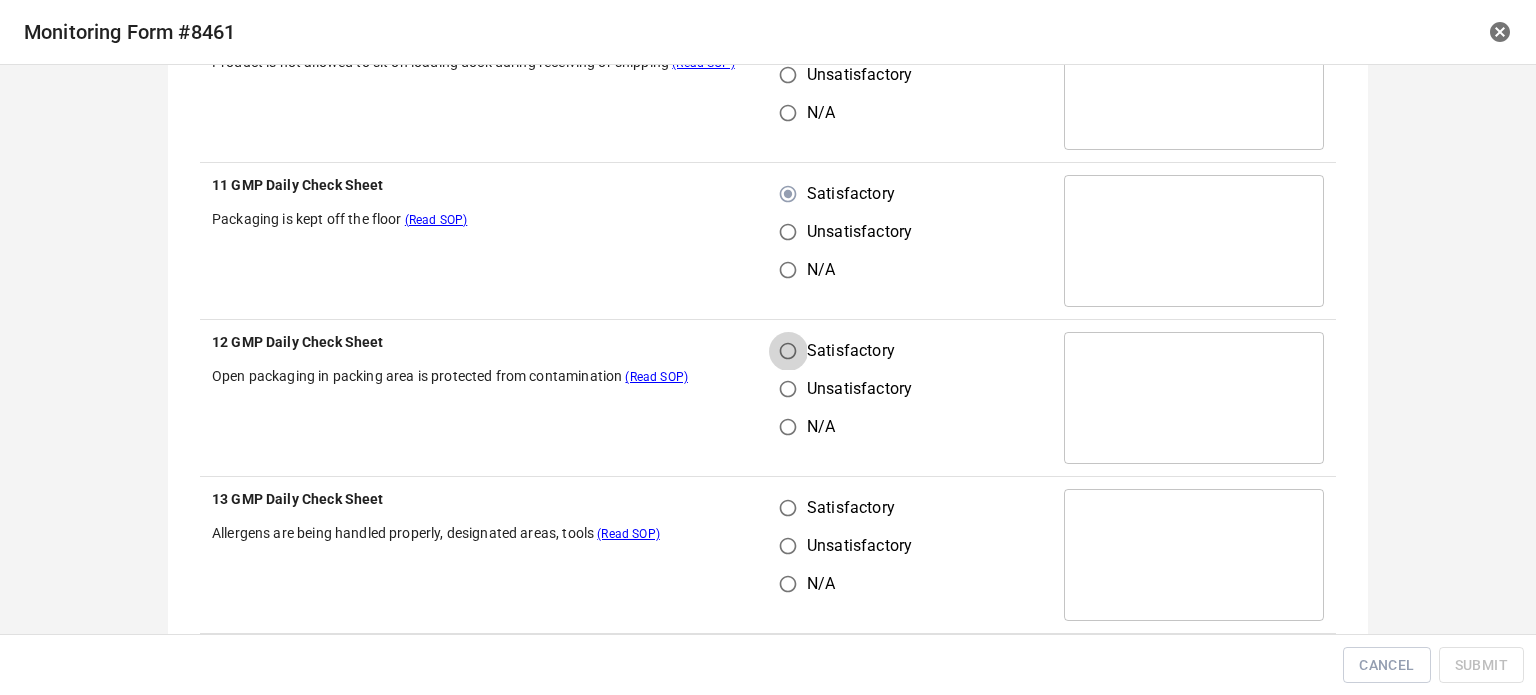 click on "Satisfactory" at bounding box center [788, 351] 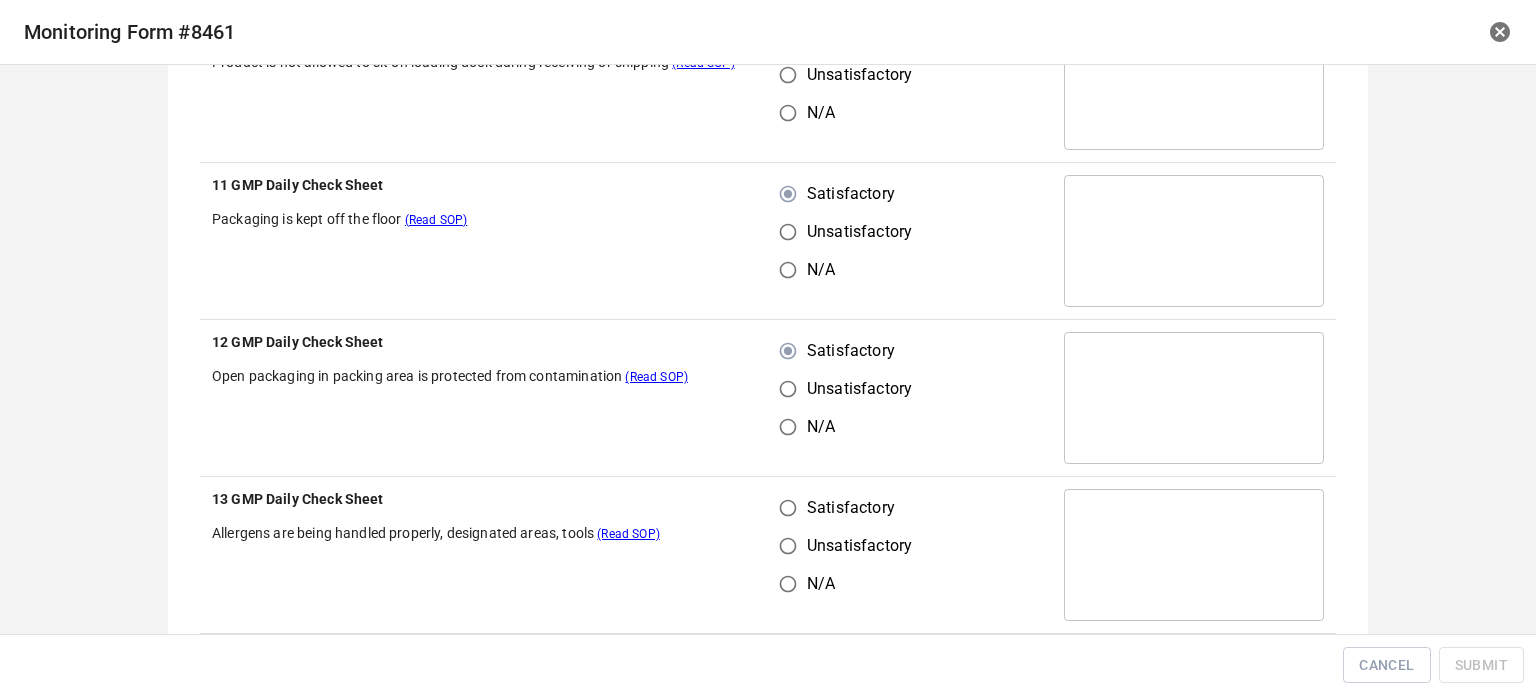 click on "Satisfactory" at bounding box center (788, 508) 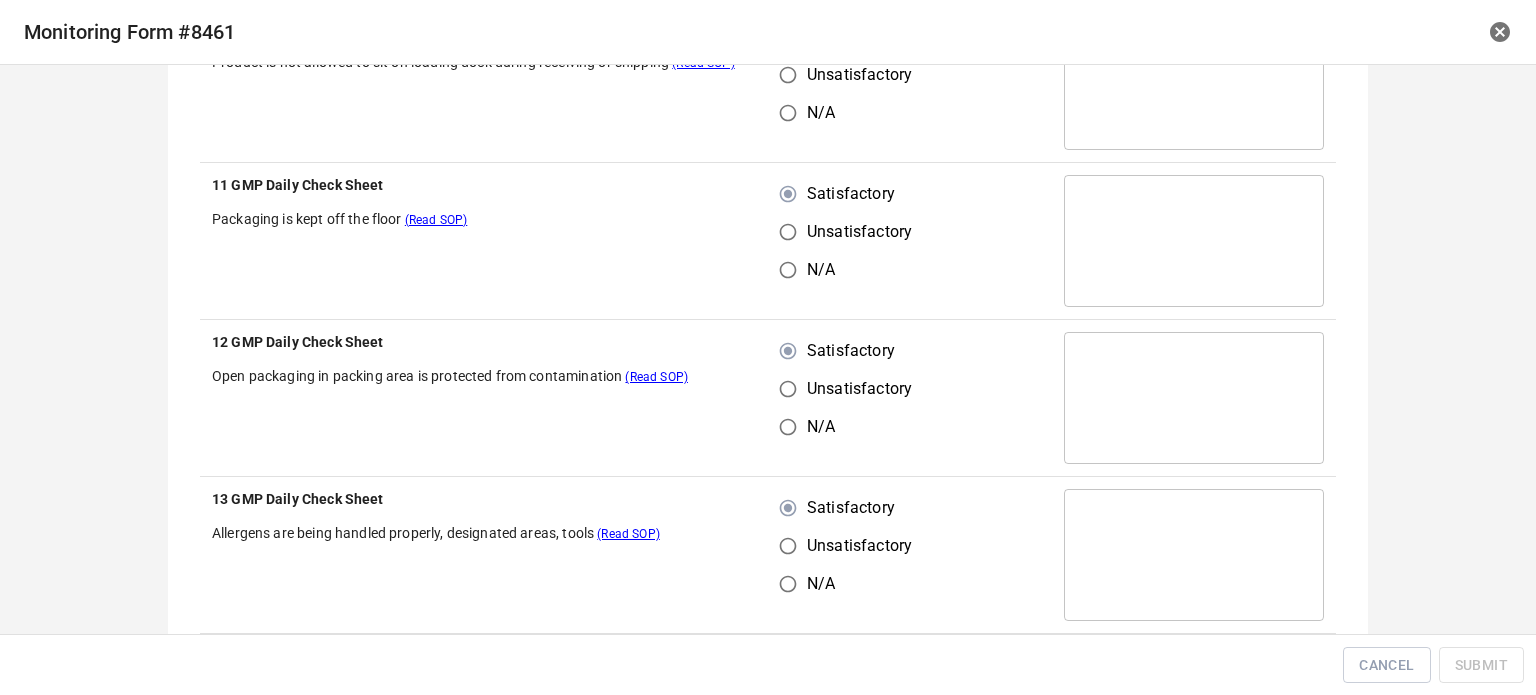 scroll, scrollTop: 600, scrollLeft: 0, axis: vertical 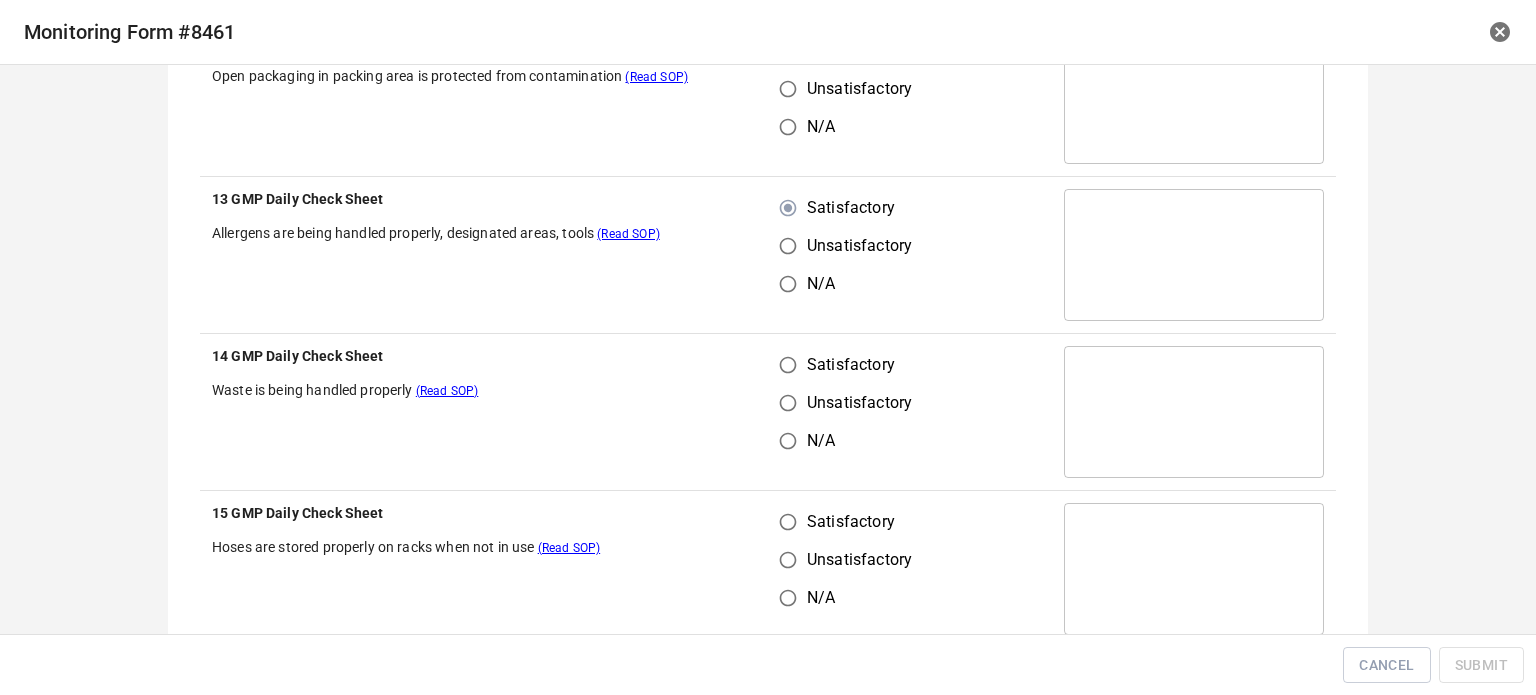 drag, startPoint x: 776, startPoint y: 367, endPoint x: 796, endPoint y: 465, distance: 100.02 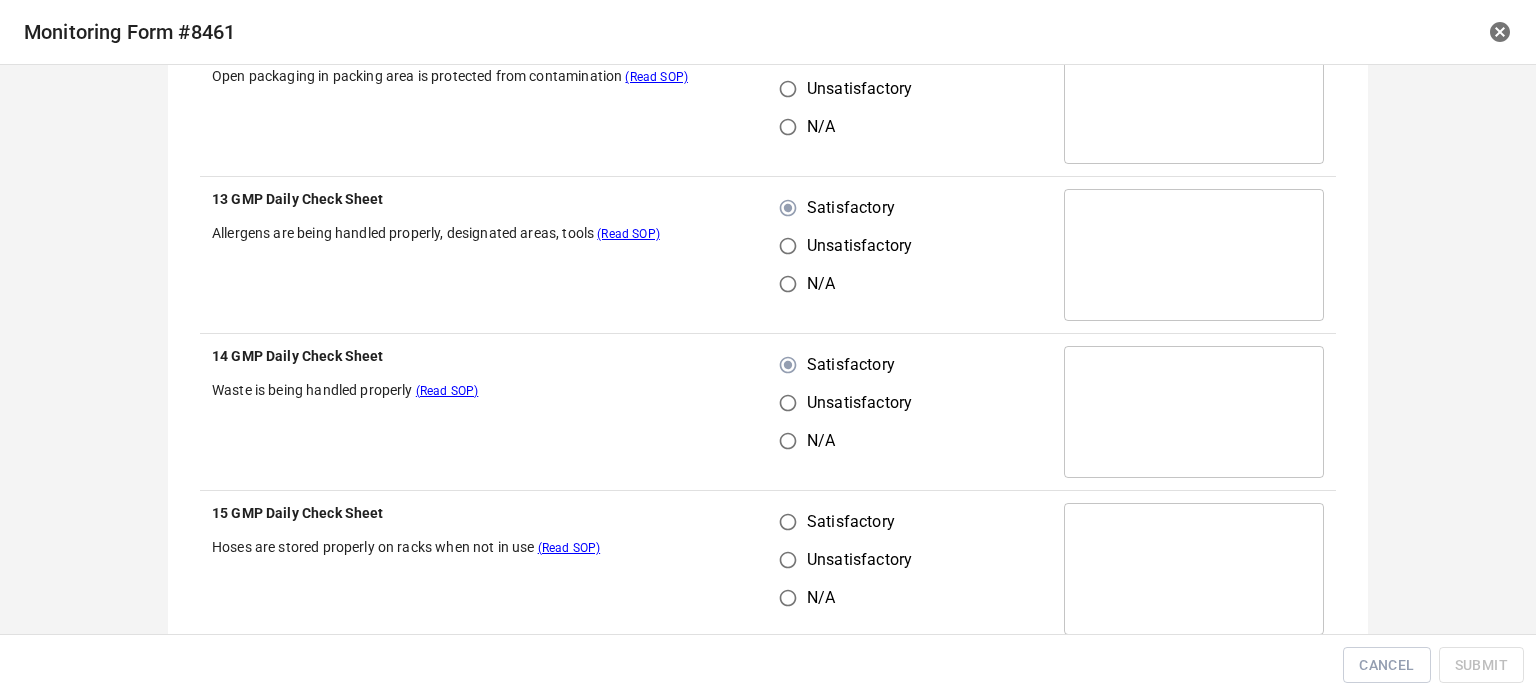click on "Satisfactory Unsatisfactory N/A" at bounding box center (910, 569) 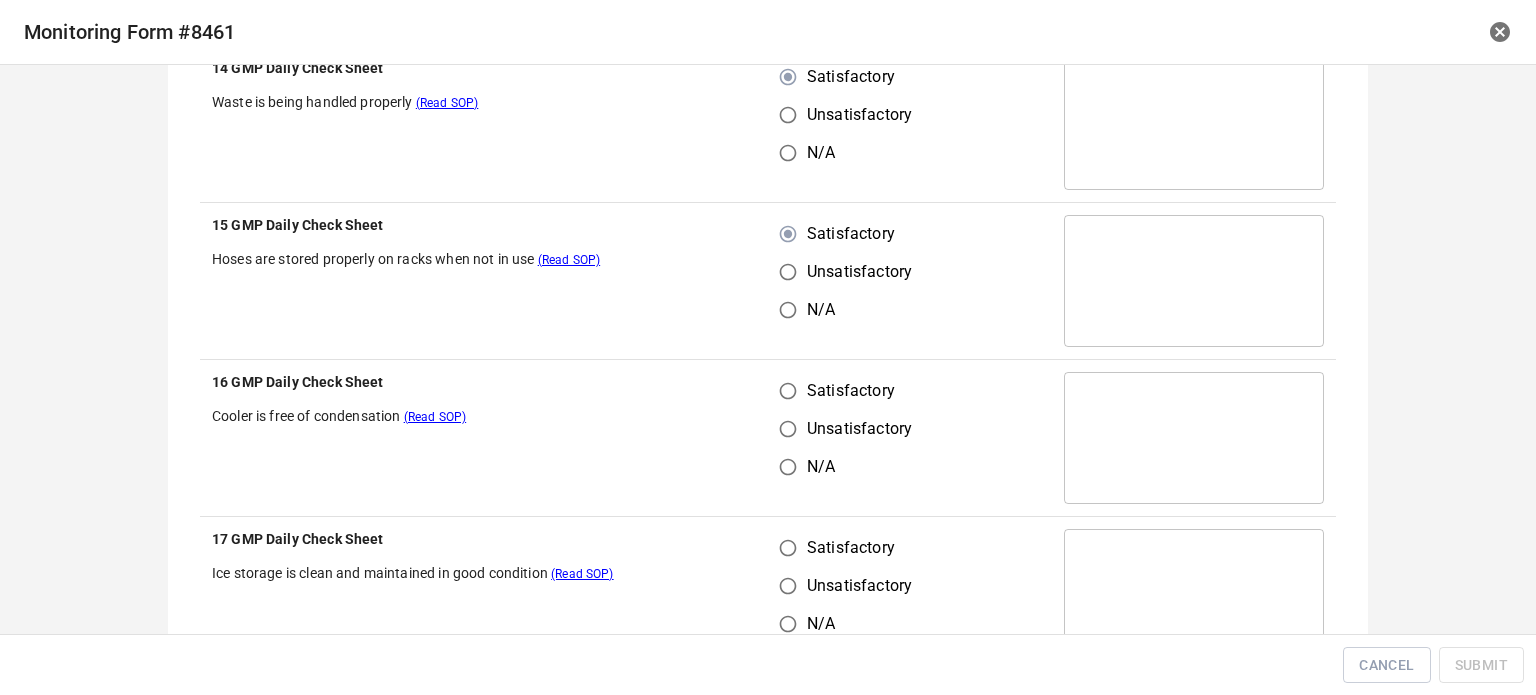 scroll, scrollTop: 900, scrollLeft: 0, axis: vertical 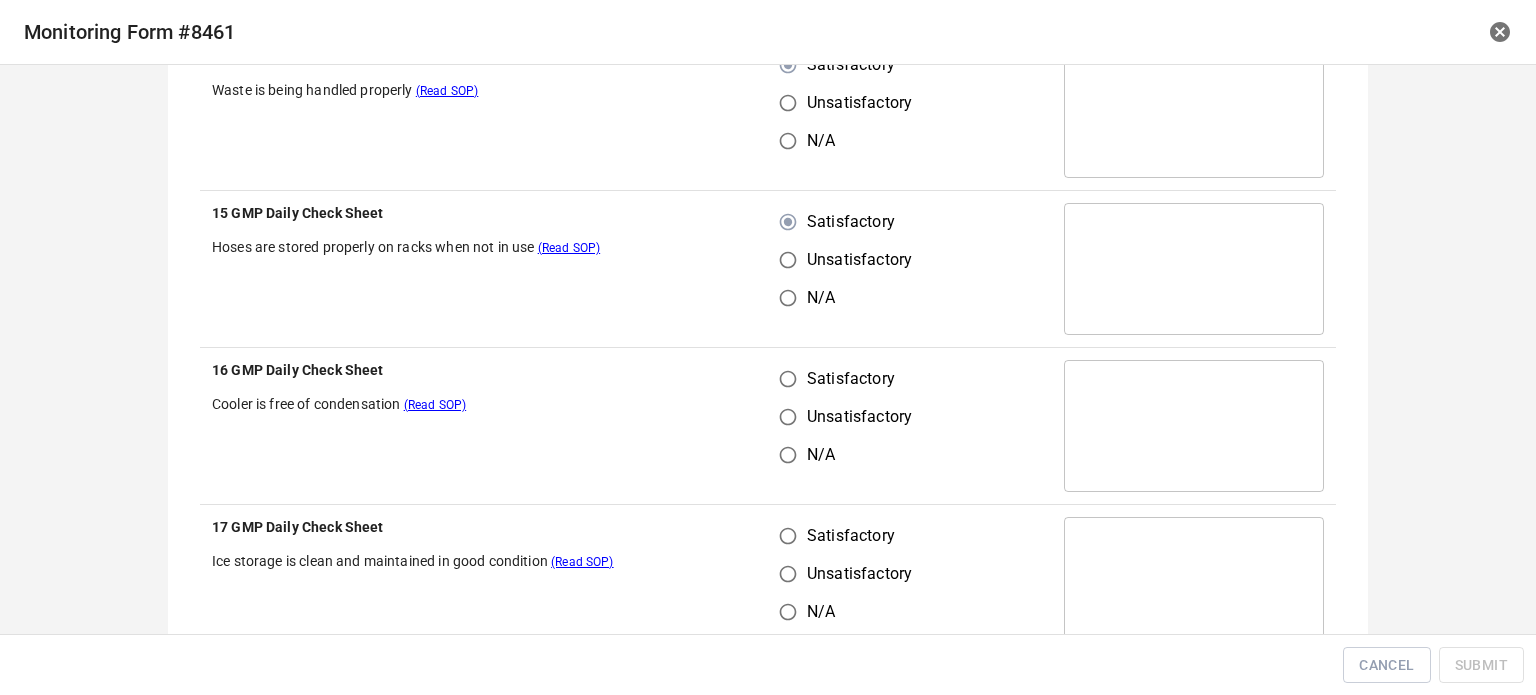 drag, startPoint x: 787, startPoint y: 364, endPoint x: 795, endPoint y: 472, distance: 108.29589 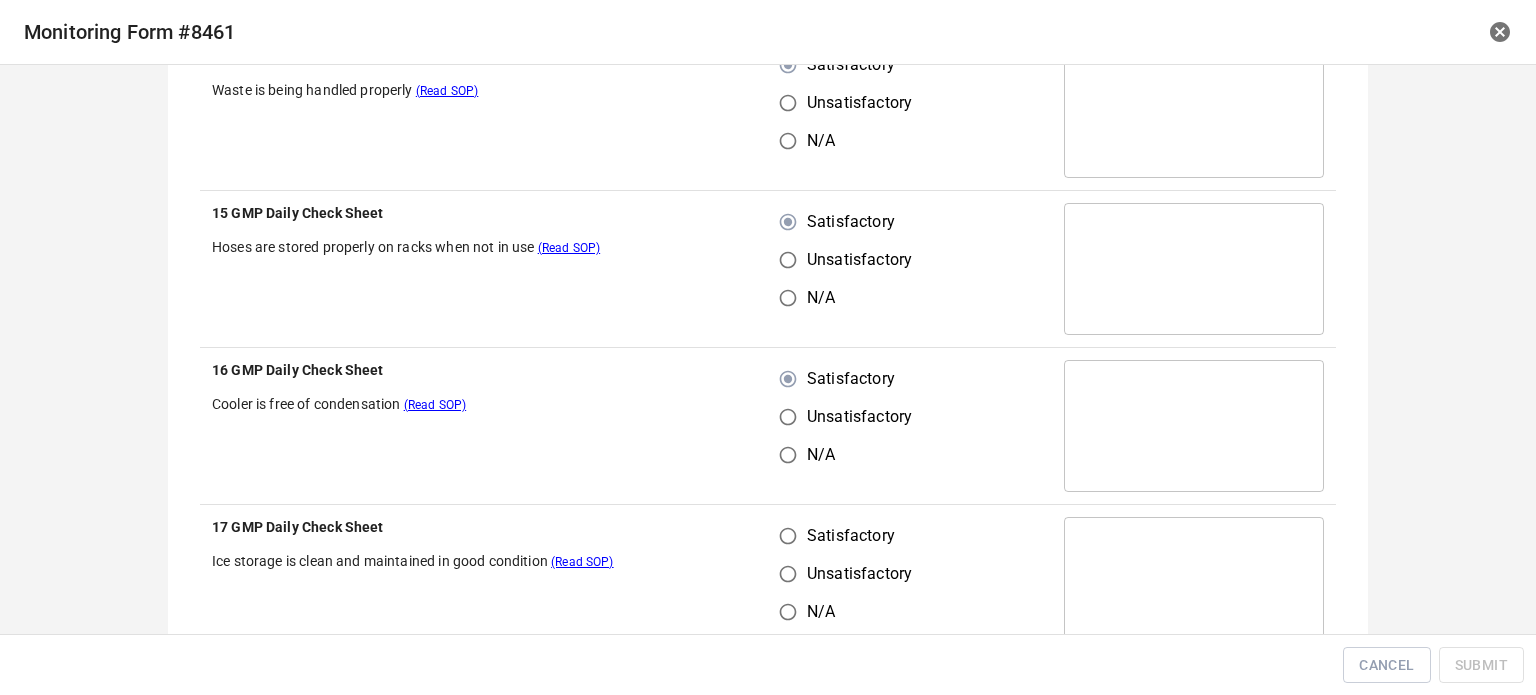 click on "Satisfactory" at bounding box center (788, 536) 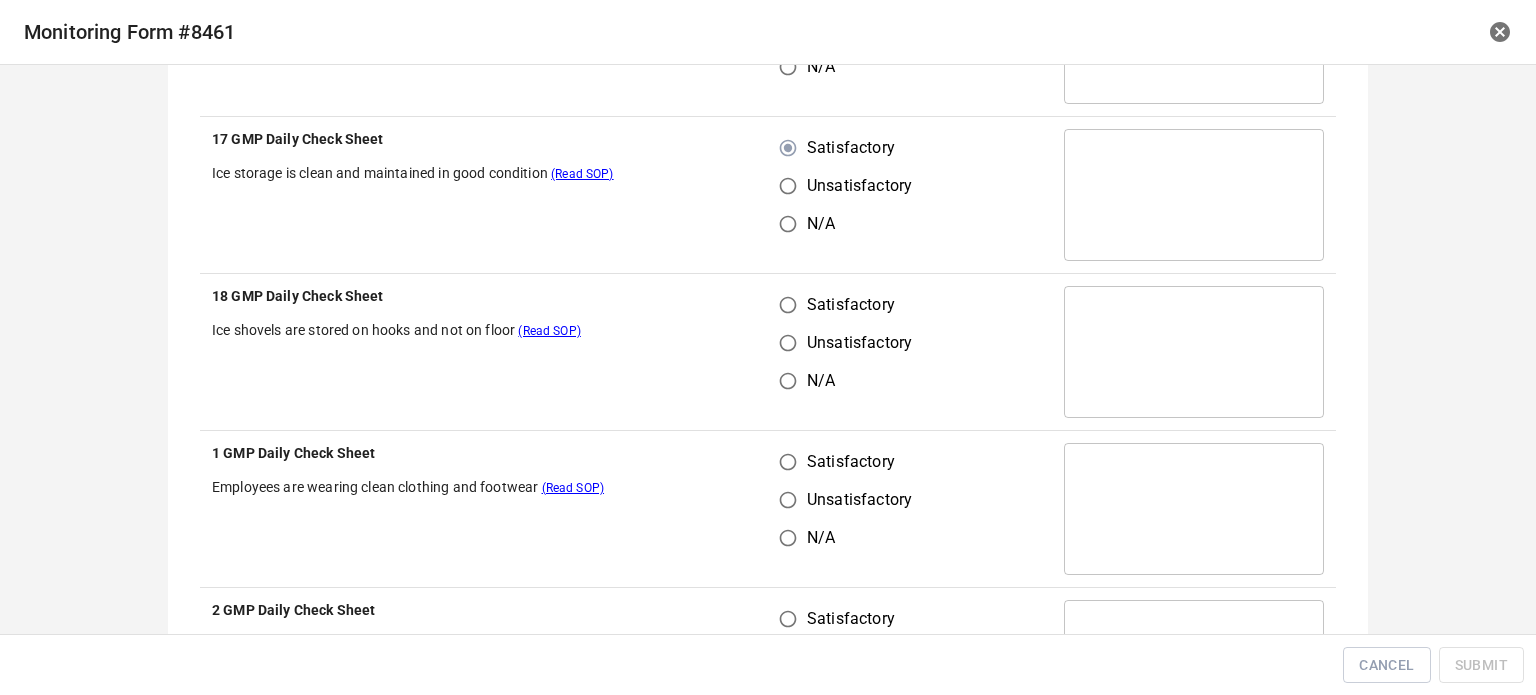 scroll, scrollTop: 1300, scrollLeft: 0, axis: vertical 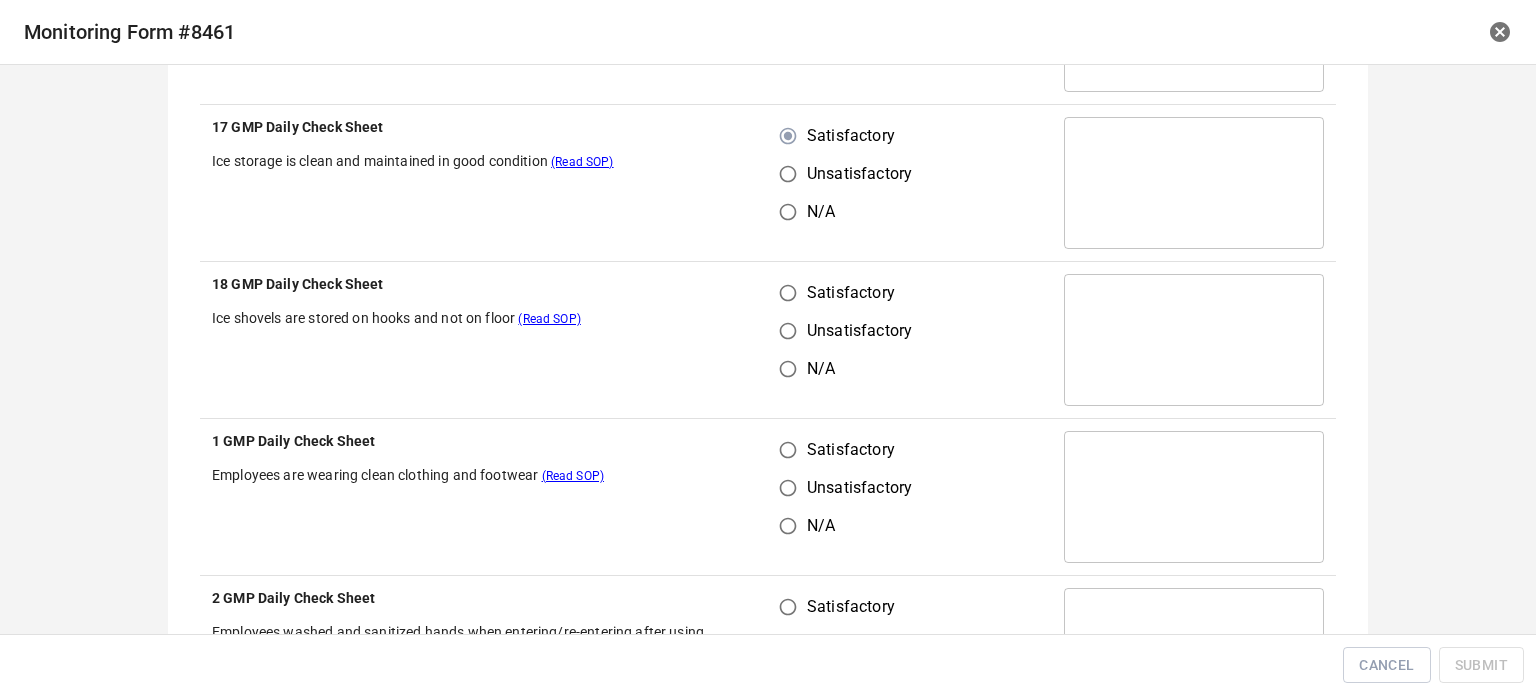 click on "Satisfactory" at bounding box center [788, 293] 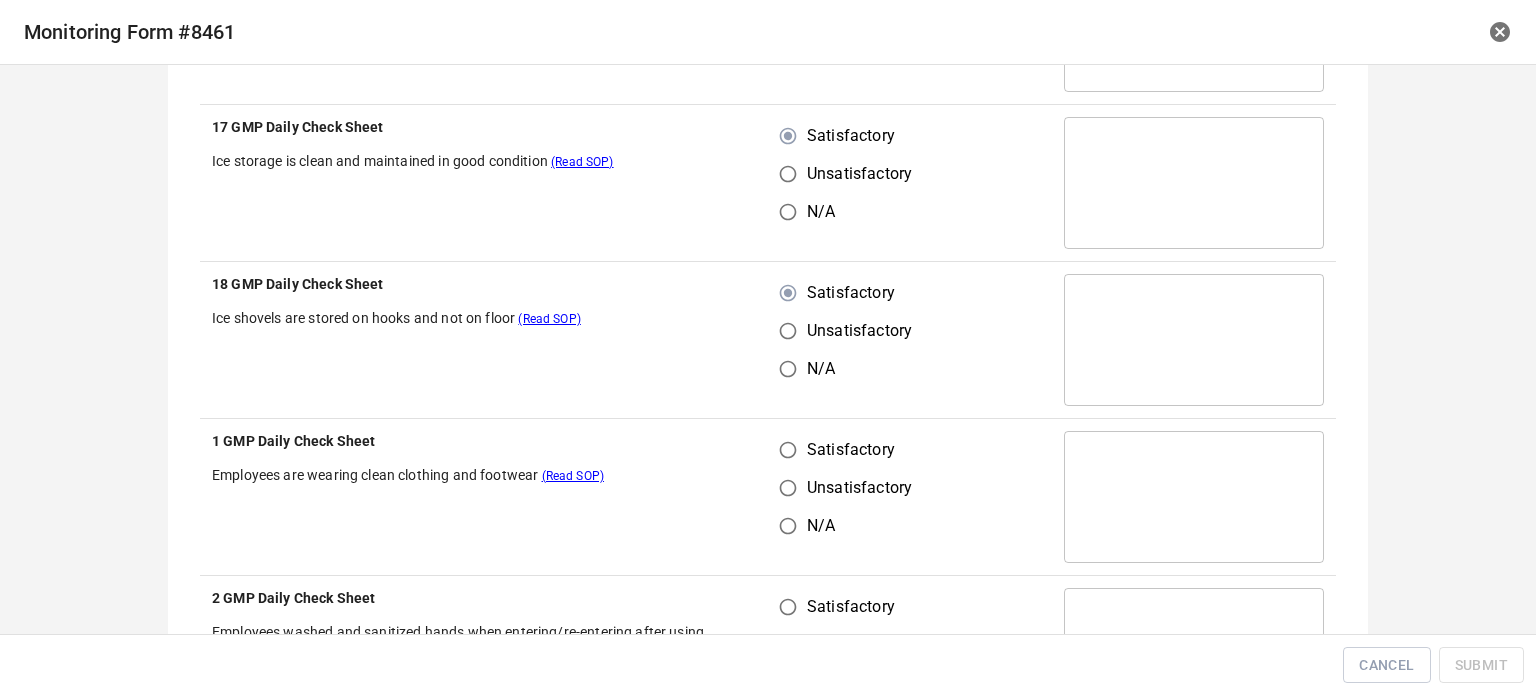 click on "Satisfactory" at bounding box center (788, 450) 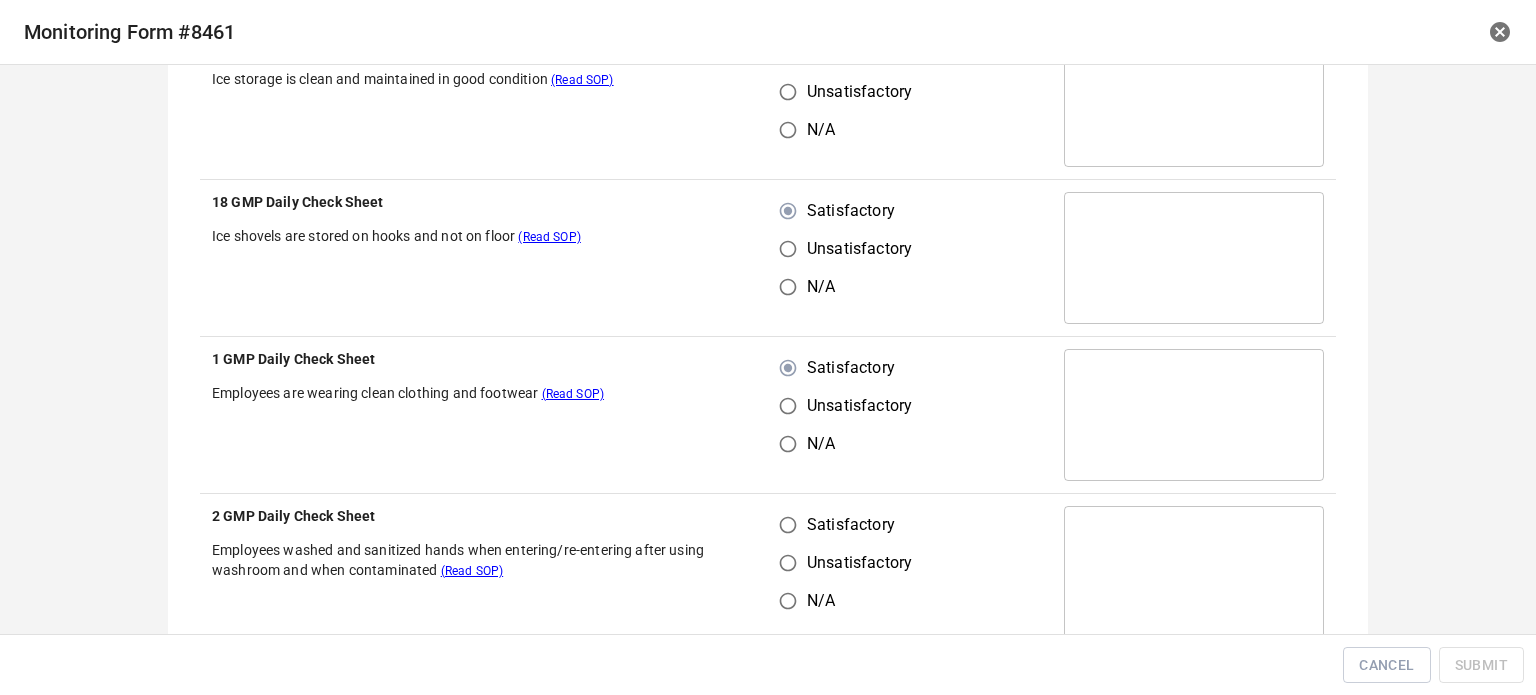 scroll, scrollTop: 1500, scrollLeft: 0, axis: vertical 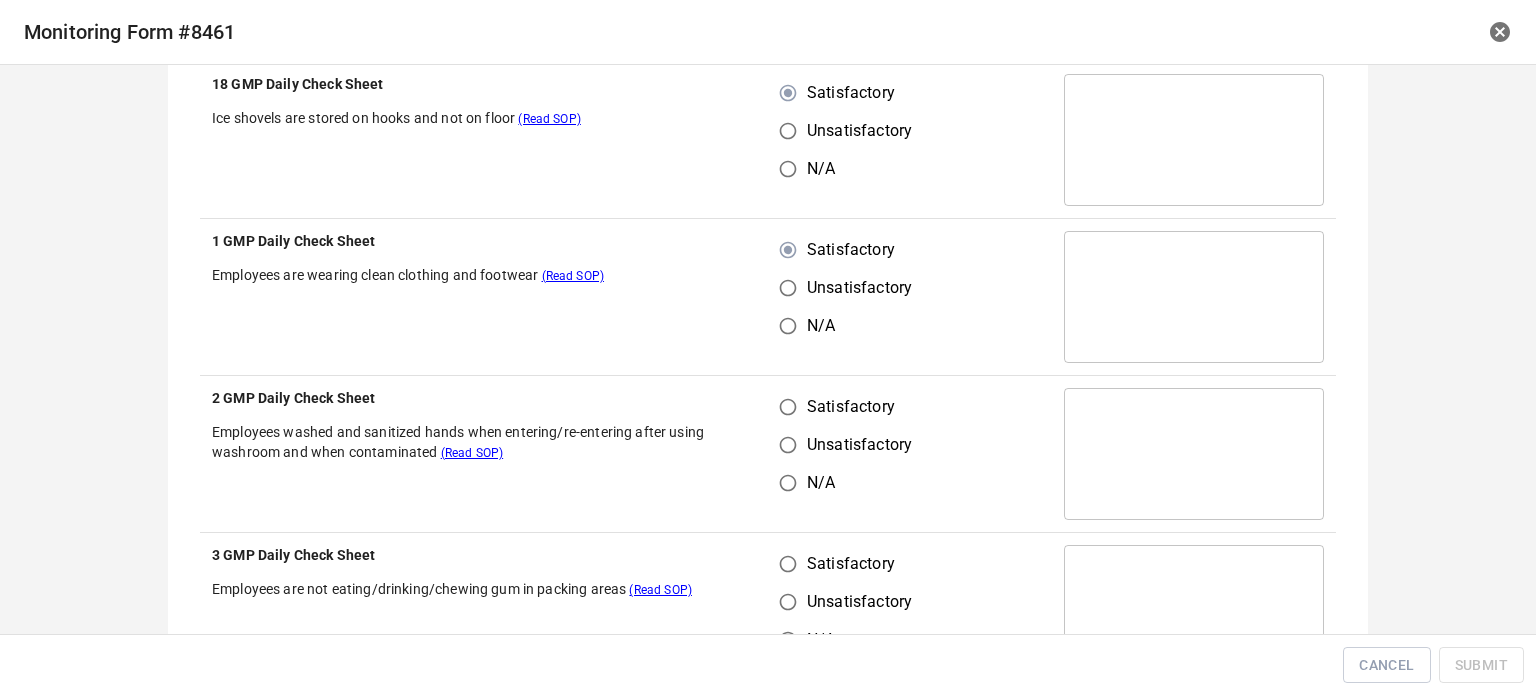 click on "Satisfactory" at bounding box center [788, 407] 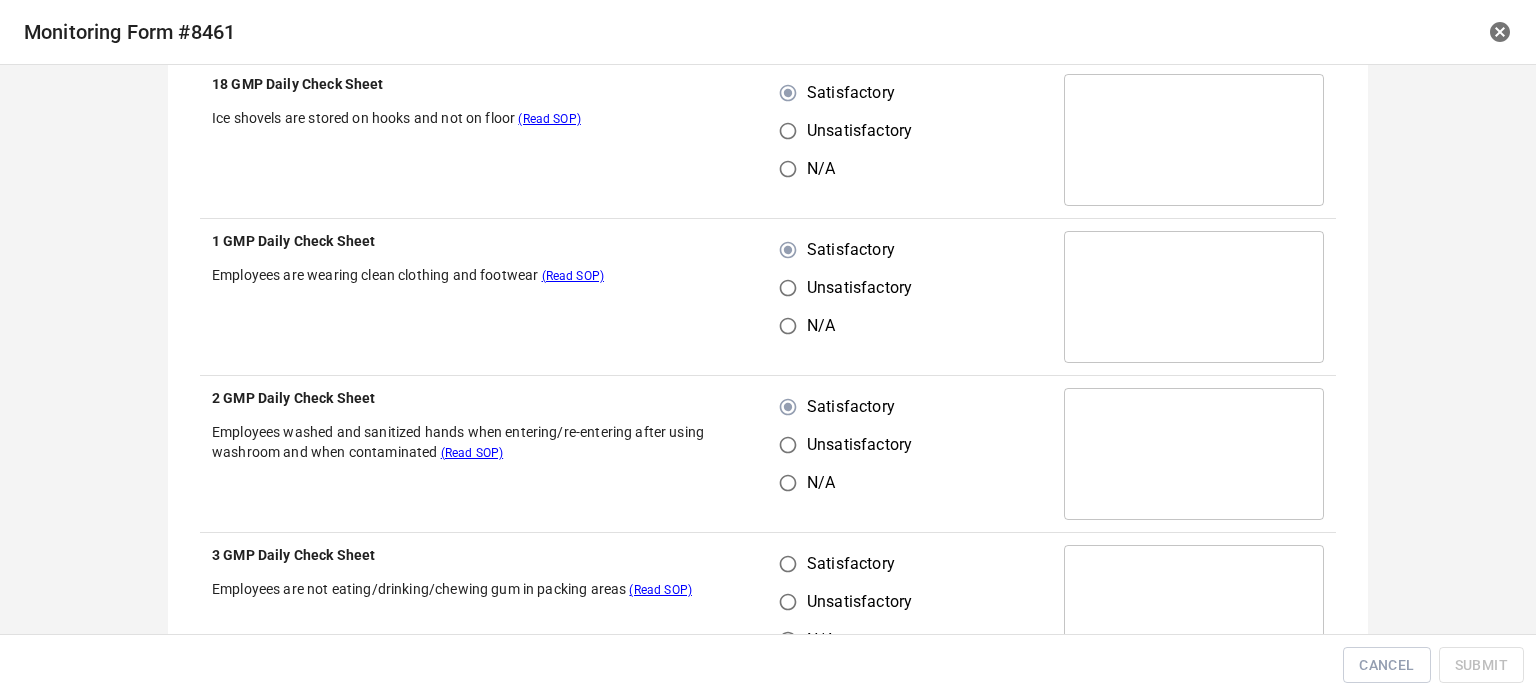 drag, startPoint x: 771, startPoint y: 553, endPoint x: 844, endPoint y: 503, distance: 88.481636 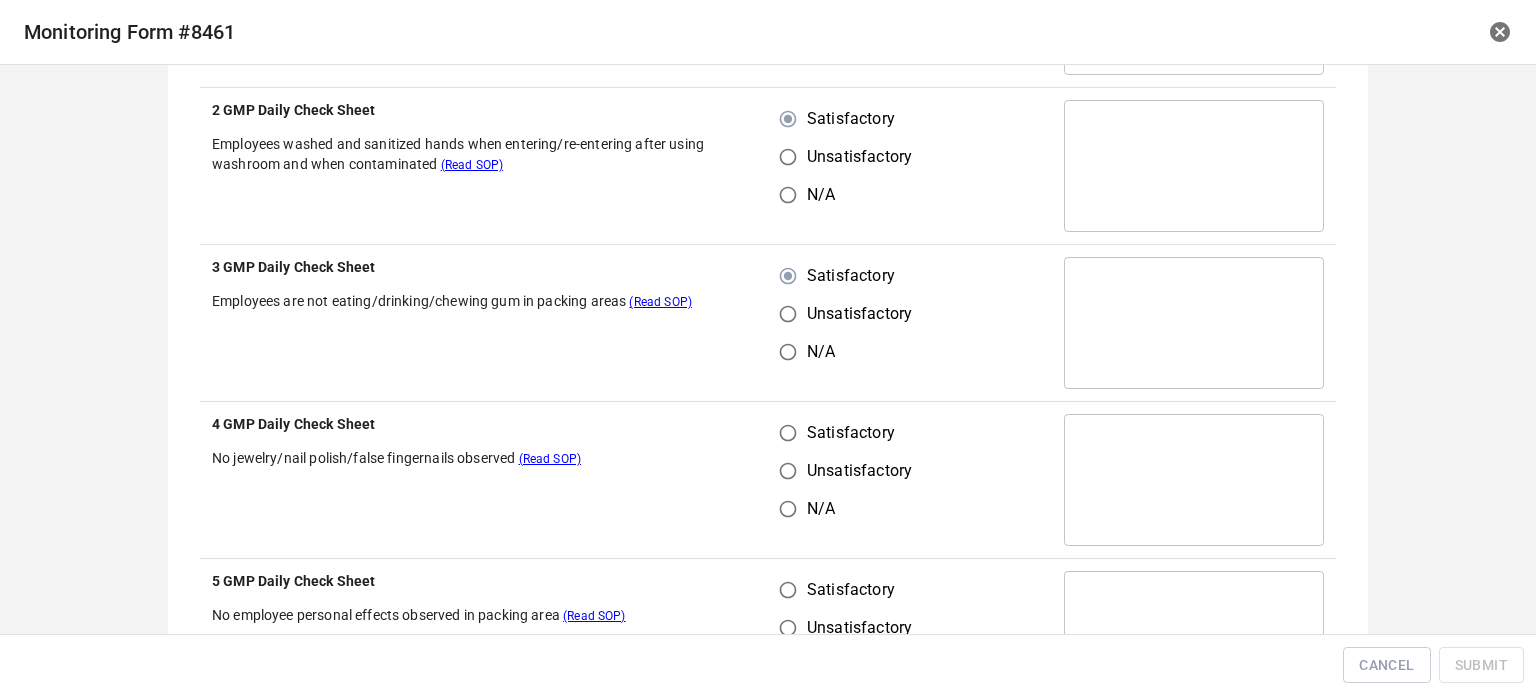 scroll, scrollTop: 1800, scrollLeft: 0, axis: vertical 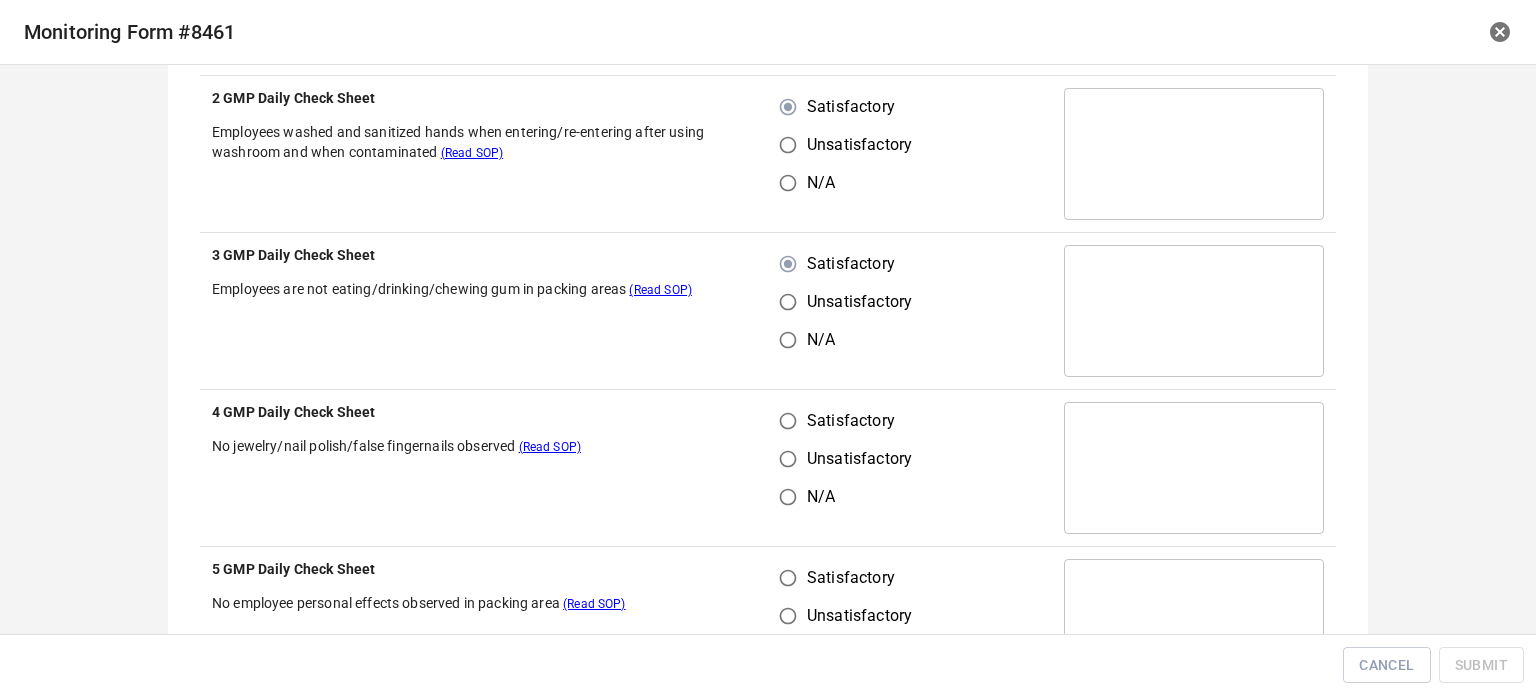 click on "Unsatisfactory" at bounding box center [788, 459] 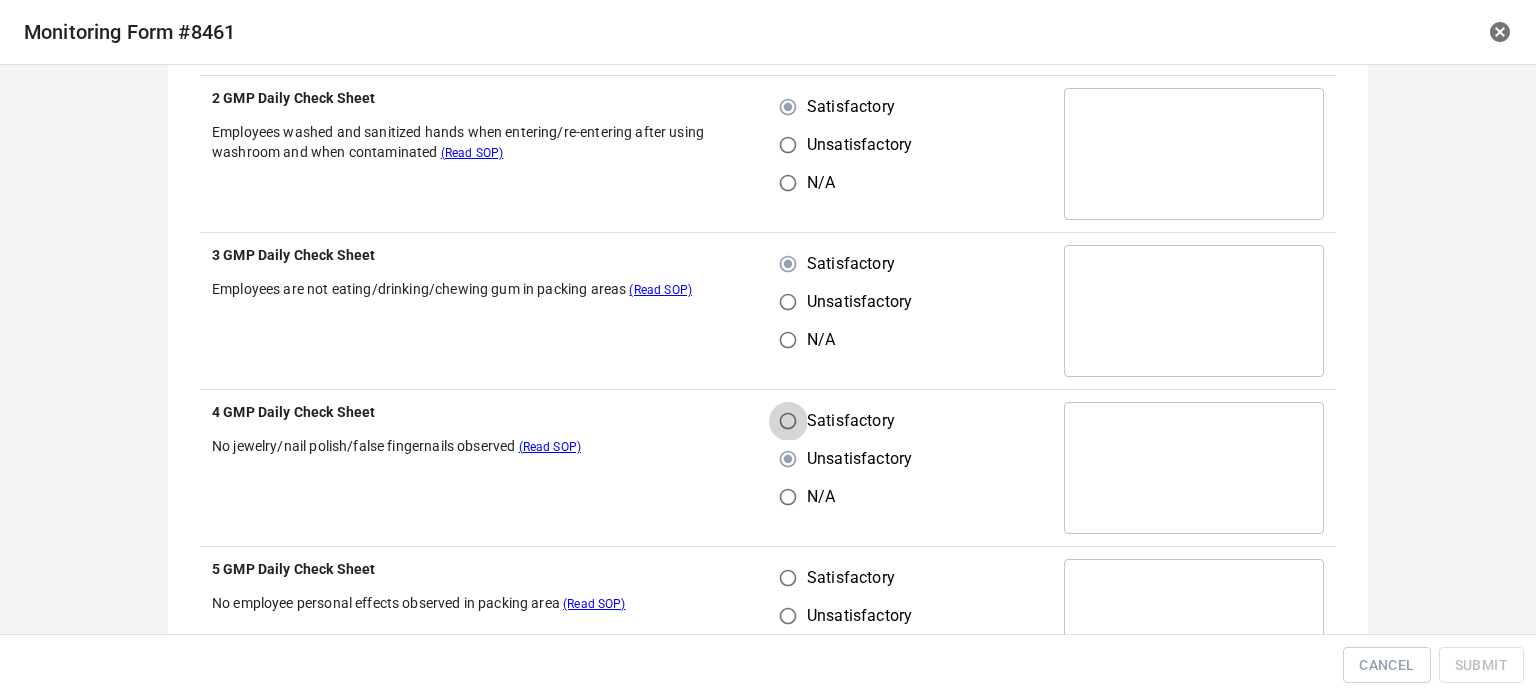 drag, startPoint x: 783, startPoint y: 419, endPoint x: 785, endPoint y: 547, distance: 128.01562 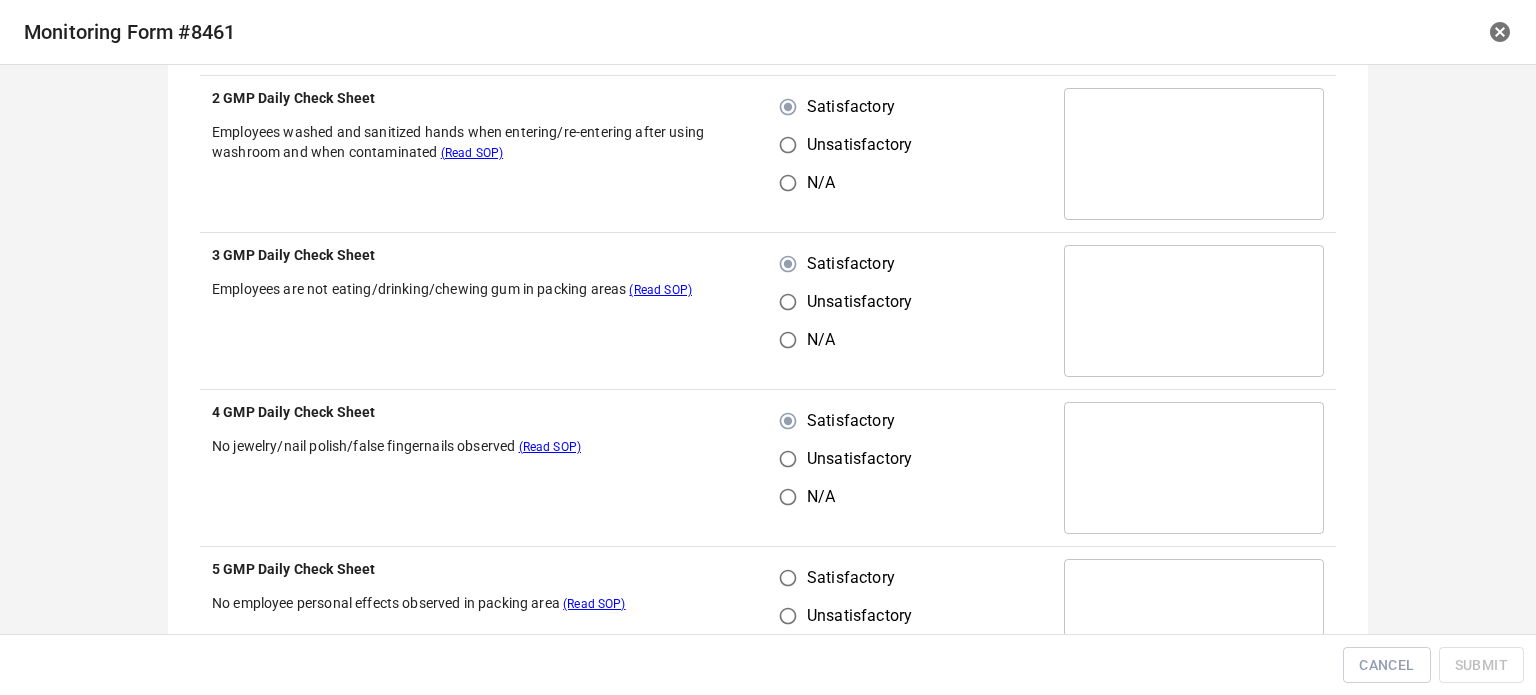 click on "Satisfactory" at bounding box center (788, 578) 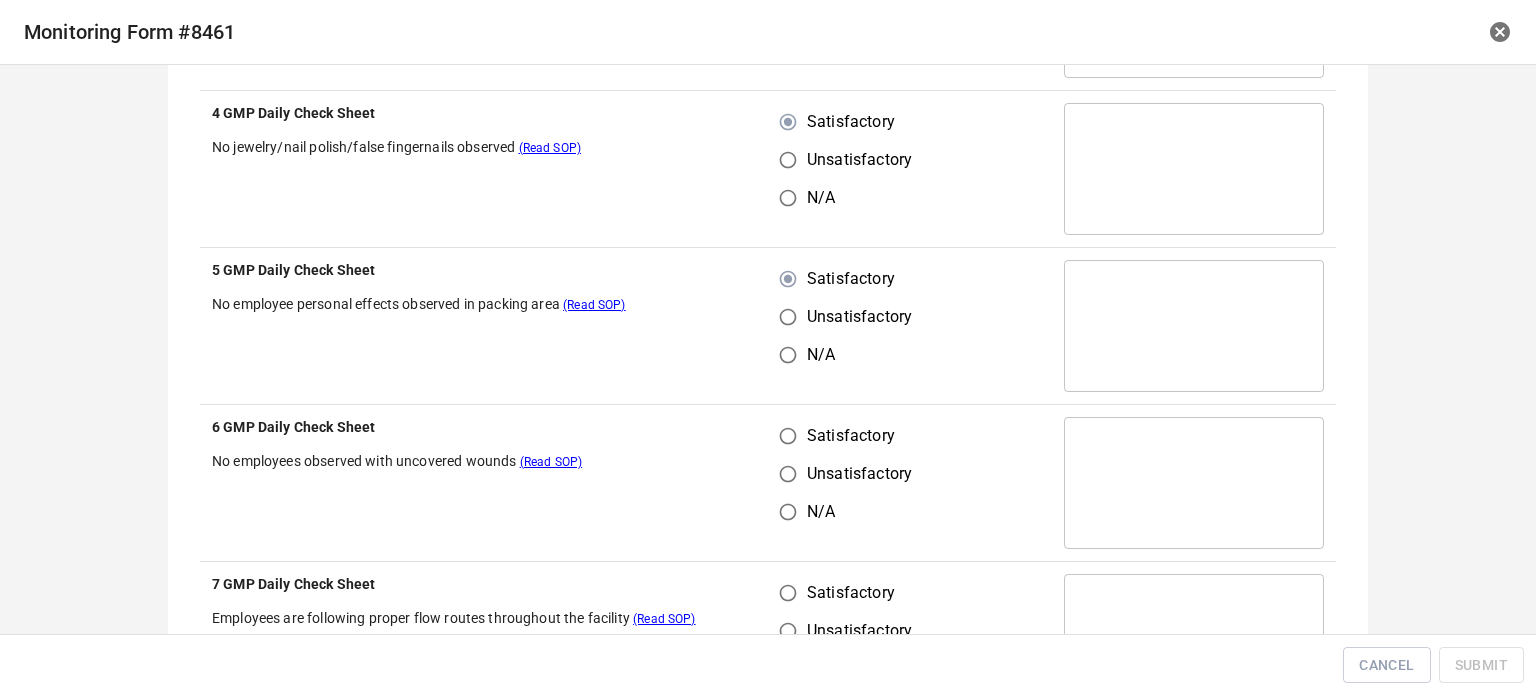 scroll, scrollTop: 2100, scrollLeft: 0, axis: vertical 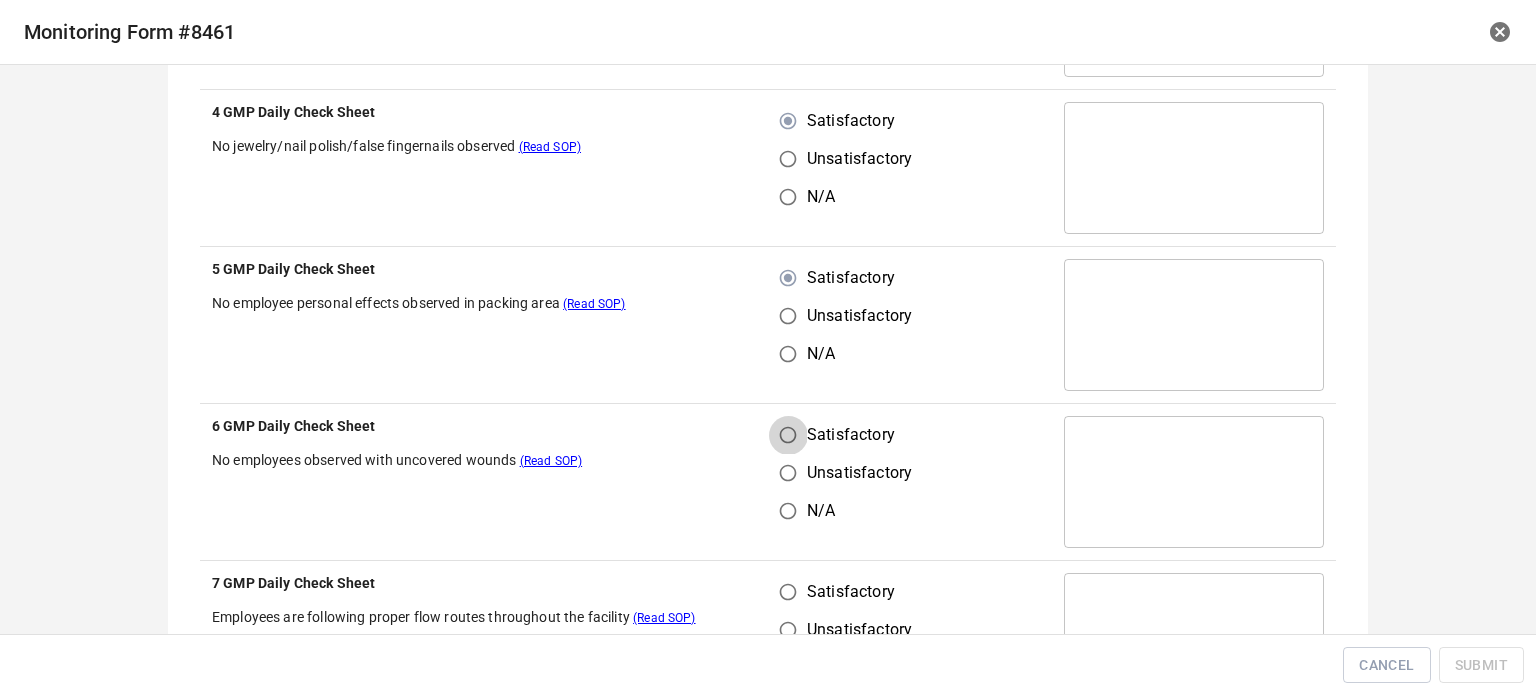 click on "Satisfactory" at bounding box center (788, 435) 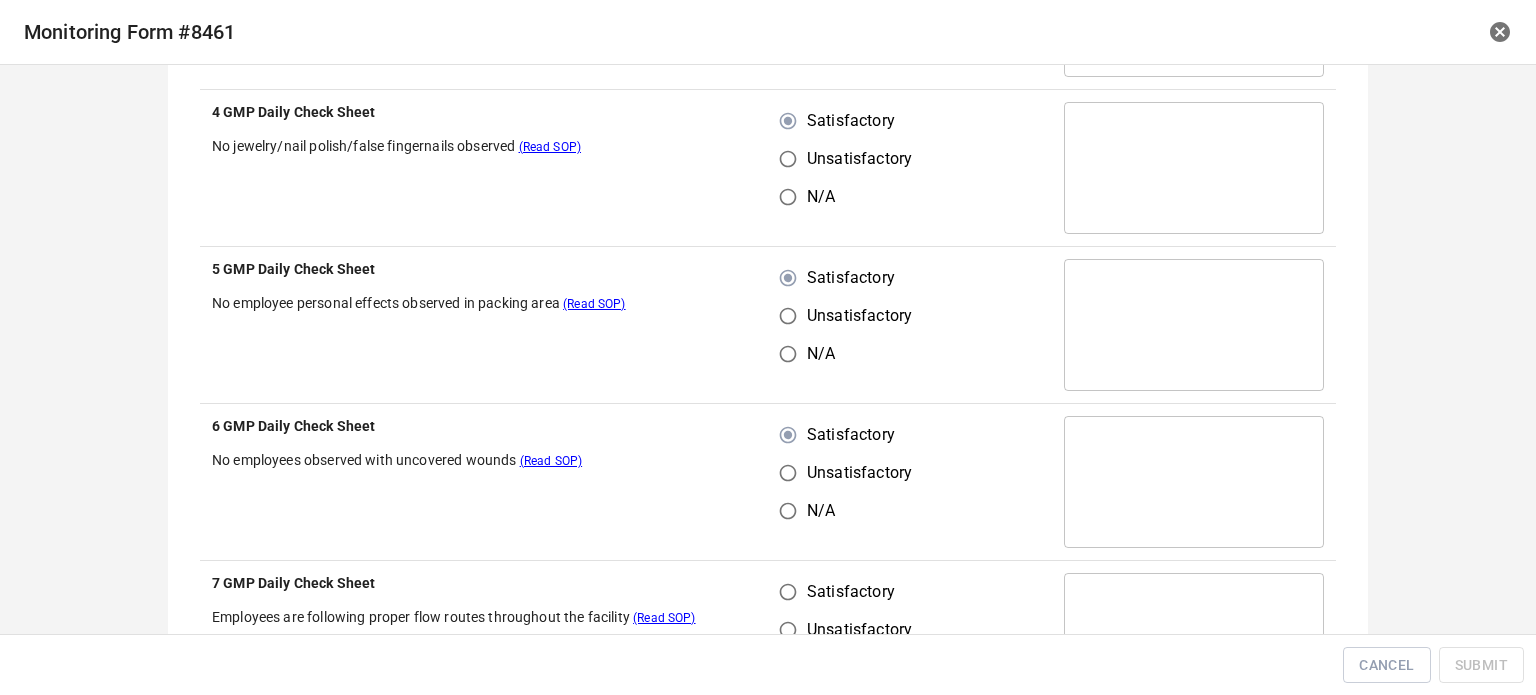 drag, startPoint x: 788, startPoint y: 581, endPoint x: 806, endPoint y: 563, distance: 25.455845 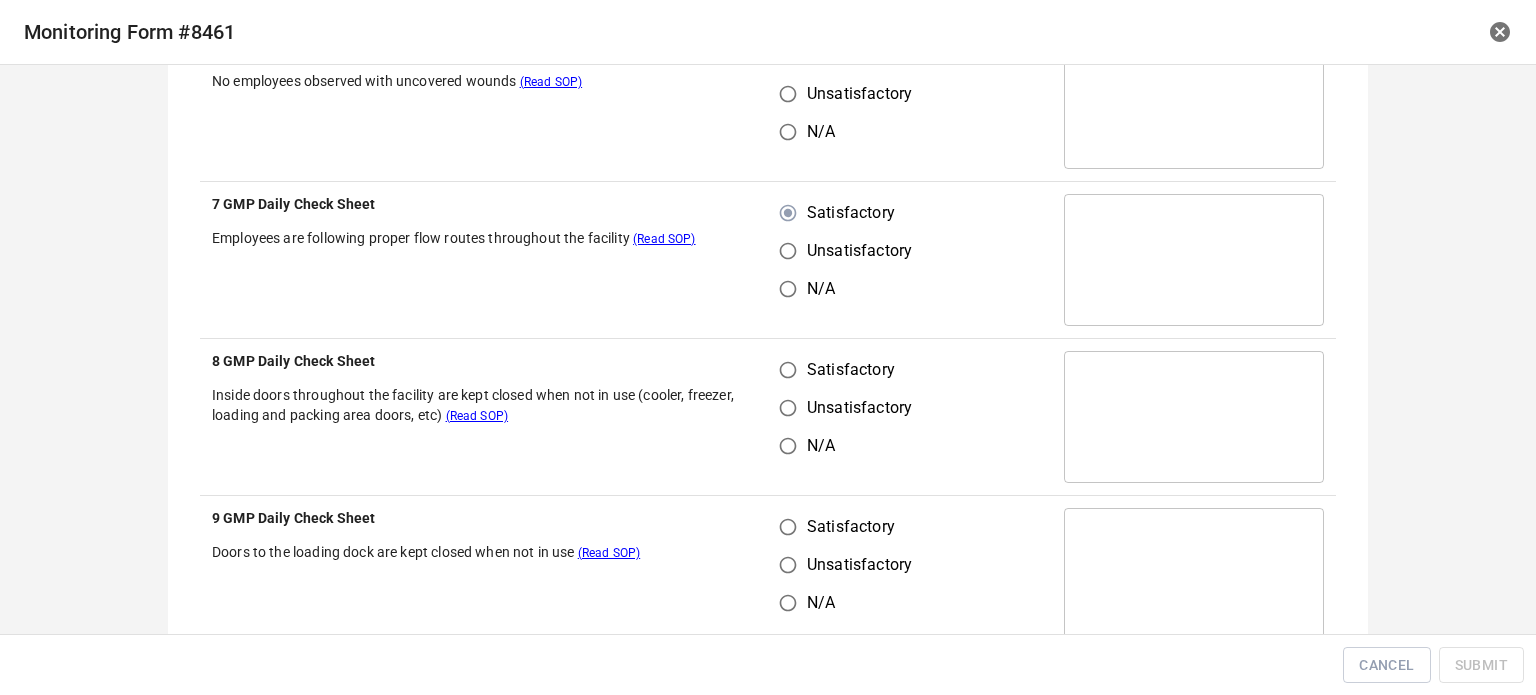 scroll, scrollTop: 2500, scrollLeft: 0, axis: vertical 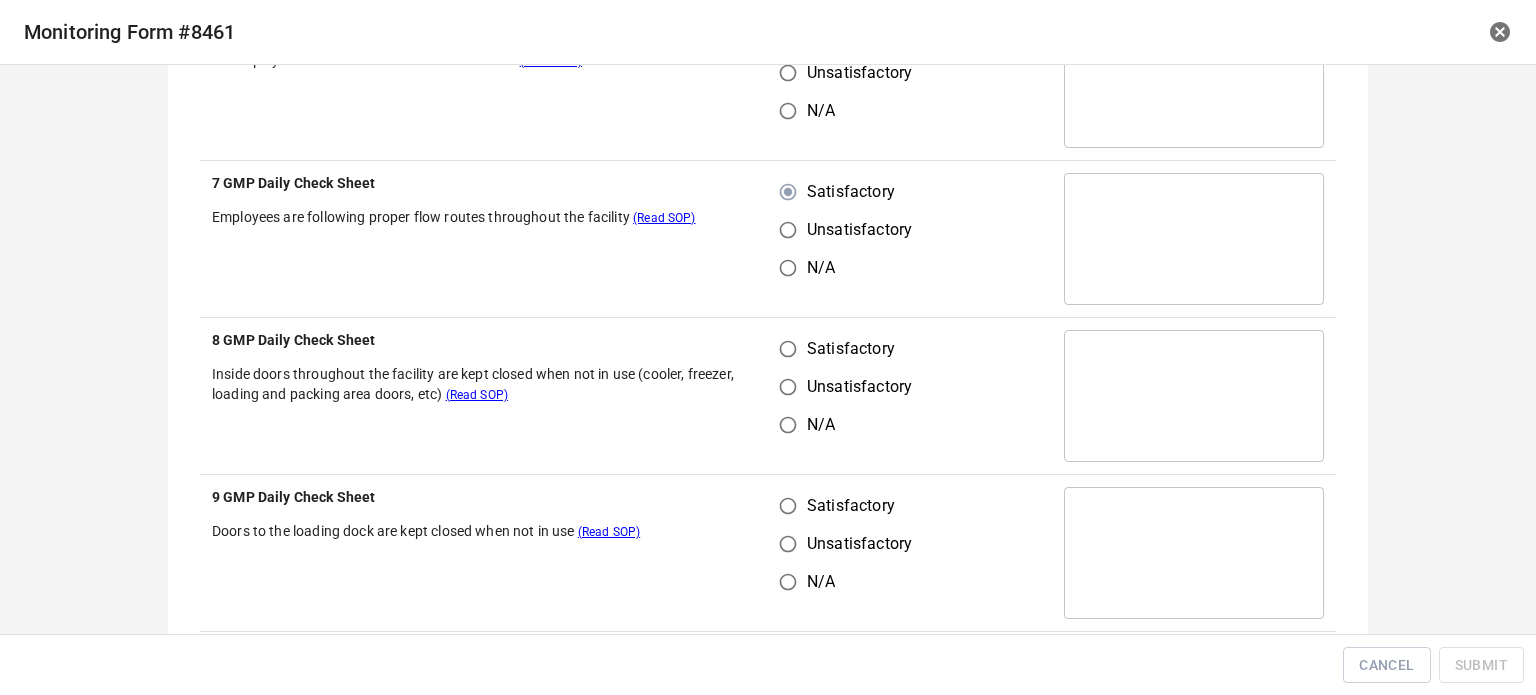 click on "Satisfactory" at bounding box center (788, 349) 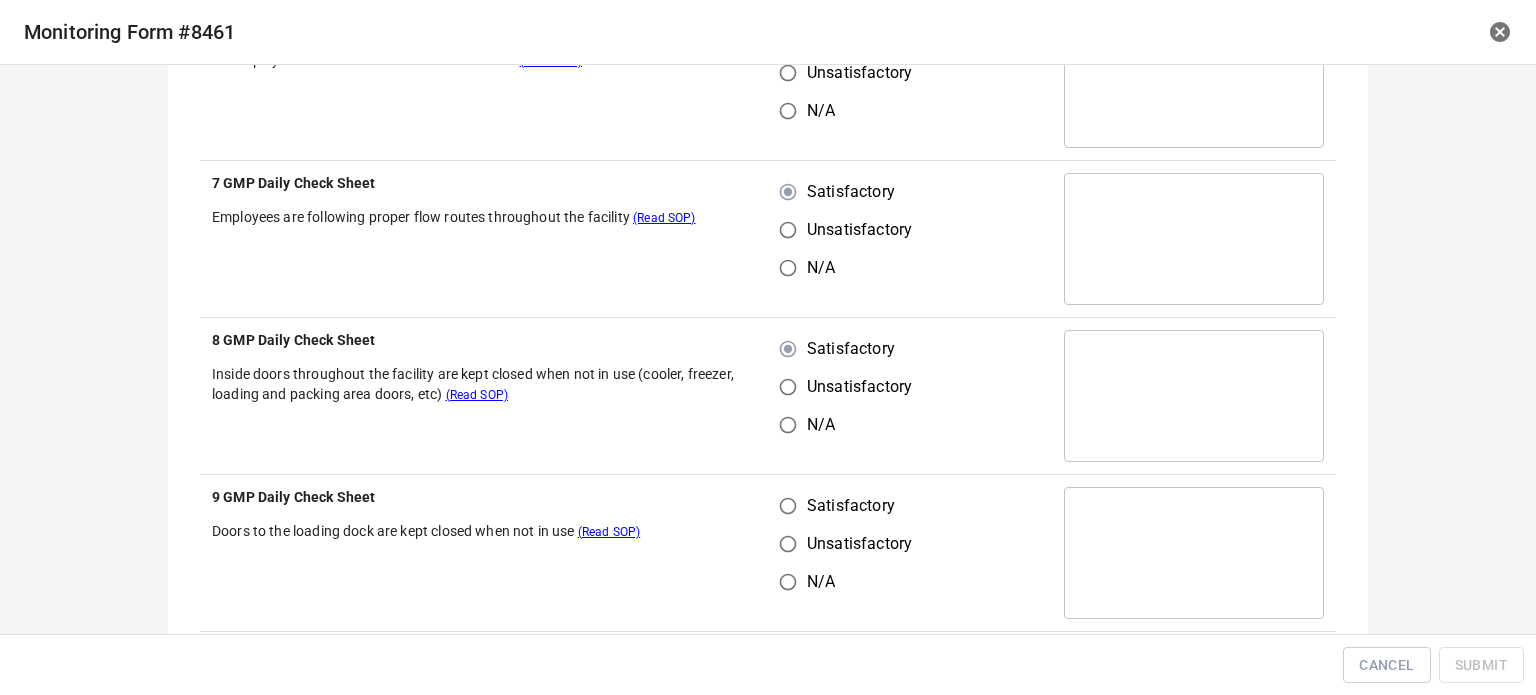 click on "Satisfactory" at bounding box center (788, 506) 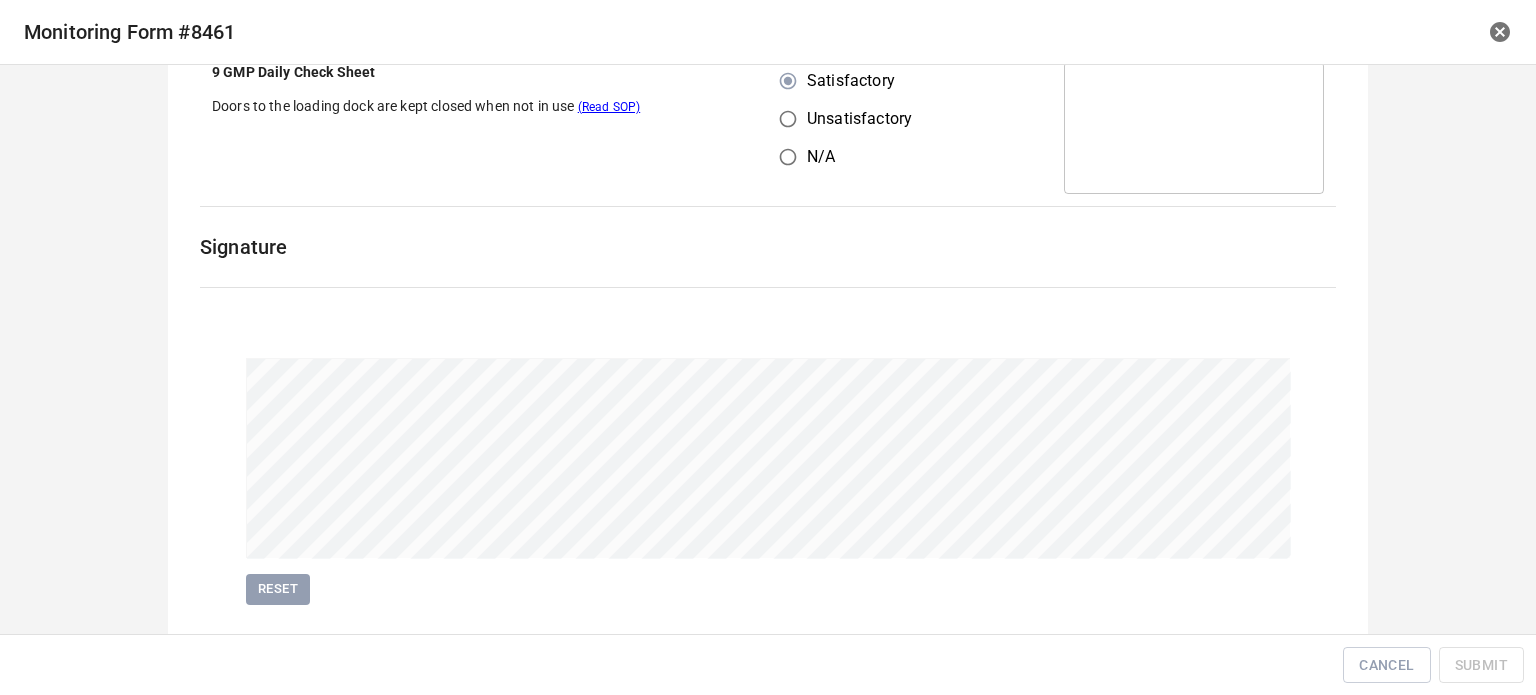 scroll, scrollTop: 2970, scrollLeft: 0, axis: vertical 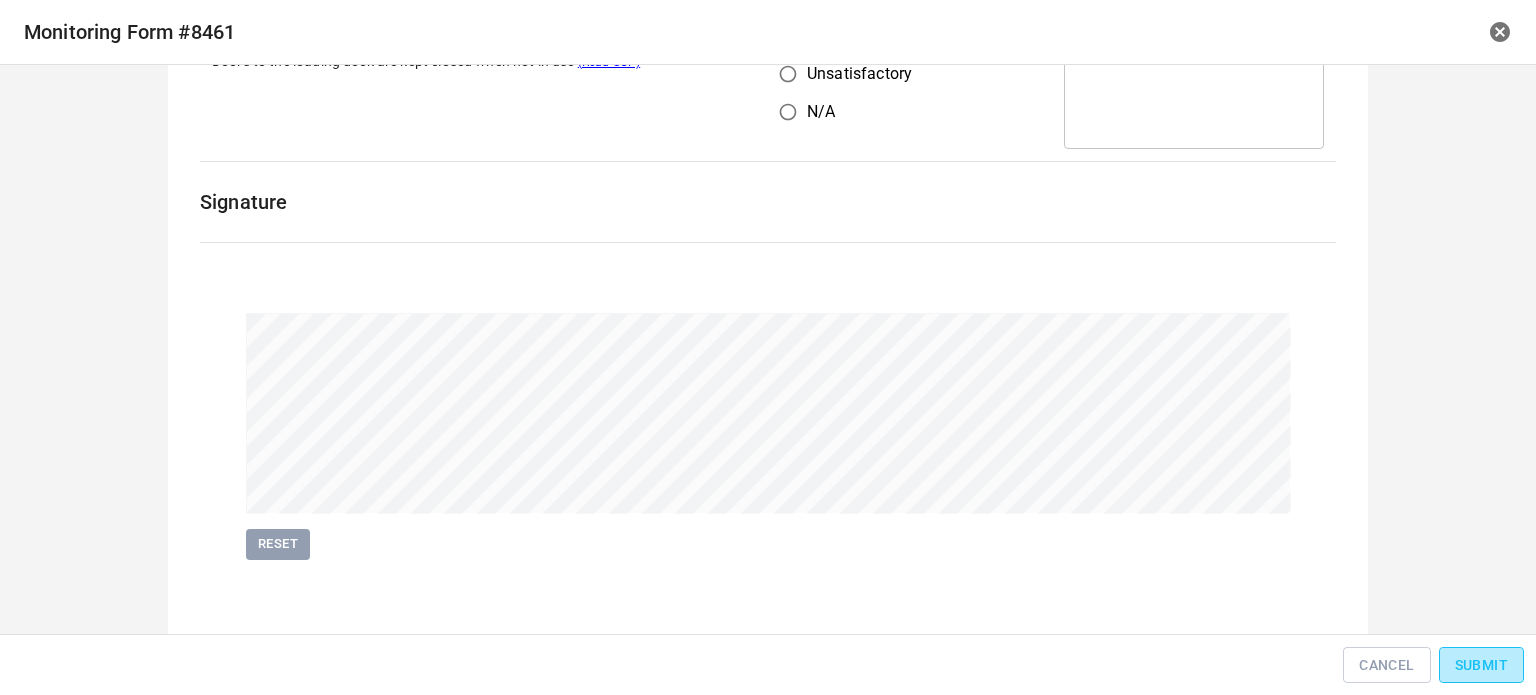 click on "Submit" at bounding box center [1481, 665] 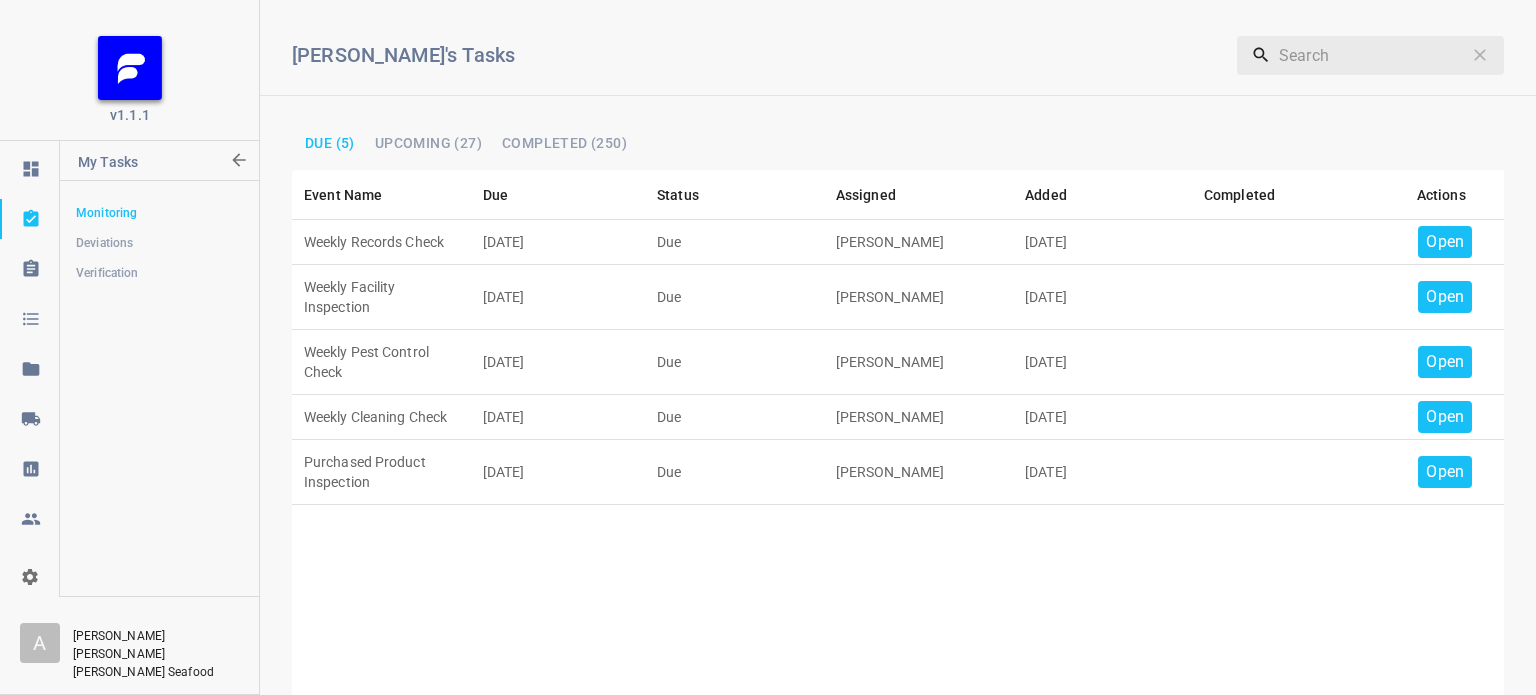 click on "Open" at bounding box center [1445, 242] 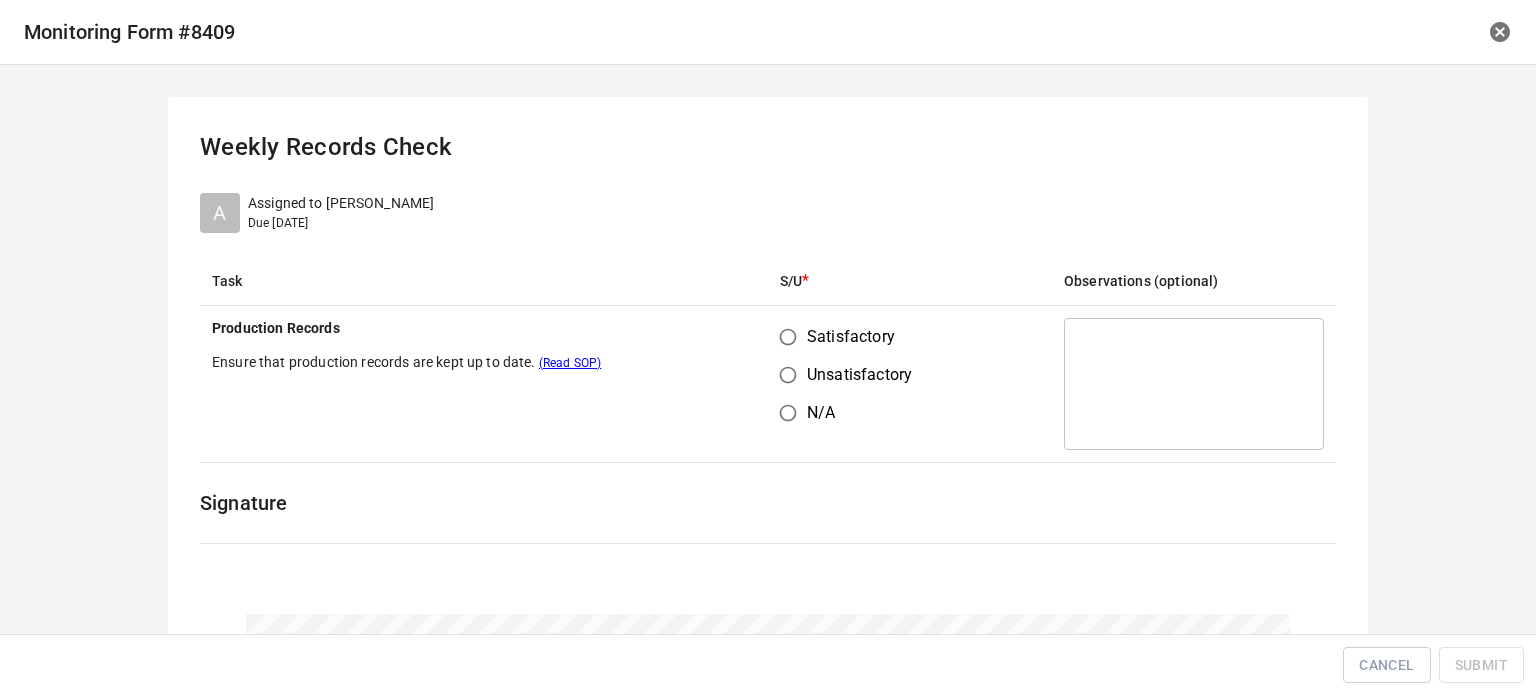 drag, startPoint x: 780, startPoint y: 334, endPoint x: 799, endPoint y: 335, distance: 19.026299 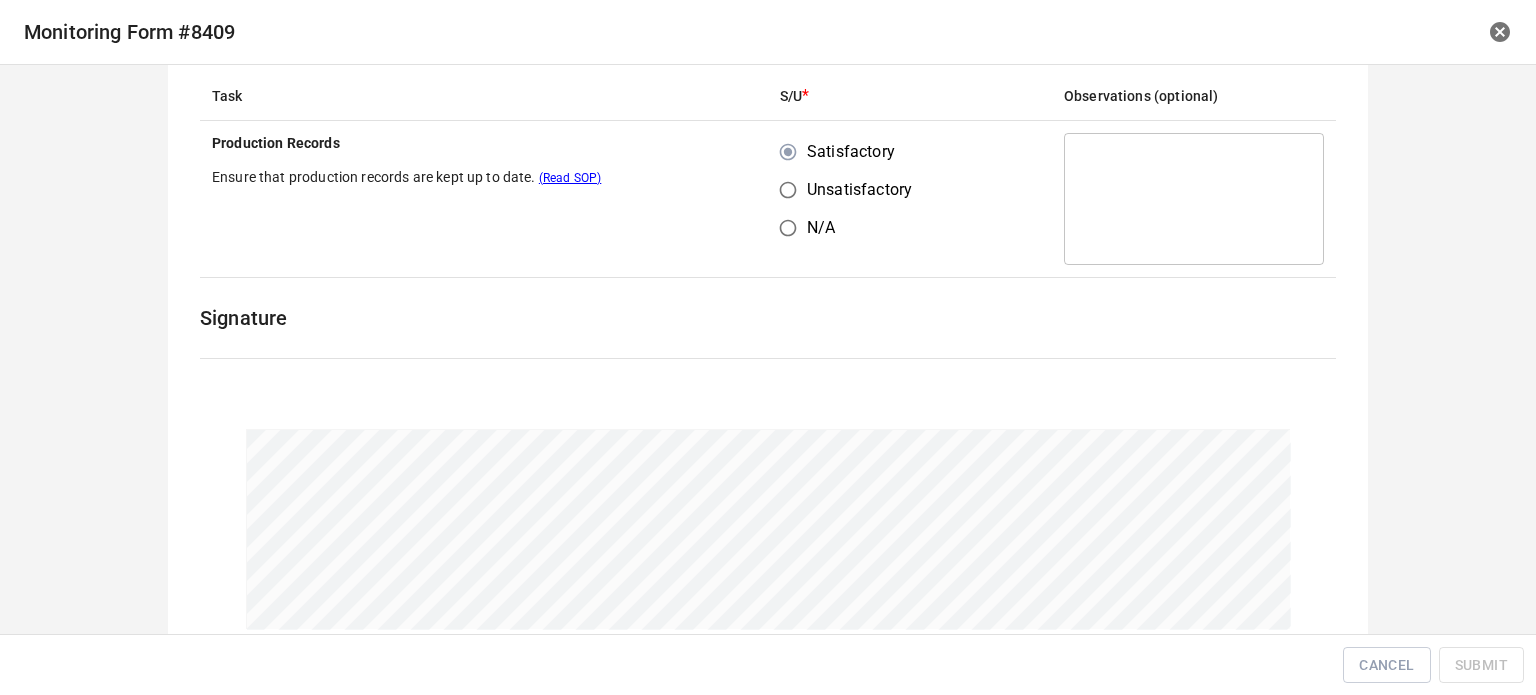 scroll, scrollTop: 304, scrollLeft: 0, axis: vertical 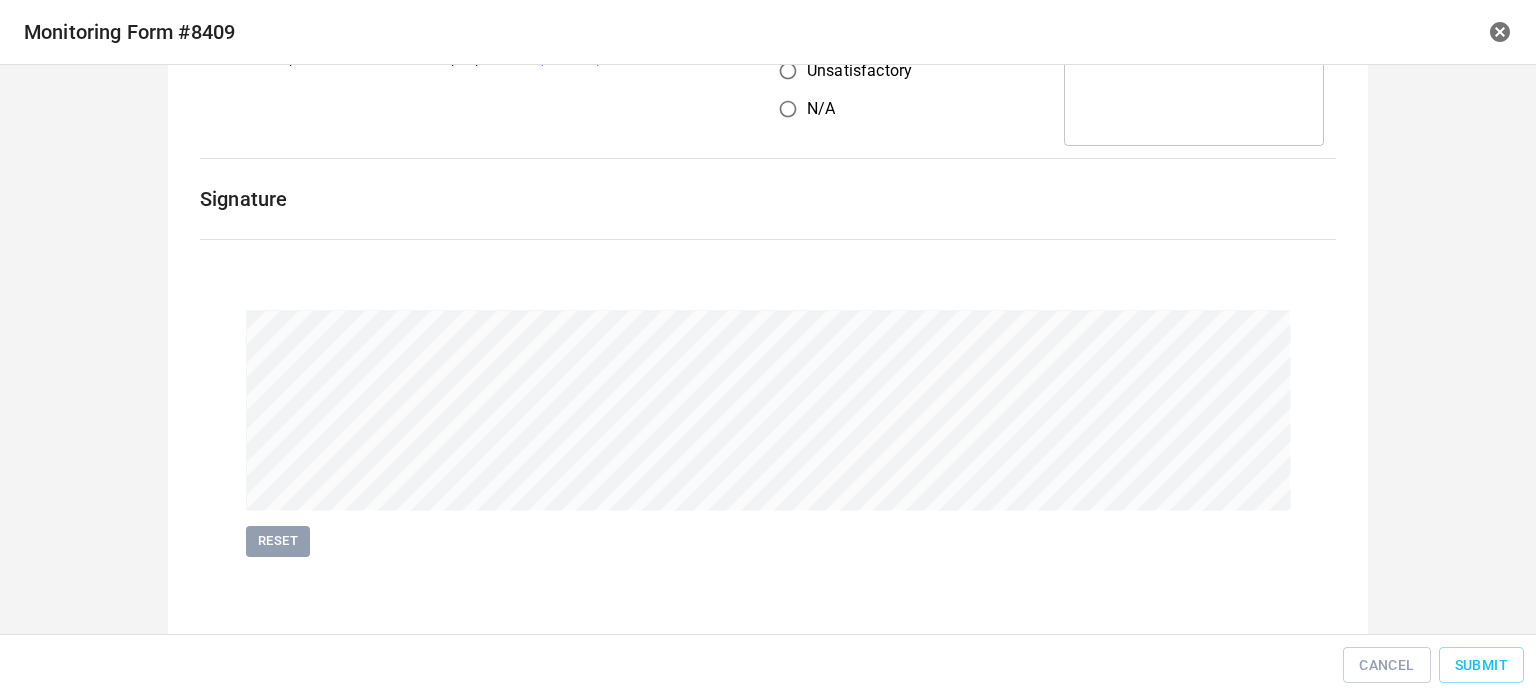 click on "Cancel Submit" at bounding box center (768, 665) 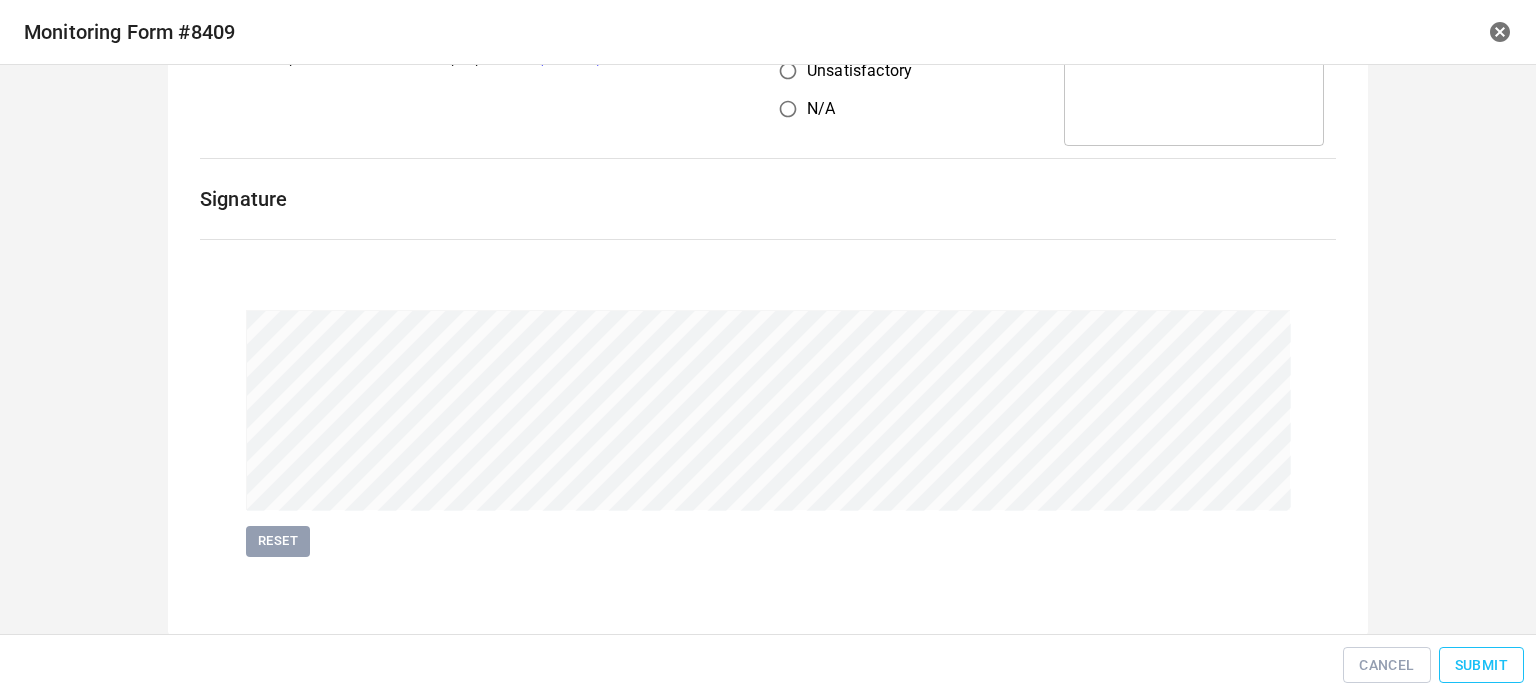 click on "Submit" at bounding box center (1481, 665) 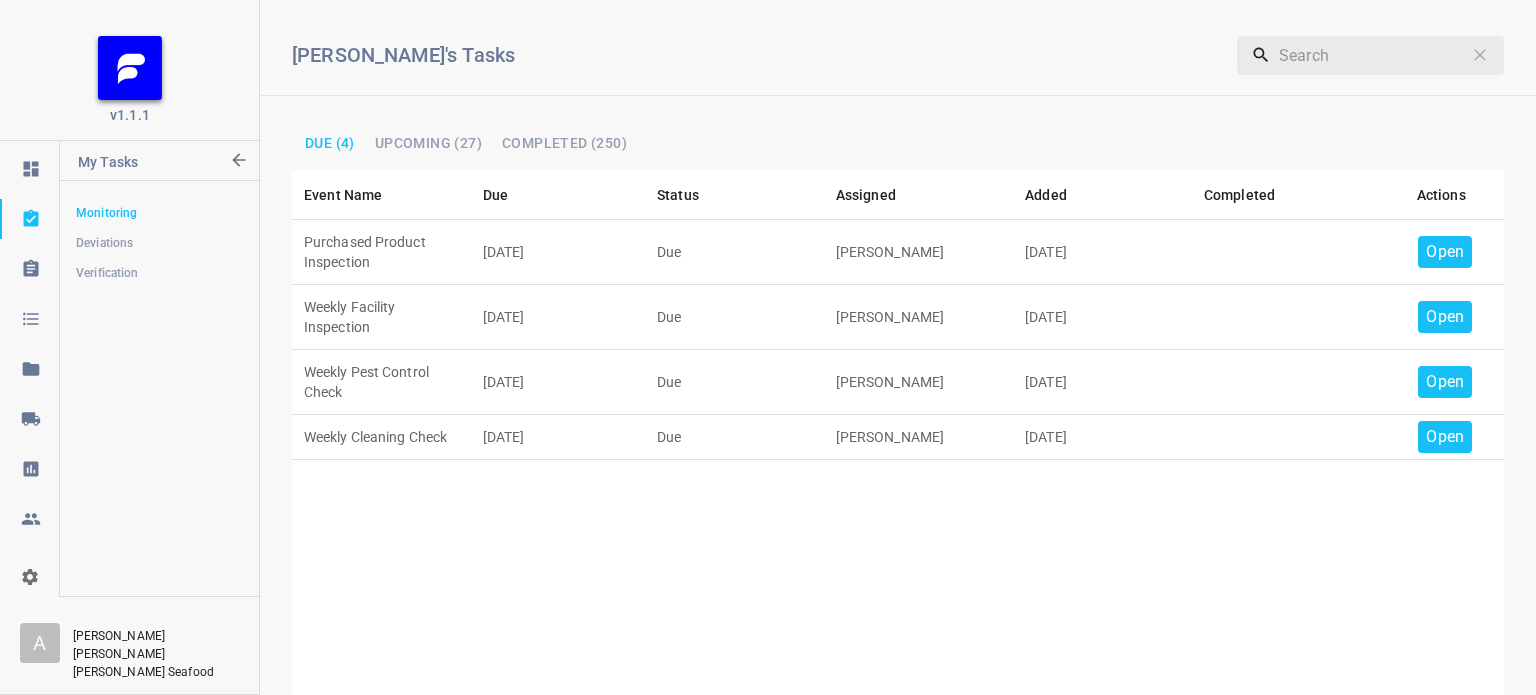 click on "Open" at bounding box center (1445, 252) 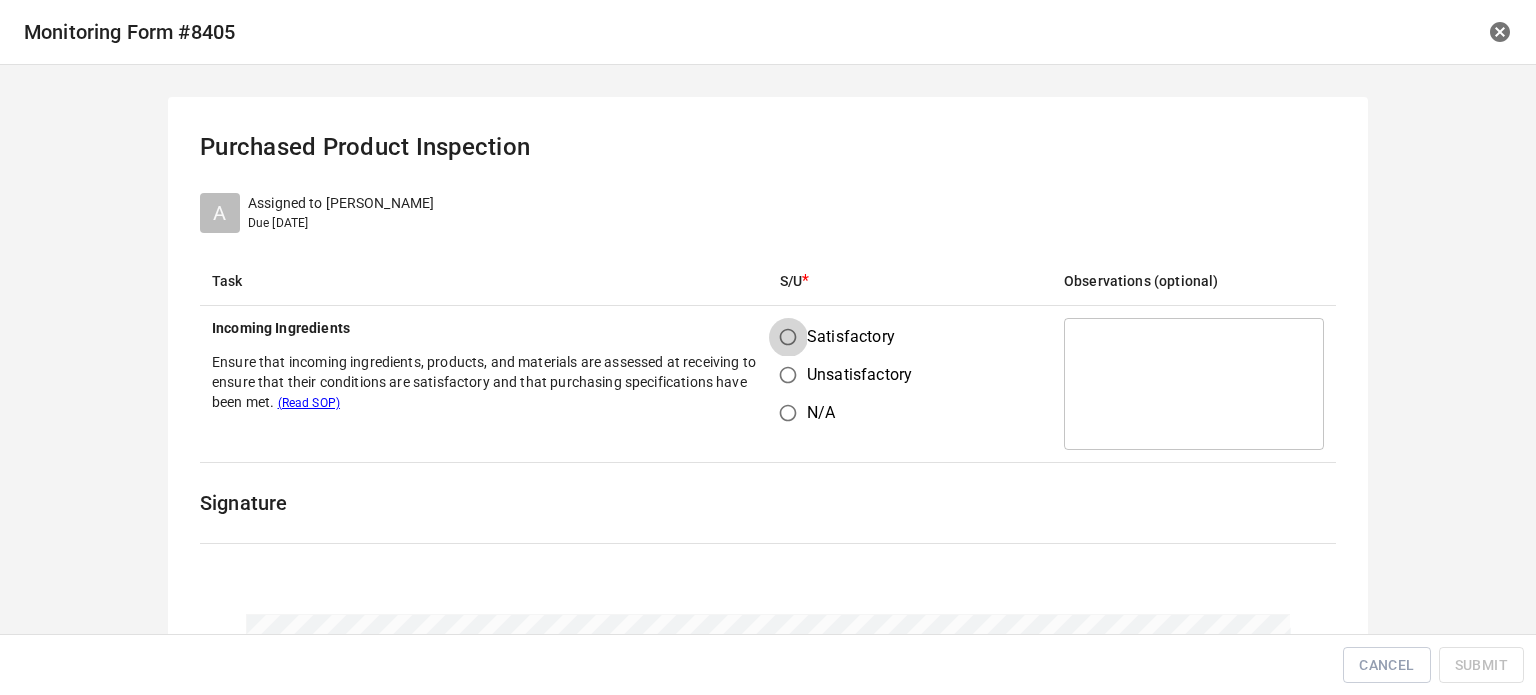 click on "Satisfactory" at bounding box center (788, 337) 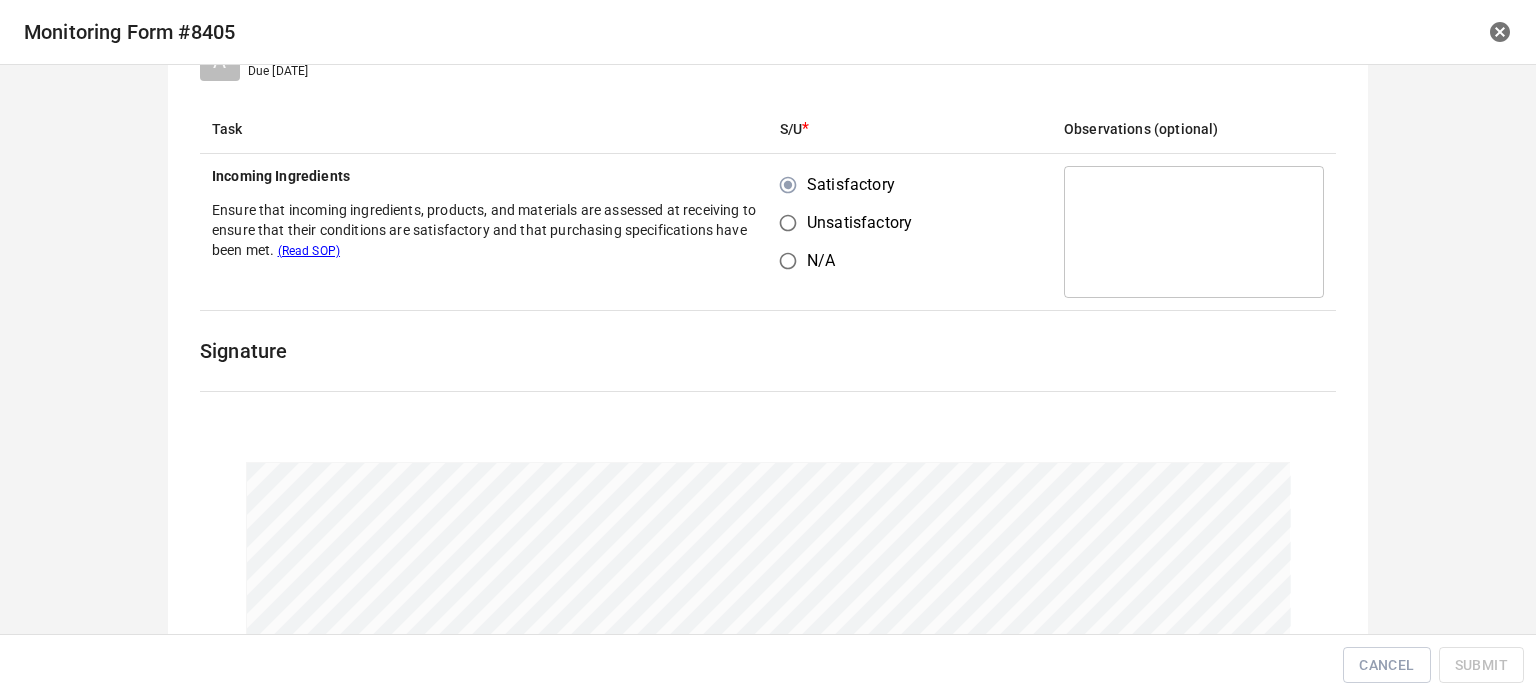 scroll, scrollTop: 304, scrollLeft: 0, axis: vertical 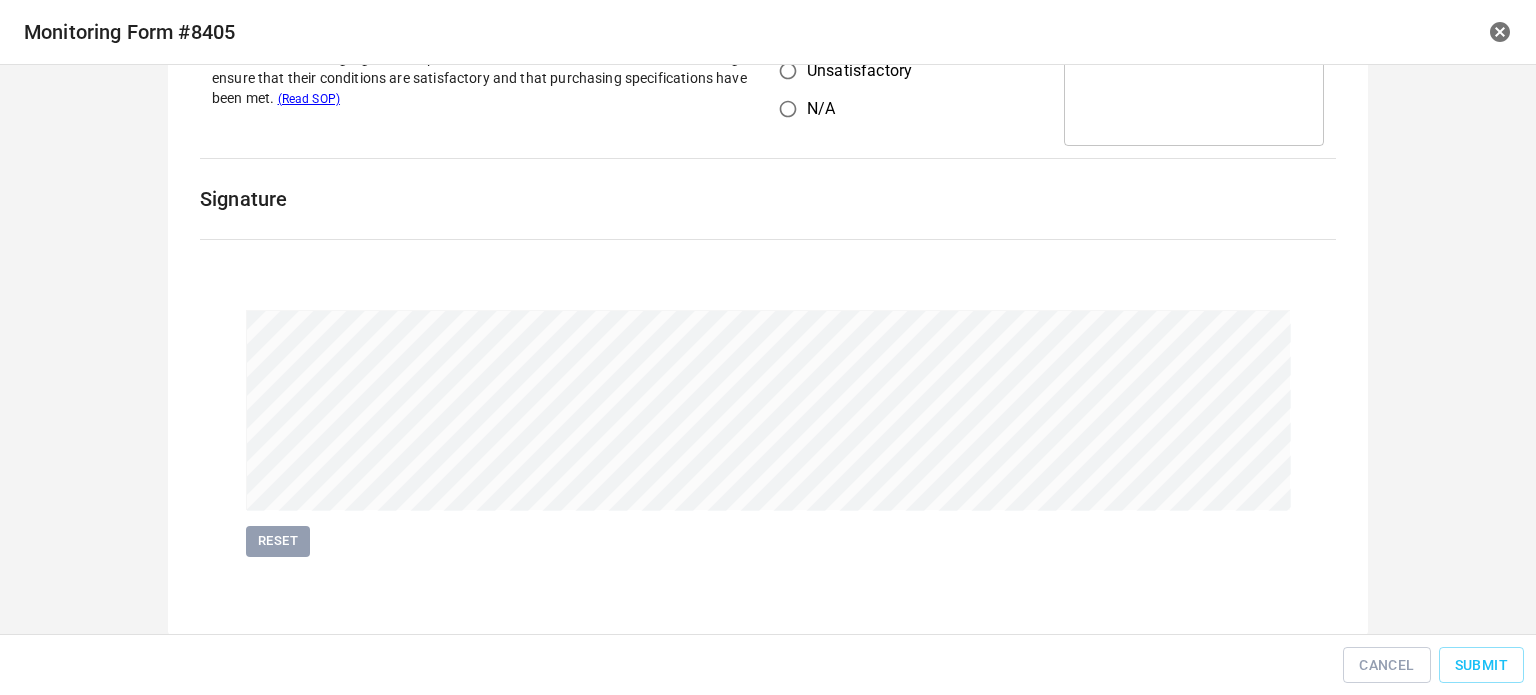 click on "Cancel Submit" at bounding box center [768, 665] 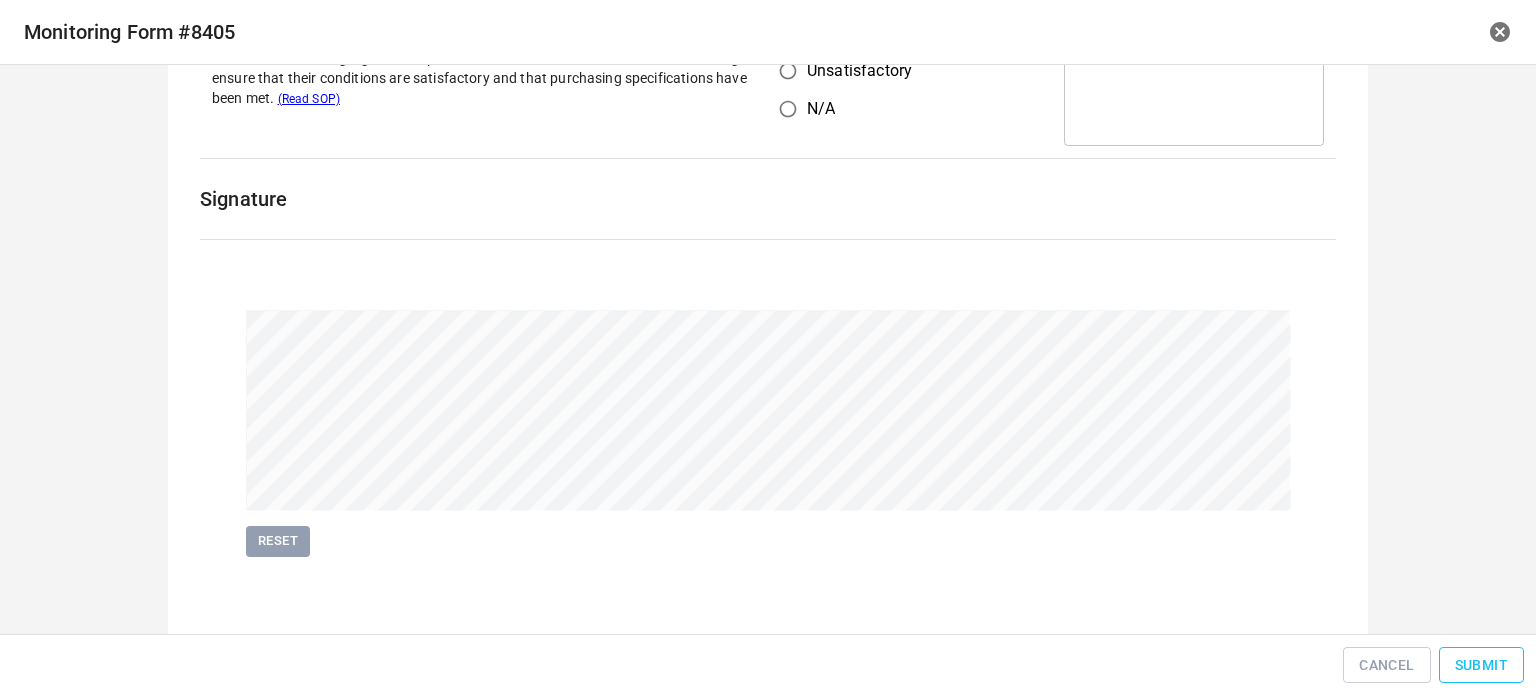click on "Submit" at bounding box center [1481, 665] 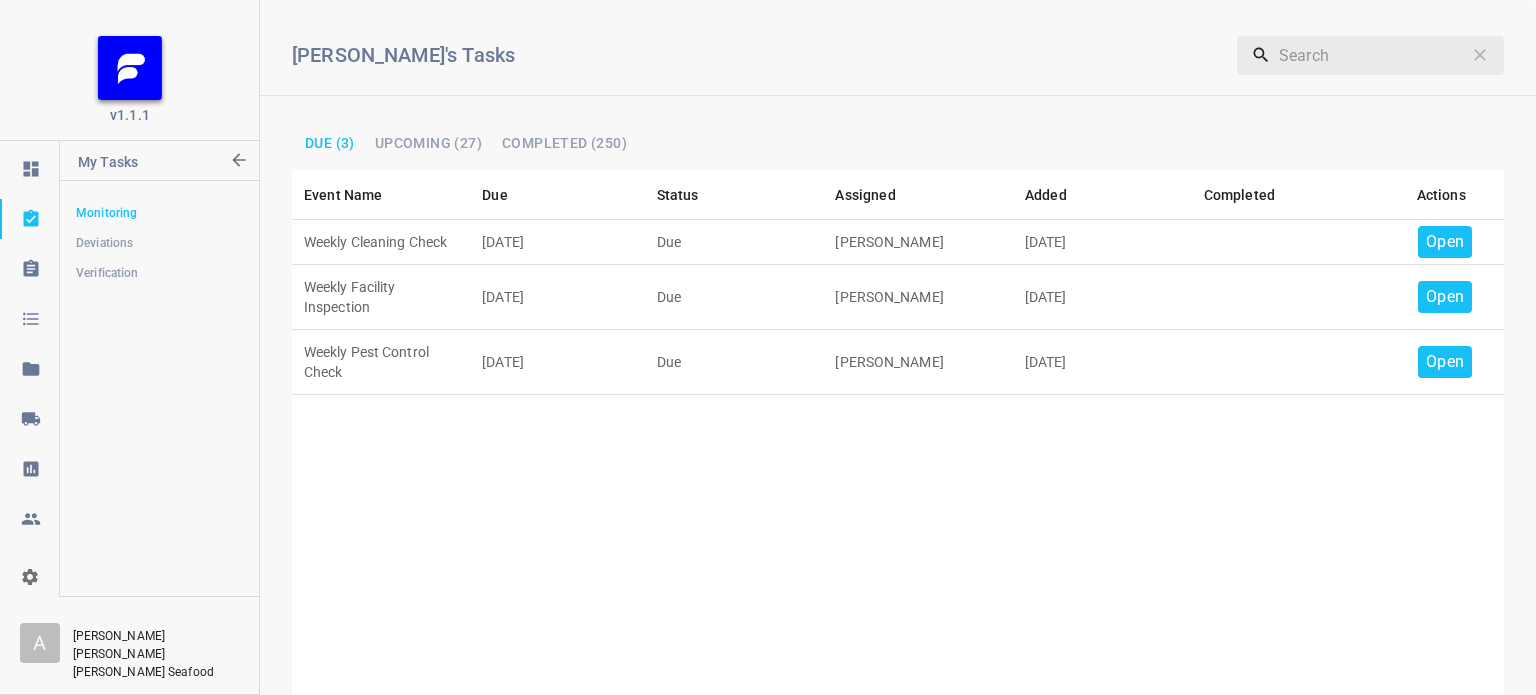 click on "Open" at bounding box center (1445, 242) 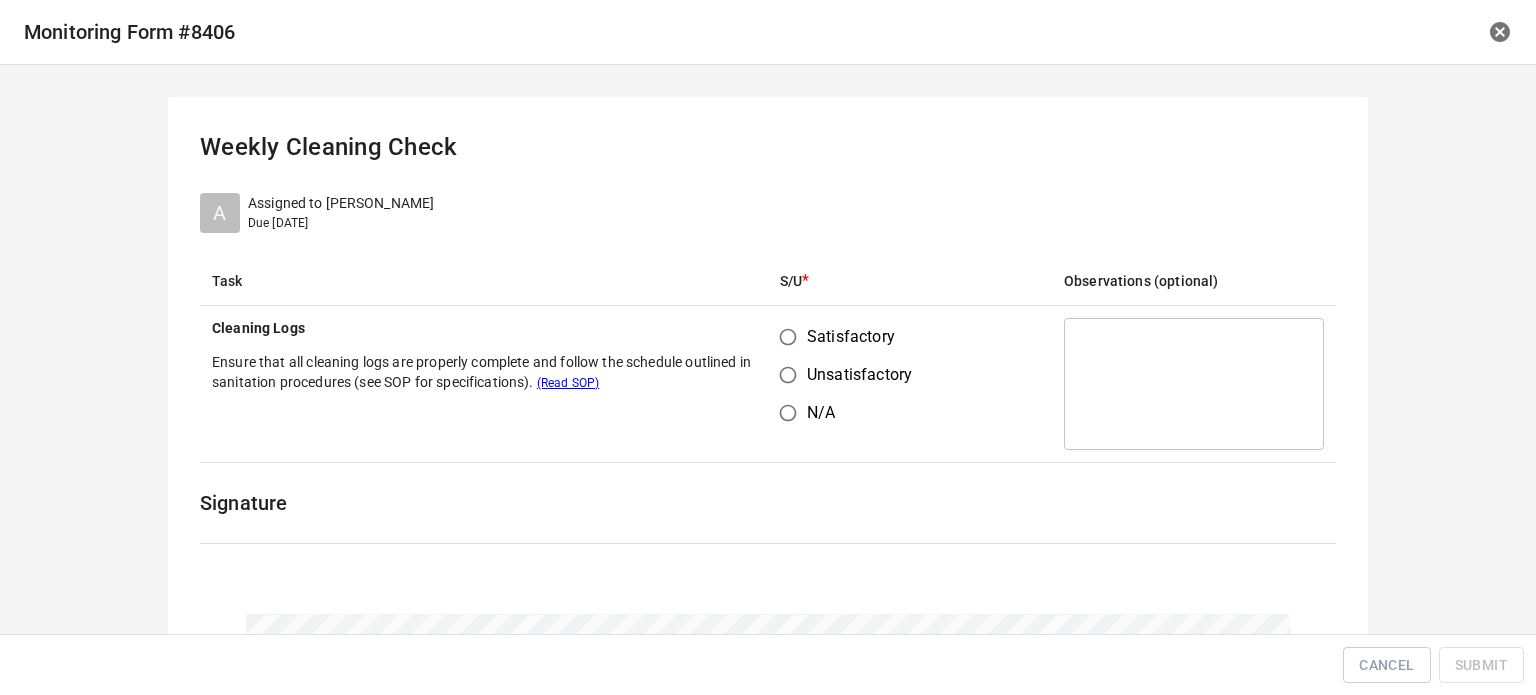 drag, startPoint x: 761, startPoint y: 332, endPoint x: 781, endPoint y: 341, distance: 21.931713 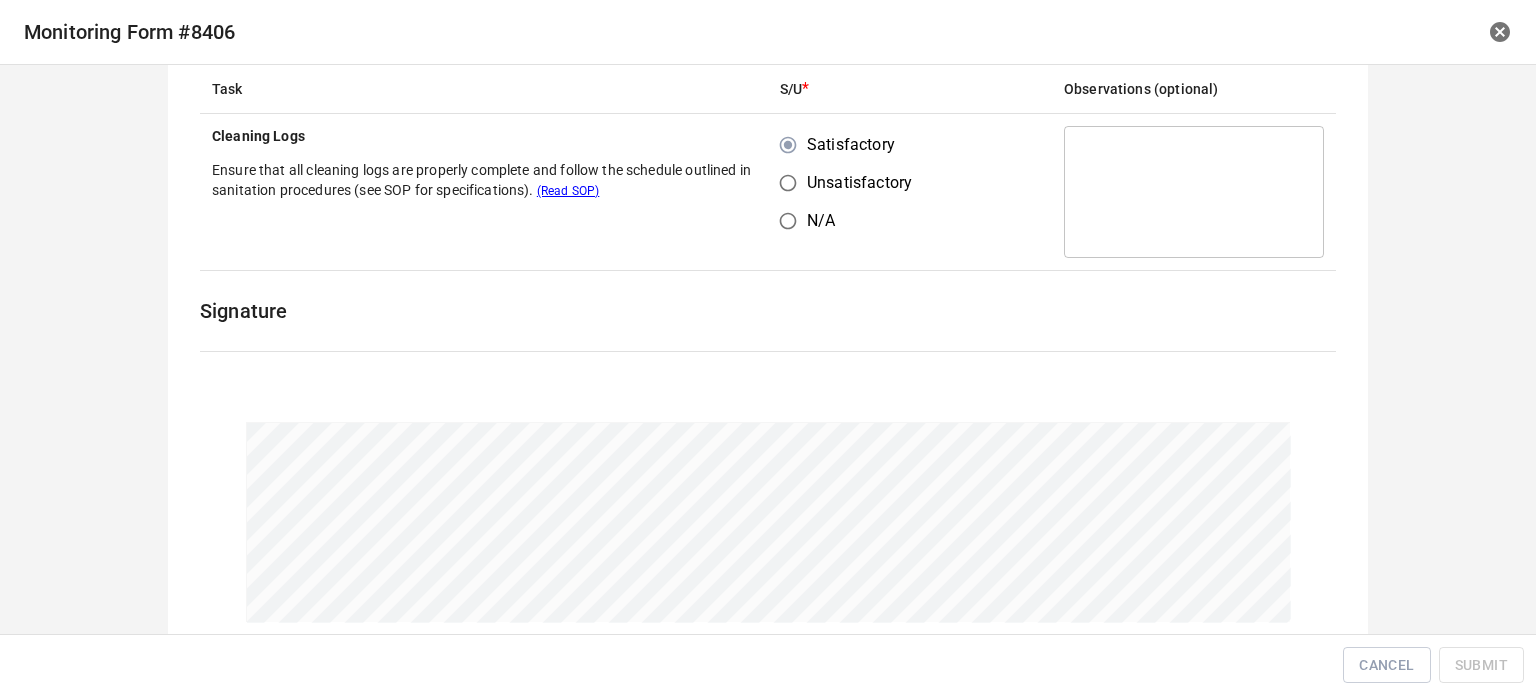 scroll, scrollTop: 304, scrollLeft: 0, axis: vertical 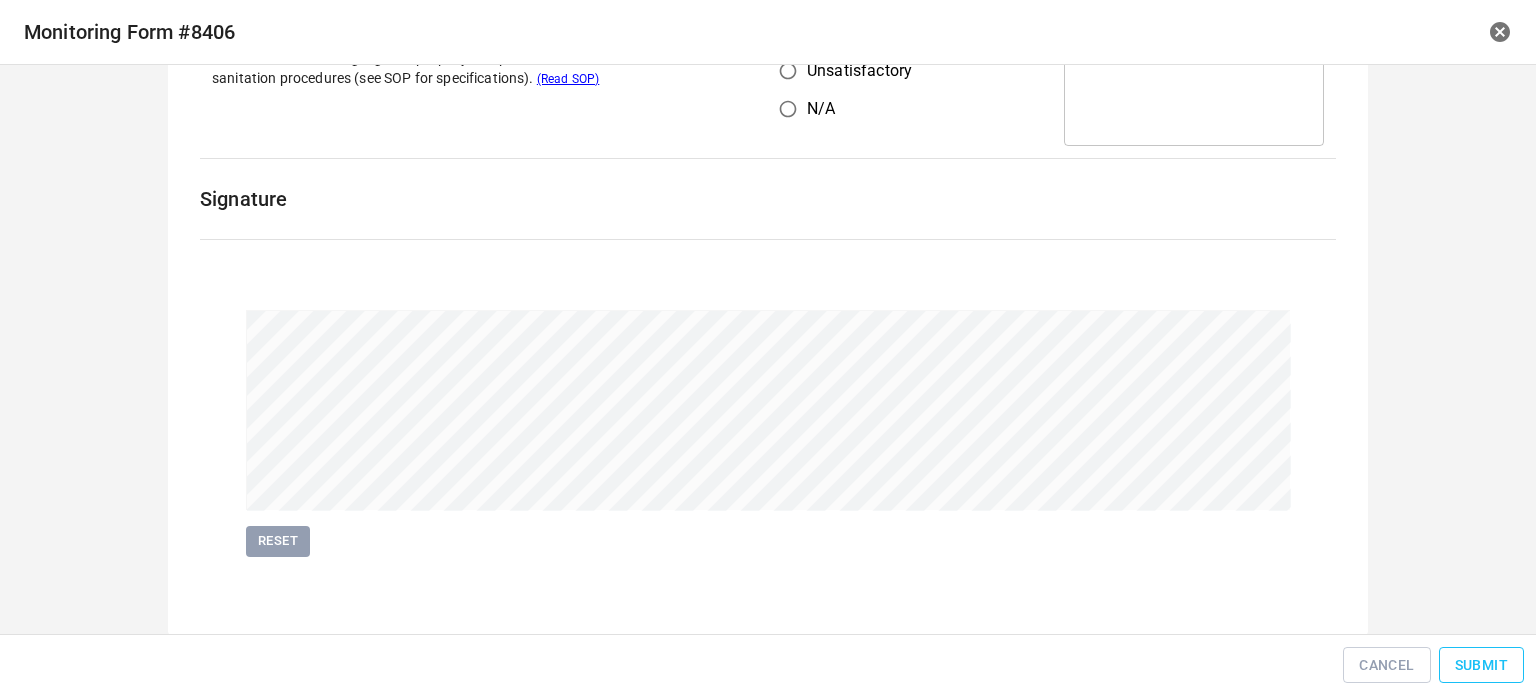 click on "Submit" at bounding box center (1481, 665) 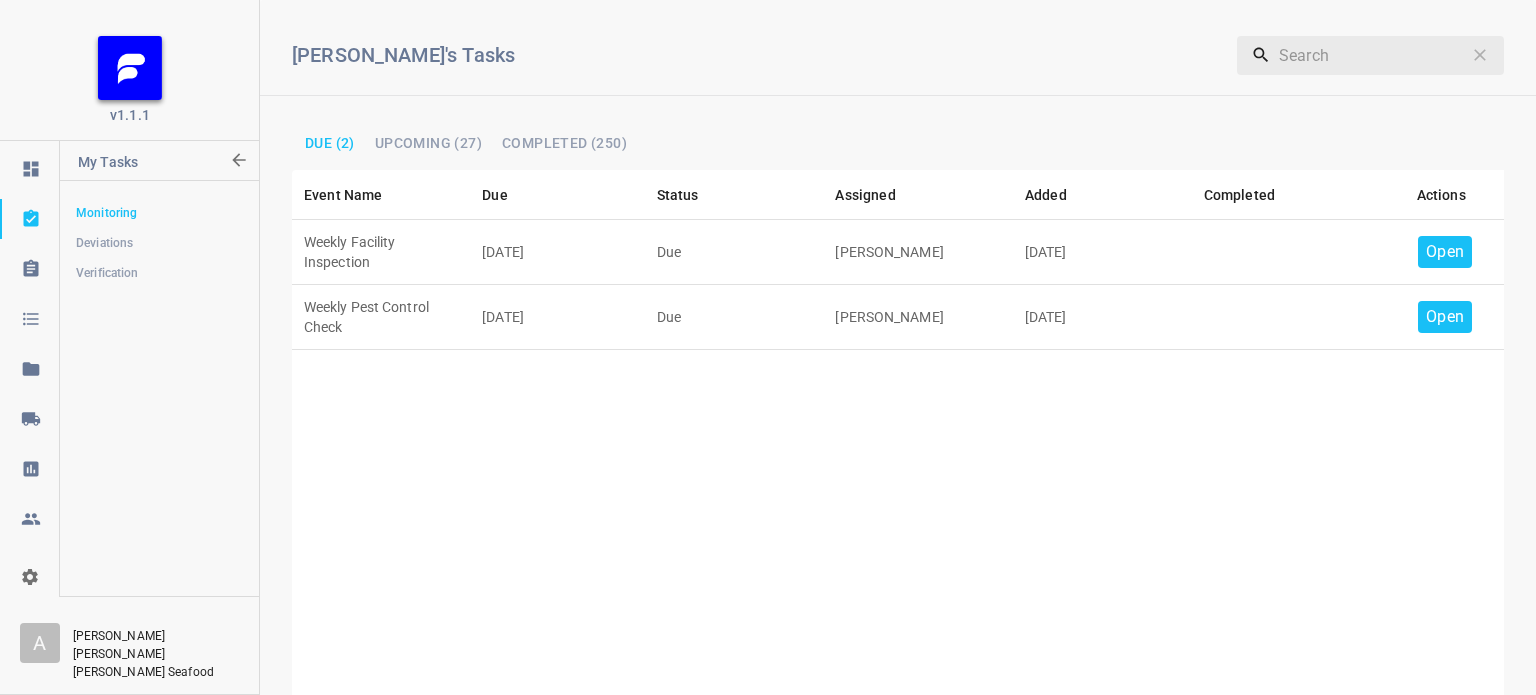 click on "Open" at bounding box center [1445, 252] 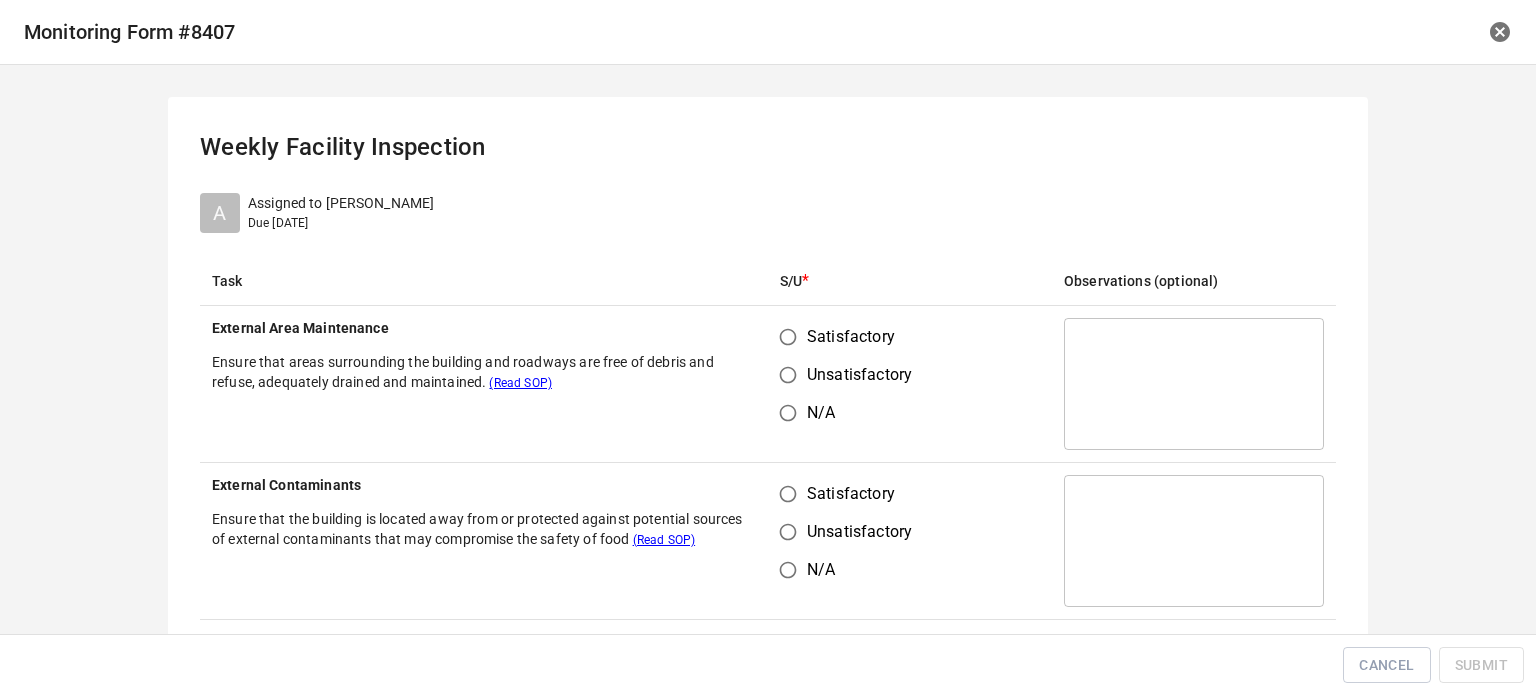 click on "Satisfactory" at bounding box center (788, 337) 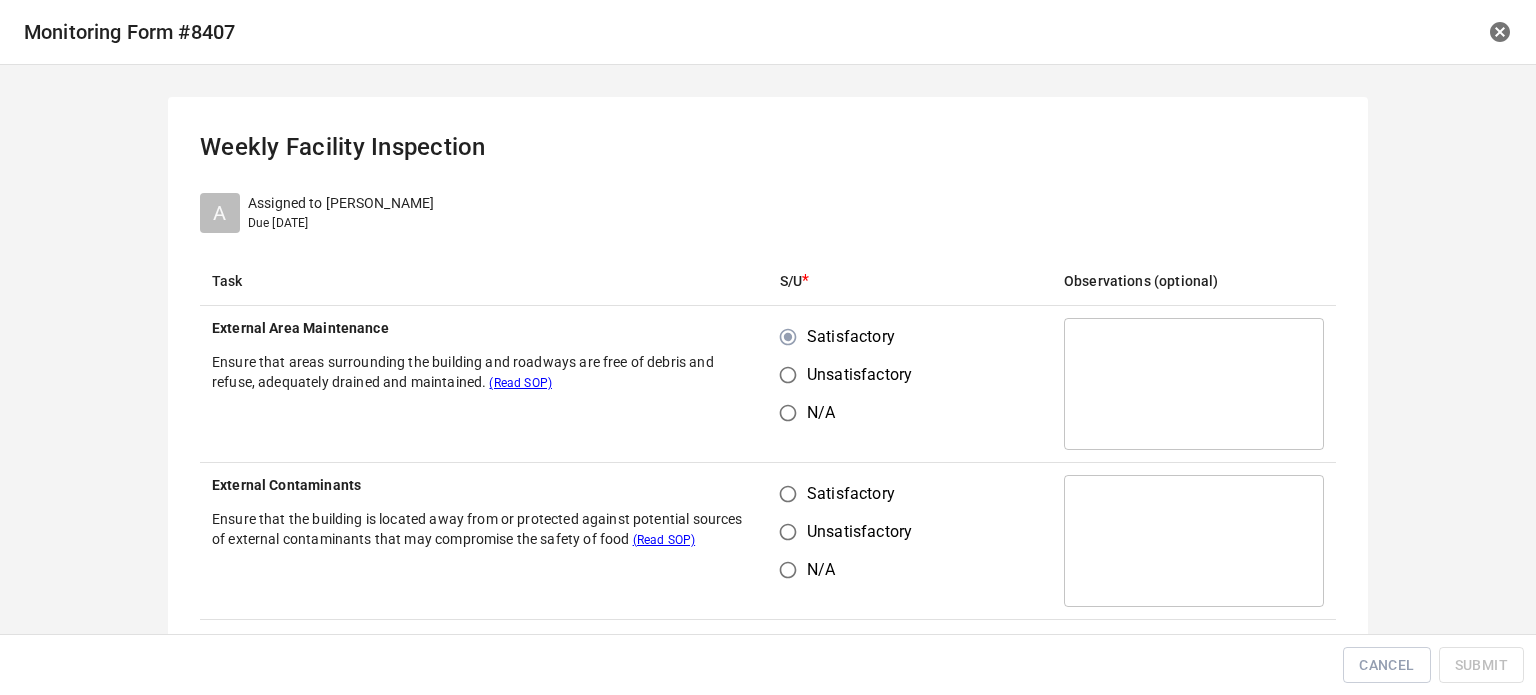 click on "Satisfactory" at bounding box center (788, 494) 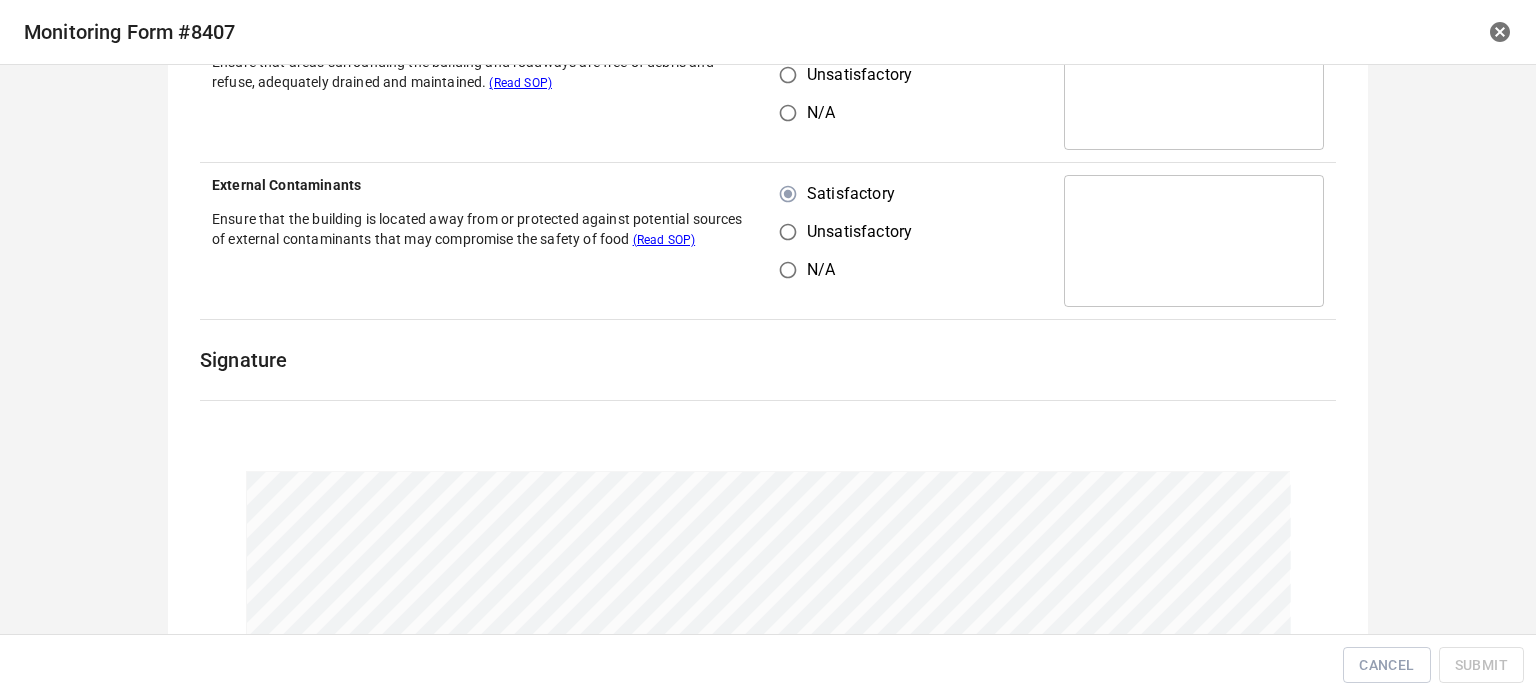 scroll, scrollTop: 461, scrollLeft: 0, axis: vertical 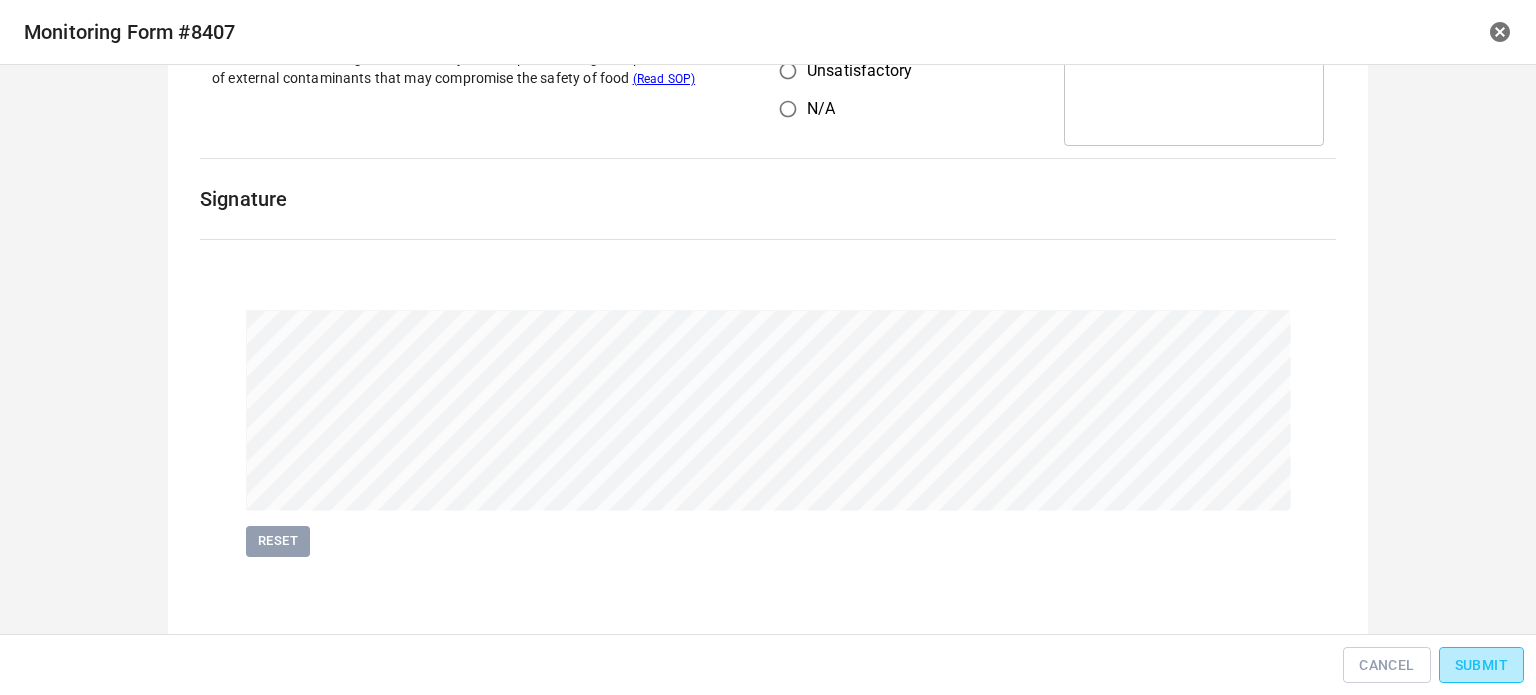 click on "Submit" at bounding box center (1481, 665) 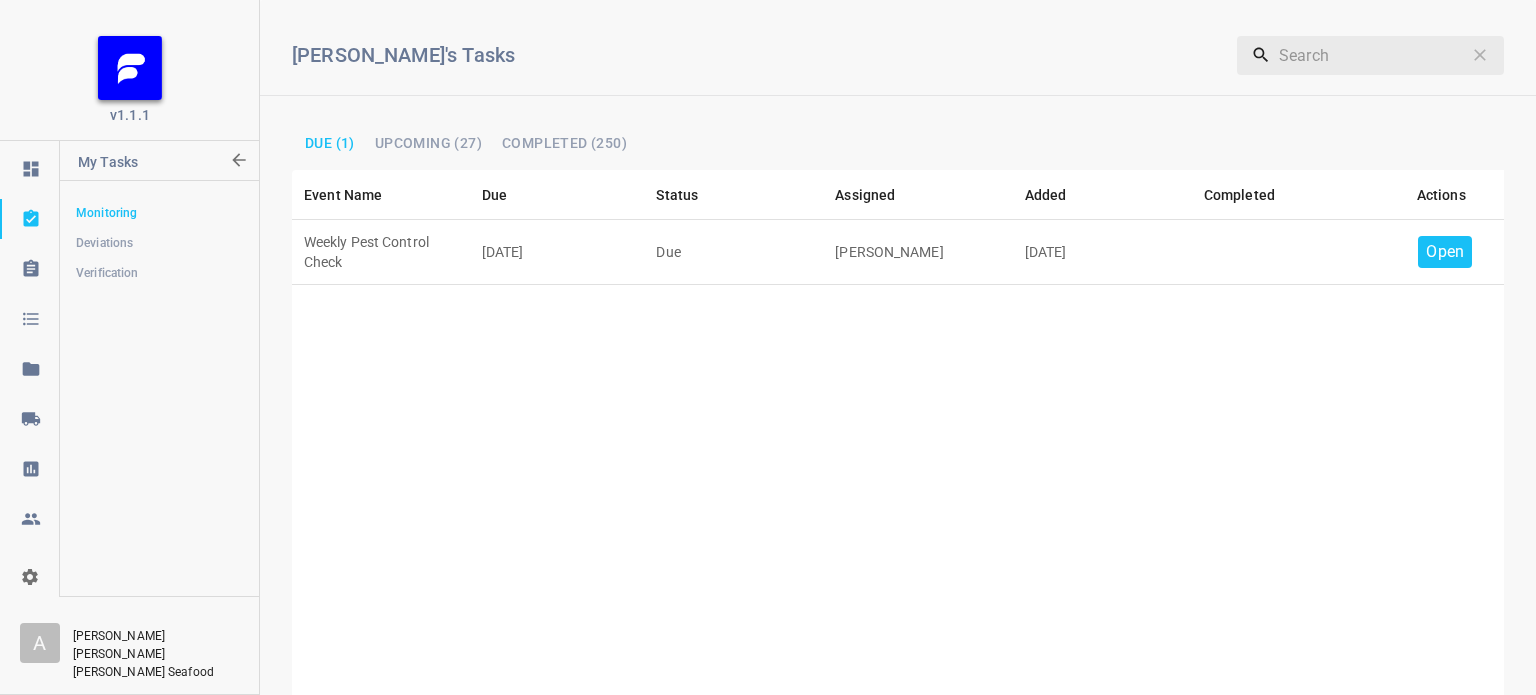click on "Open" at bounding box center [1445, 252] 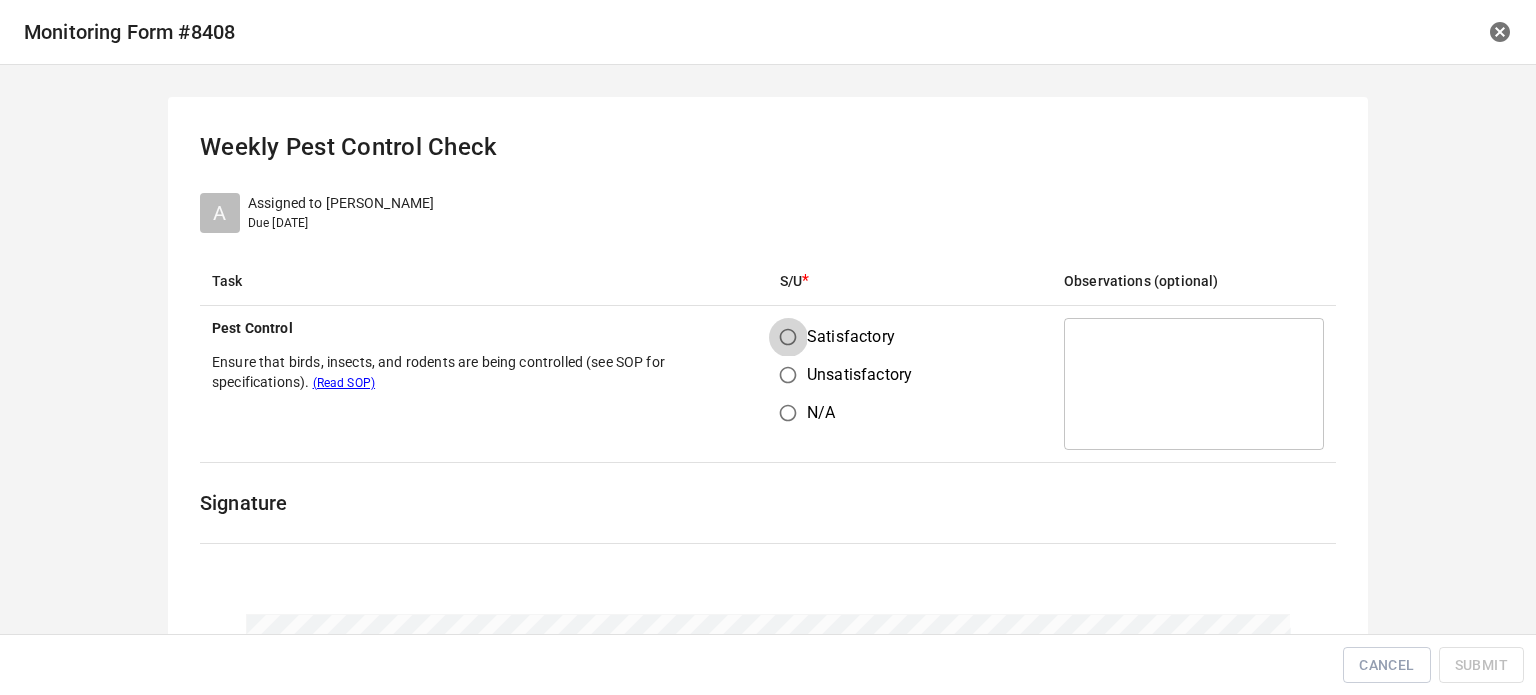 drag, startPoint x: 771, startPoint y: 329, endPoint x: 804, endPoint y: 342, distance: 35.468296 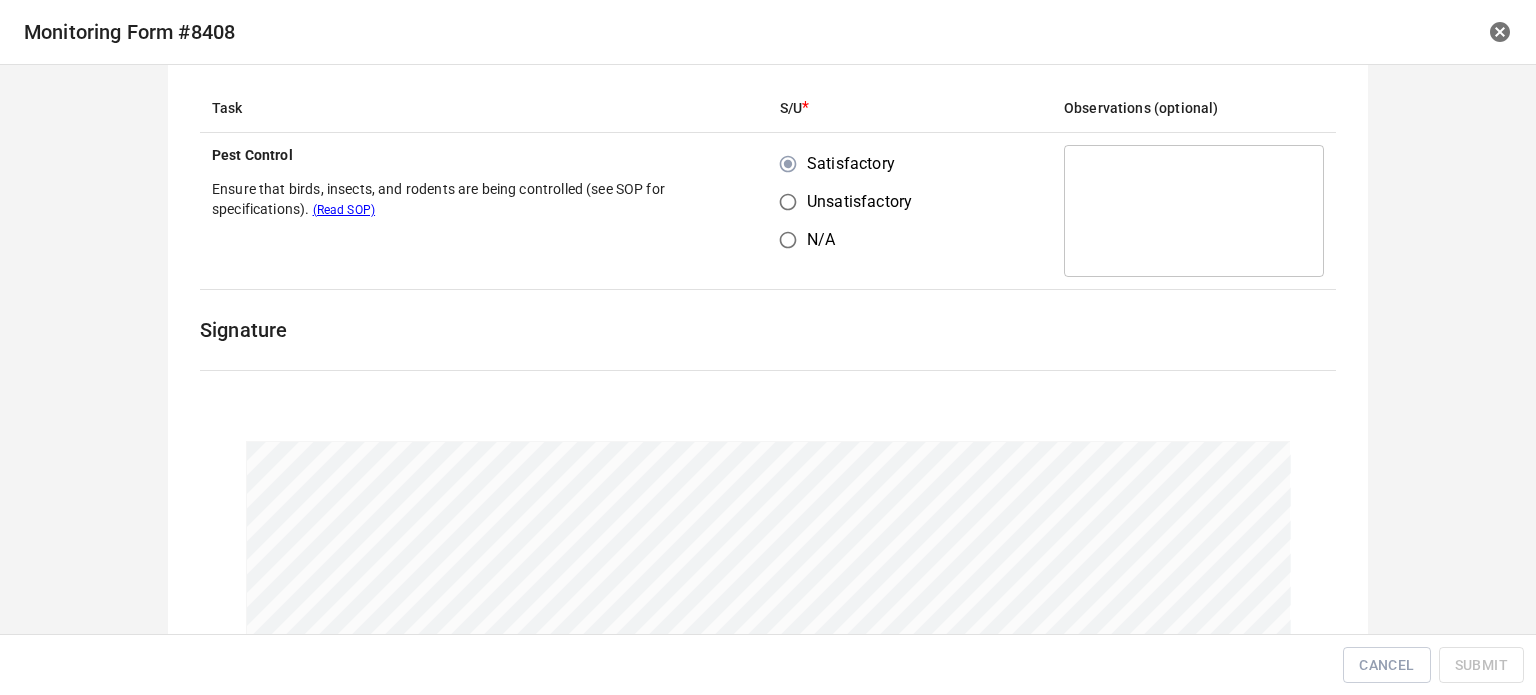 scroll, scrollTop: 300, scrollLeft: 0, axis: vertical 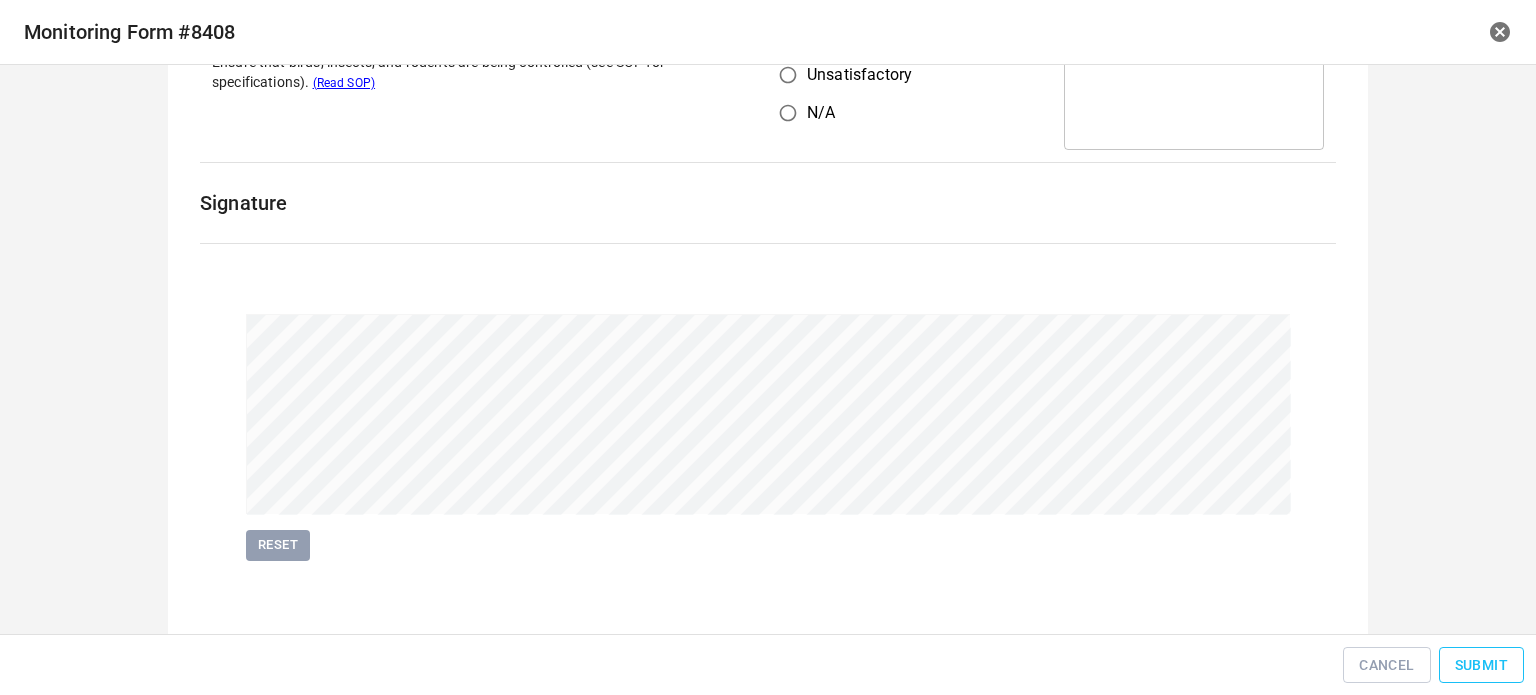 click on "Submit" at bounding box center (1481, 665) 